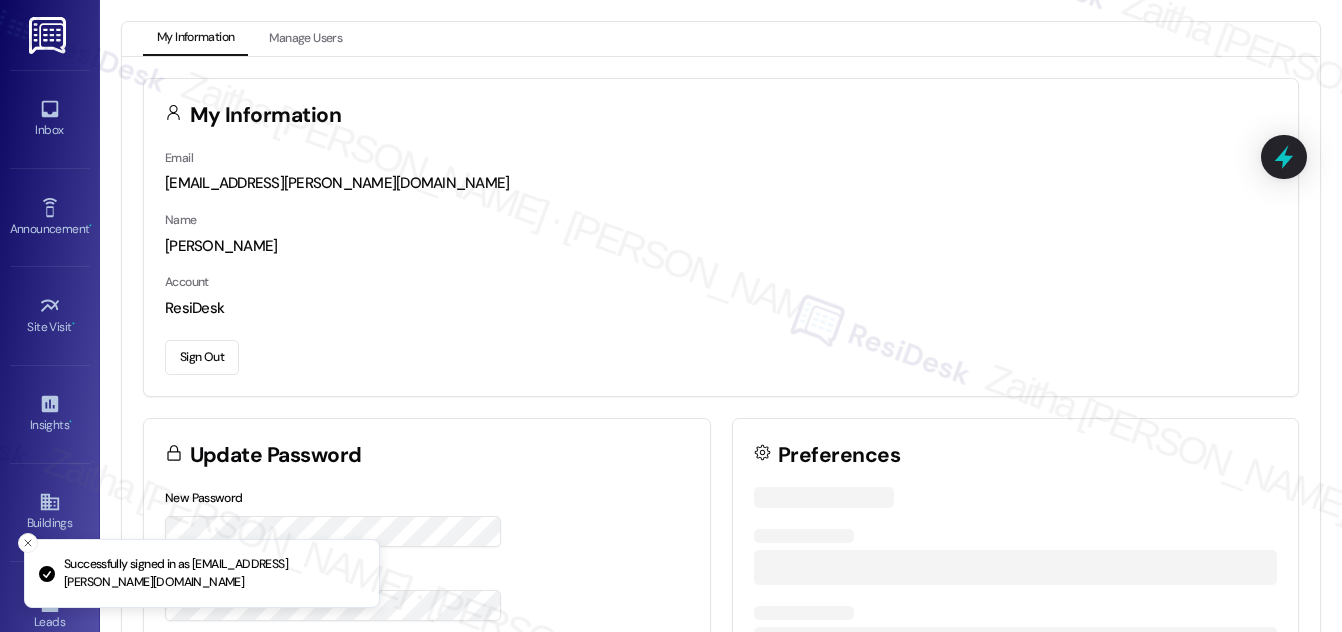 scroll, scrollTop: 0, scrollLeft: 0, axis: both 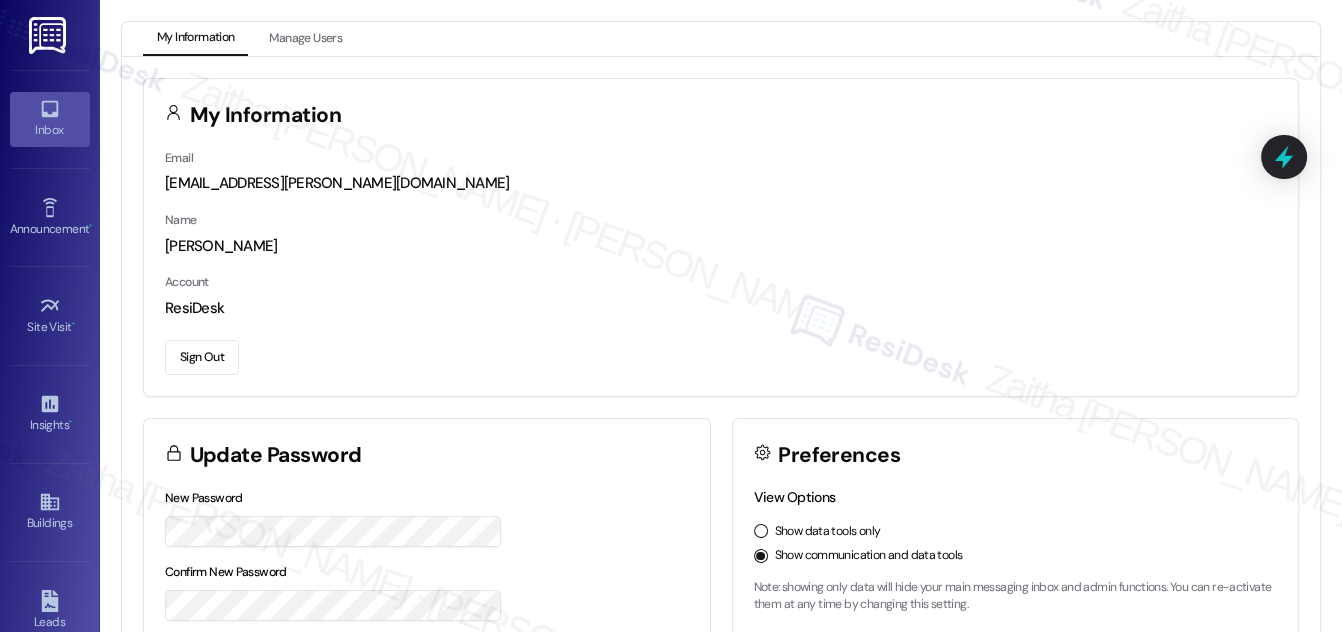 click 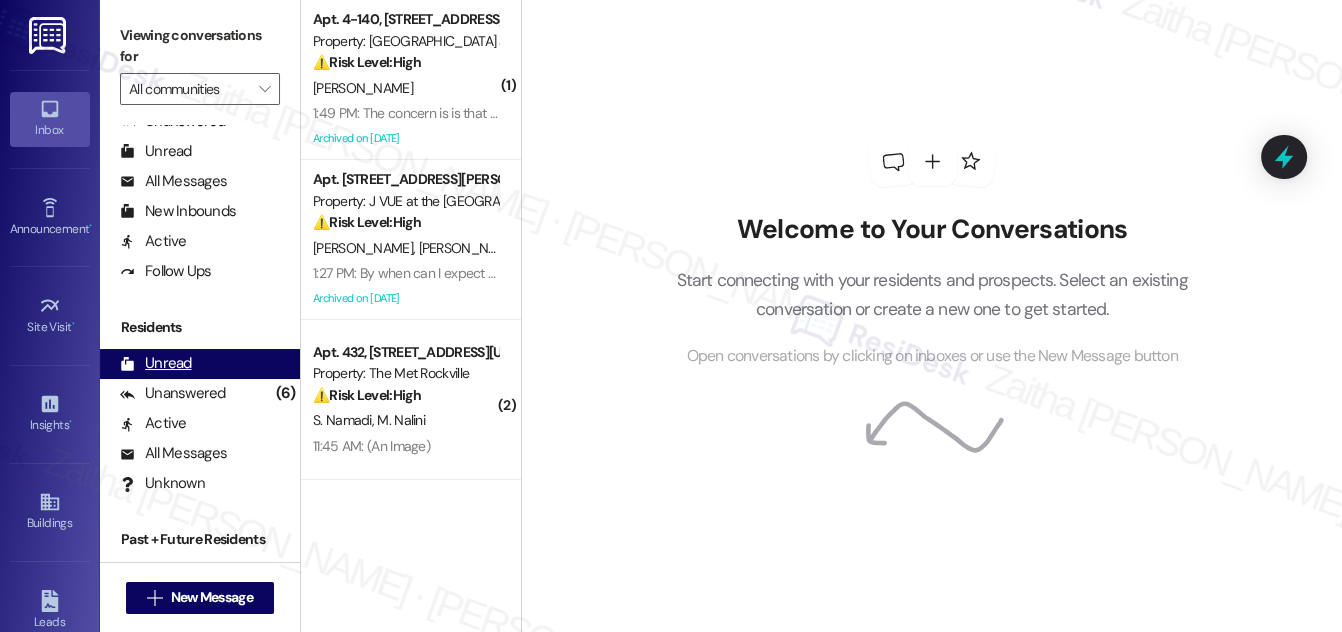 scroll, scrollTop: 384, scrollLeft: 0, axis: vertical 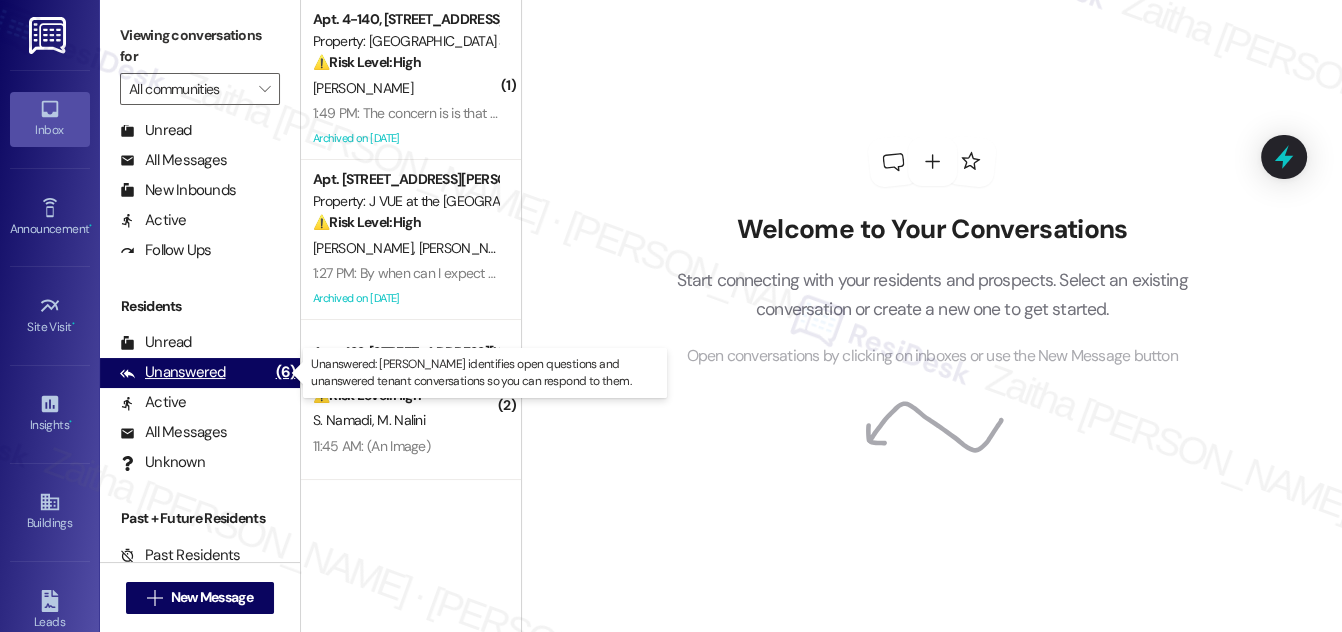 click on "Unanswered" at bounding box center (173, 372) 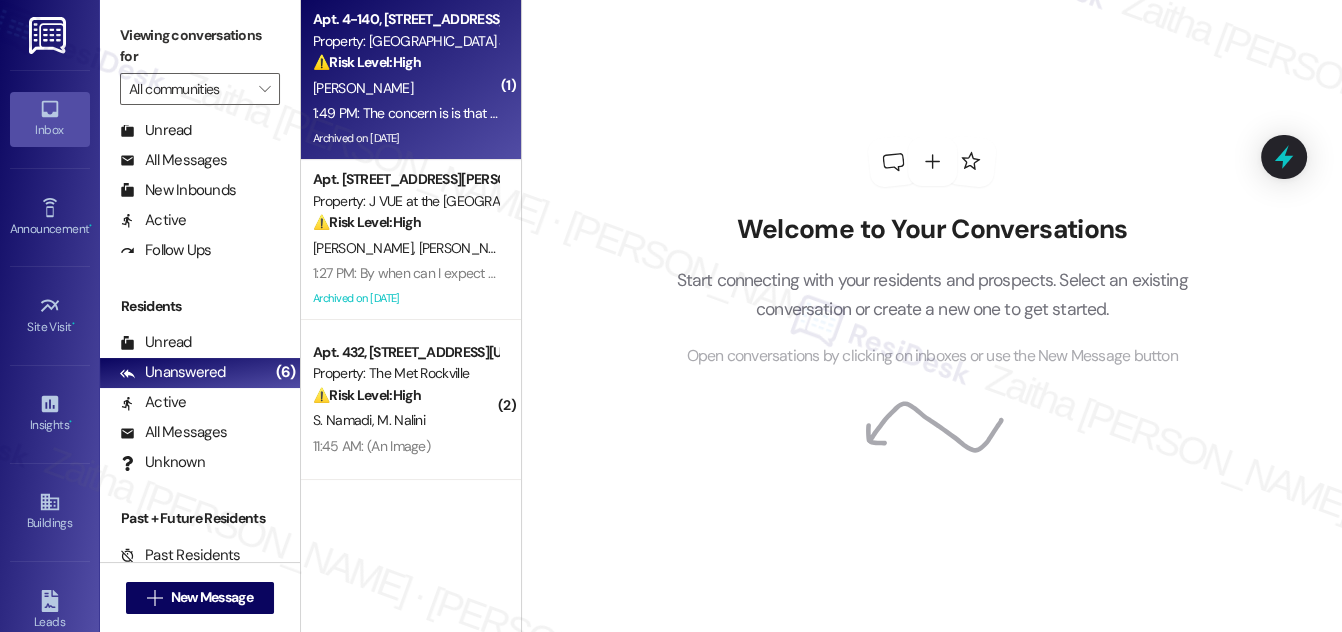 click on "⚠️  Risk Level:  High The resident was locked out of their apartment due to a faulty lock, had to pay a locksmith, and the emergency contact was outdated. This constitutes an urgent maintenance issue and a financial concern (reimbursement for the locksmith). The resident expresses significant frustration and financial loss." at bounding box center (405, 62) 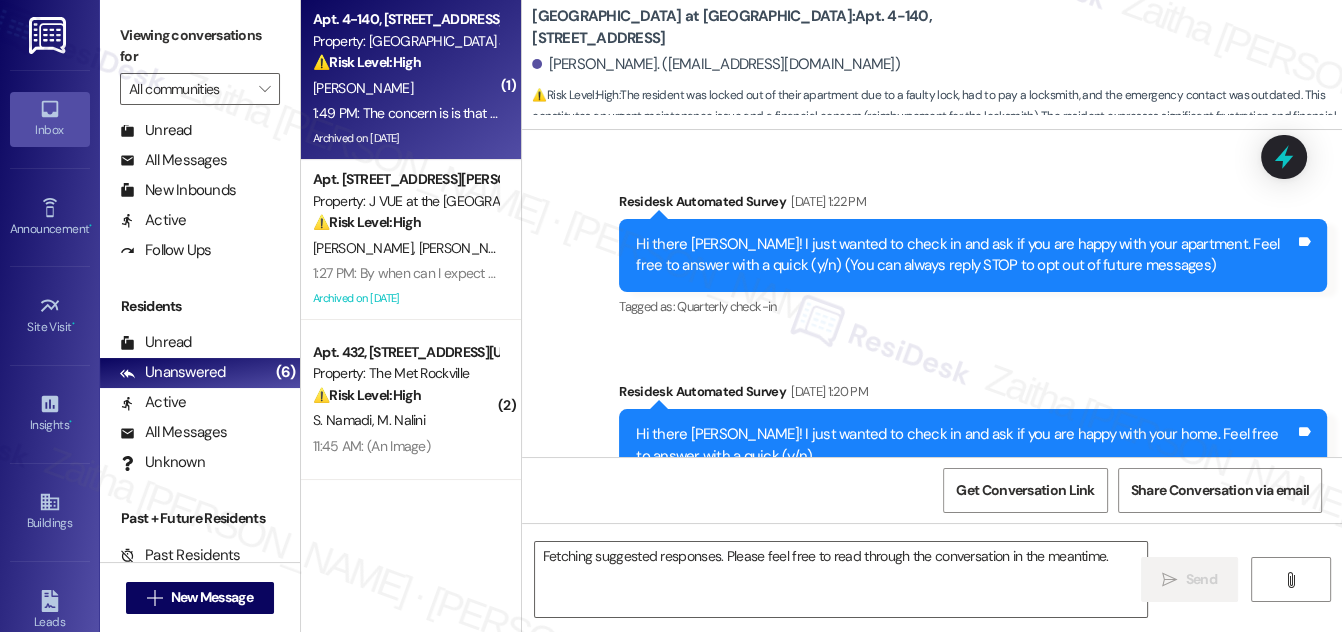 scroll, scrollTop: 15806, scrollLeft: 0, axis: vertical 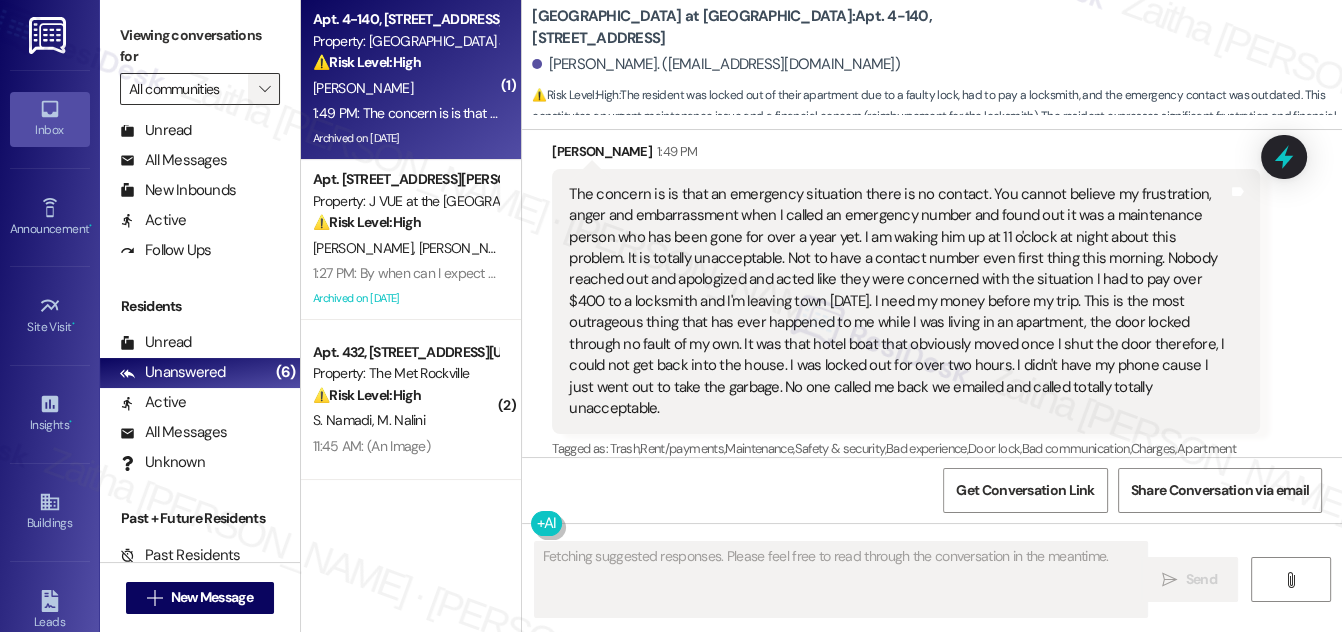 click on "" at bounding box center [264, 89] 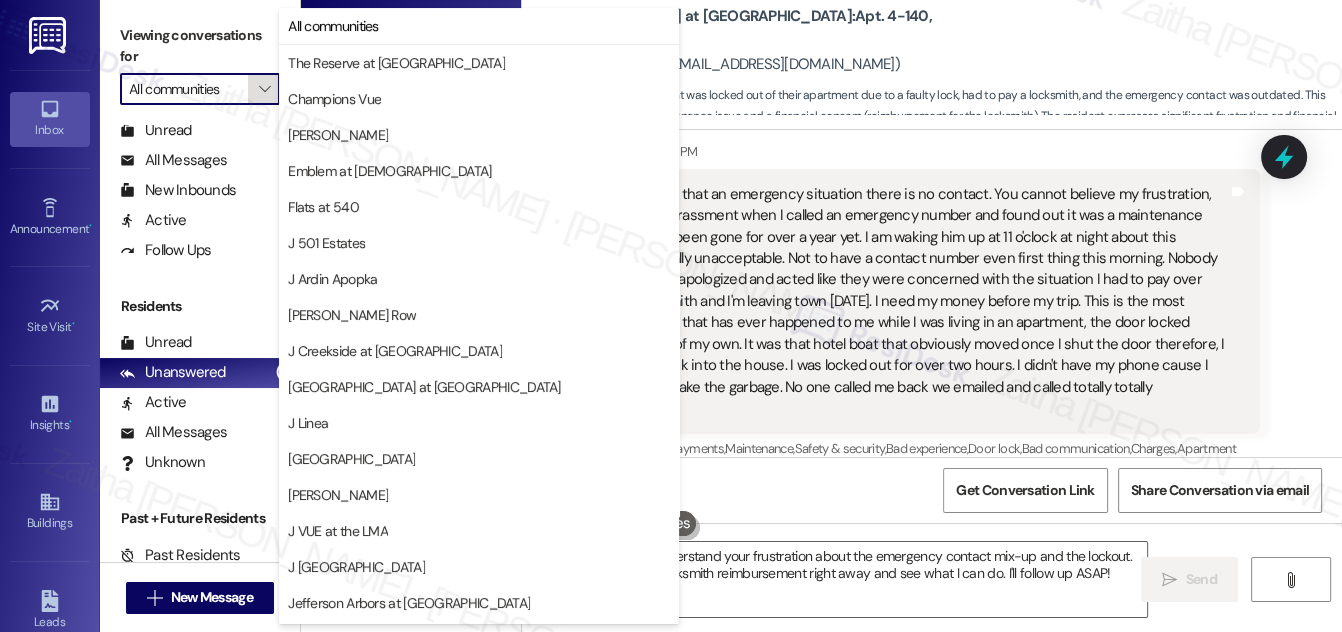 click on "" at bounding box center [264, 89] 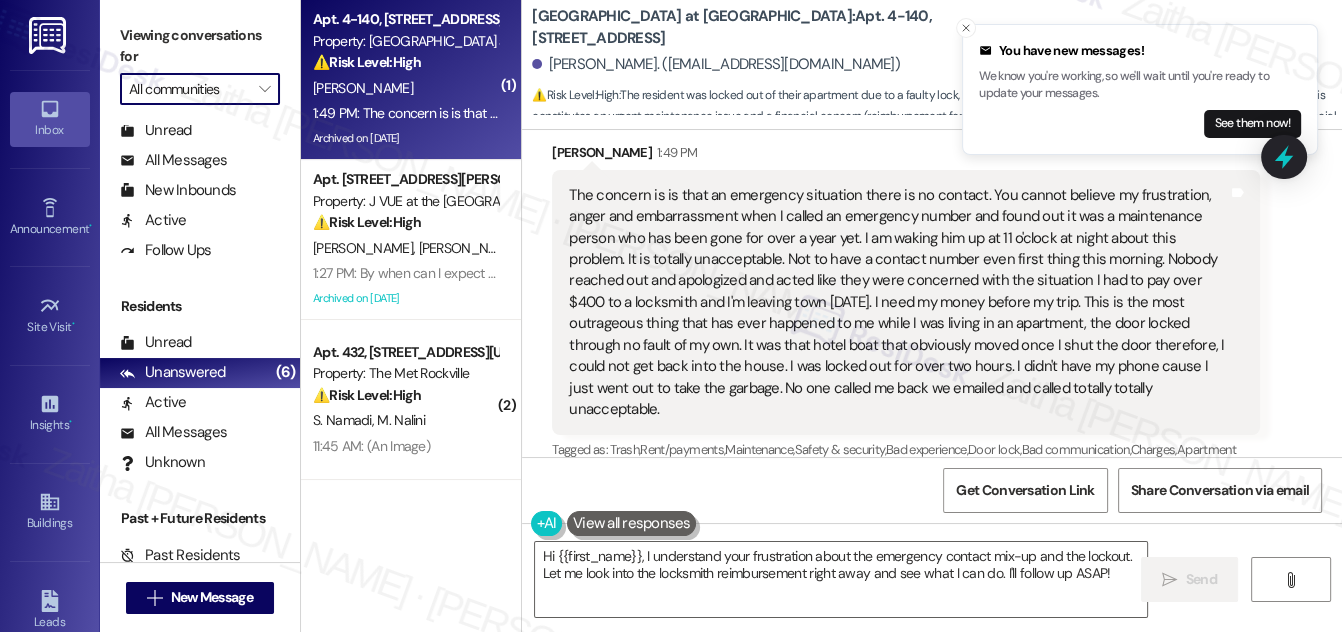 scroll, scrollTop: 15806, scrollLeft: 0, axis: vertical 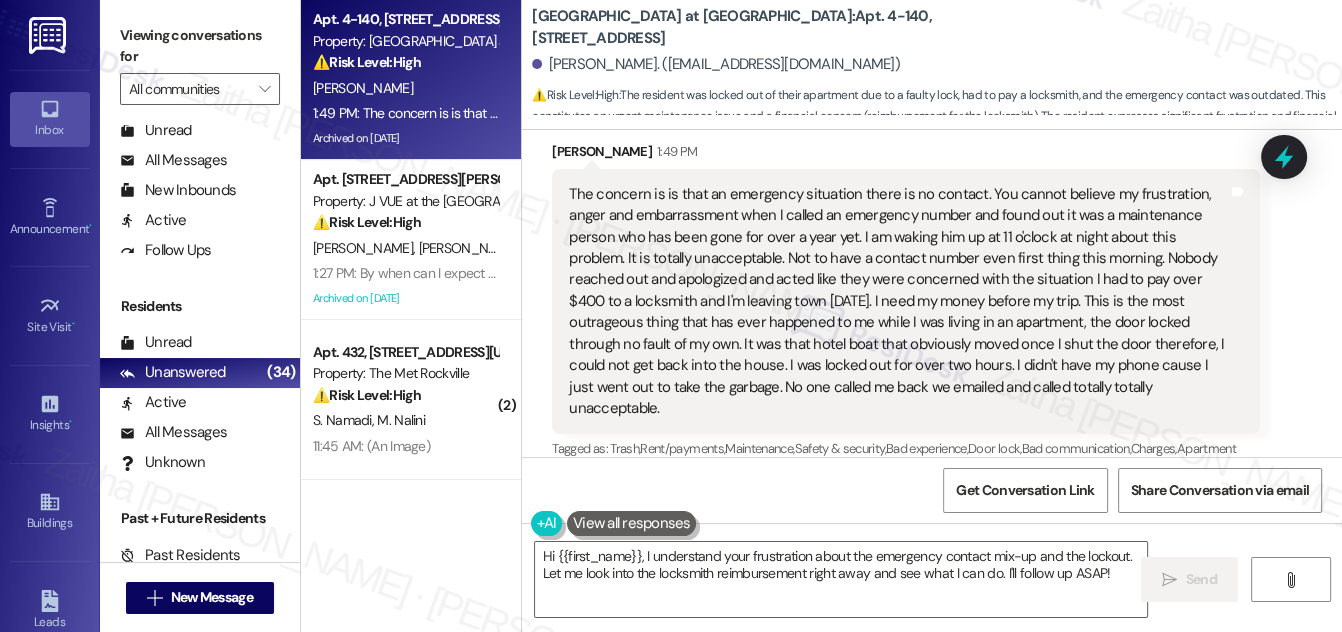 drag, startPoint x: 565, startPoint y: 166, endPoint x: 1130, endPoint y: 367, distance: 599.68823 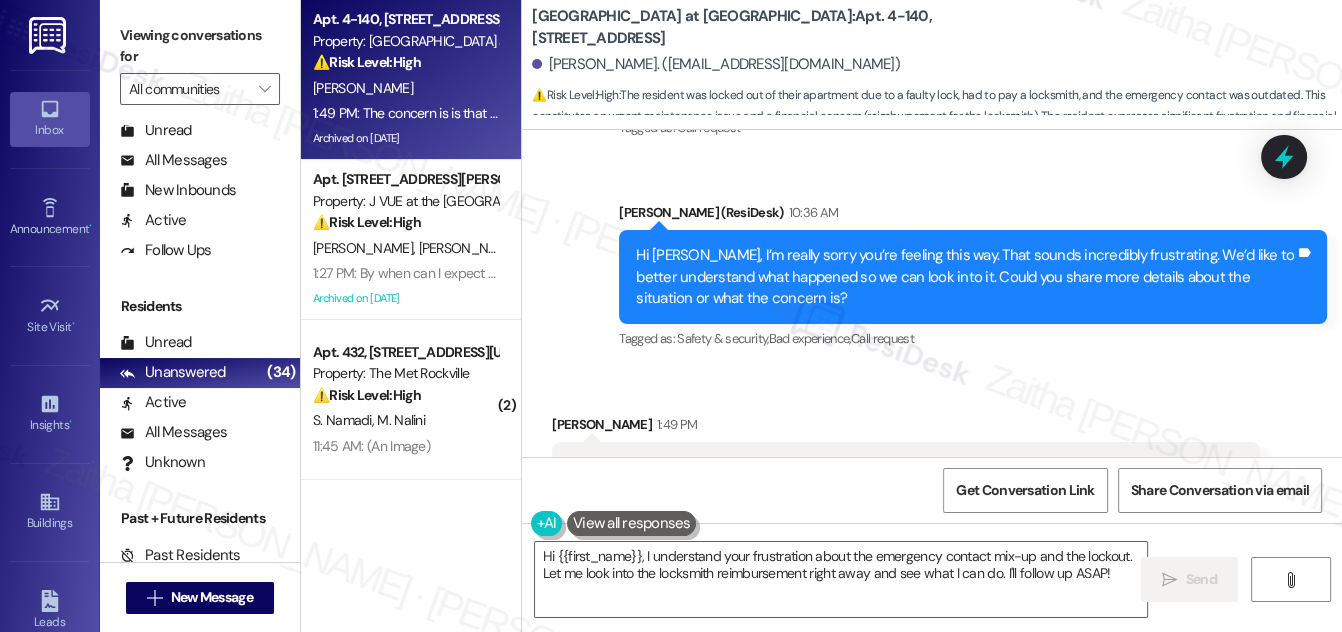 scroll, scrollTop: 15806, scrollLeft: 0, axis: vertical 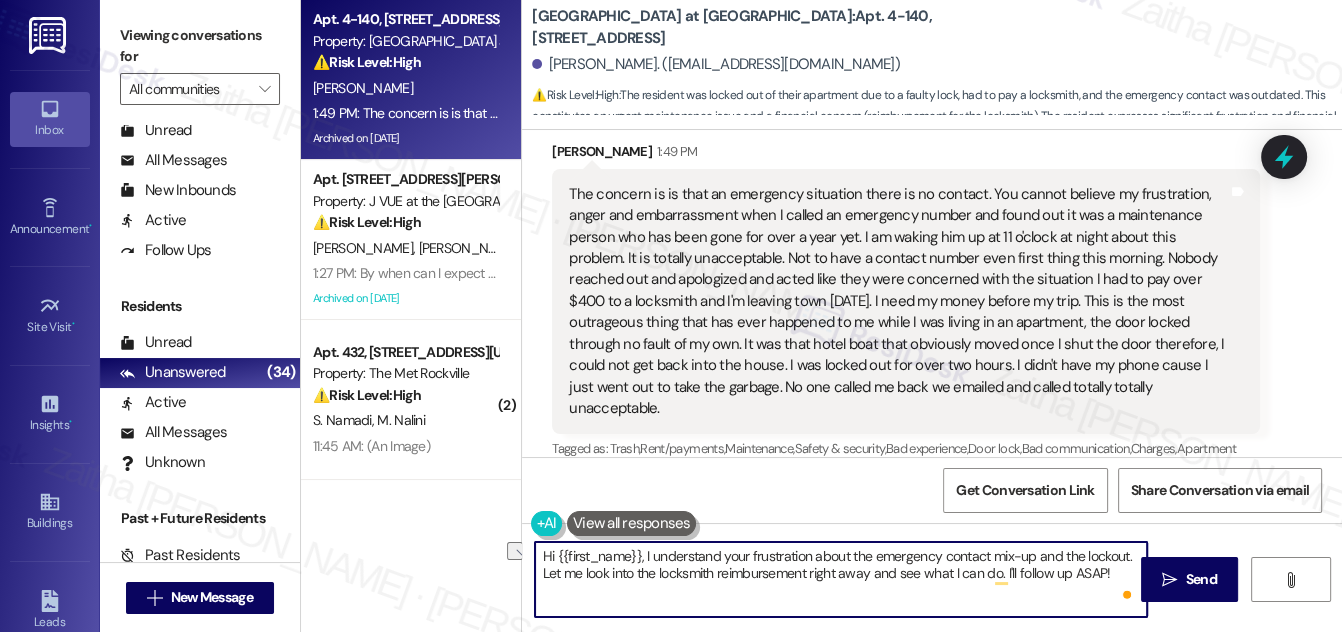 drag, startPoint x: 537, startPoint y: 553, endPoint x: 644, endPoint y: 553, distance: 107 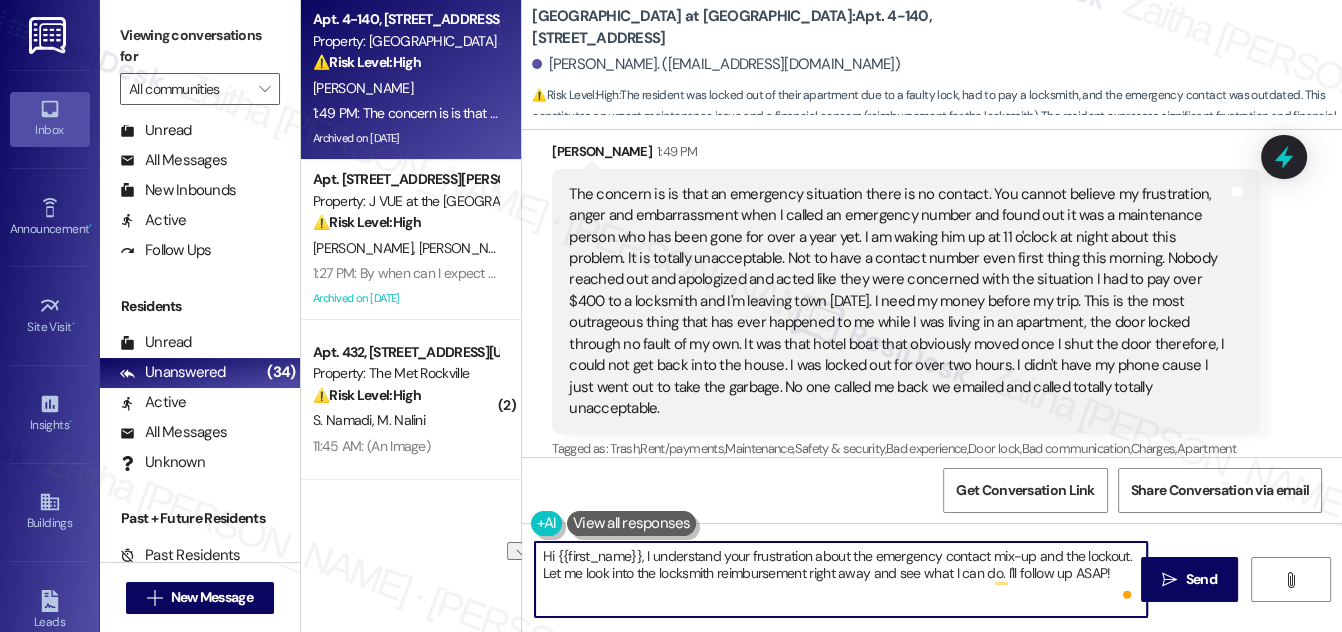 click on "Hi {{first_name}}, I understand your frustration about the emergency contact mix-up and the lockout. Let me look into the locksmith reimbursement right away and see what I can do. I'll follow up ASAP!" at bounding box center (841, 579) 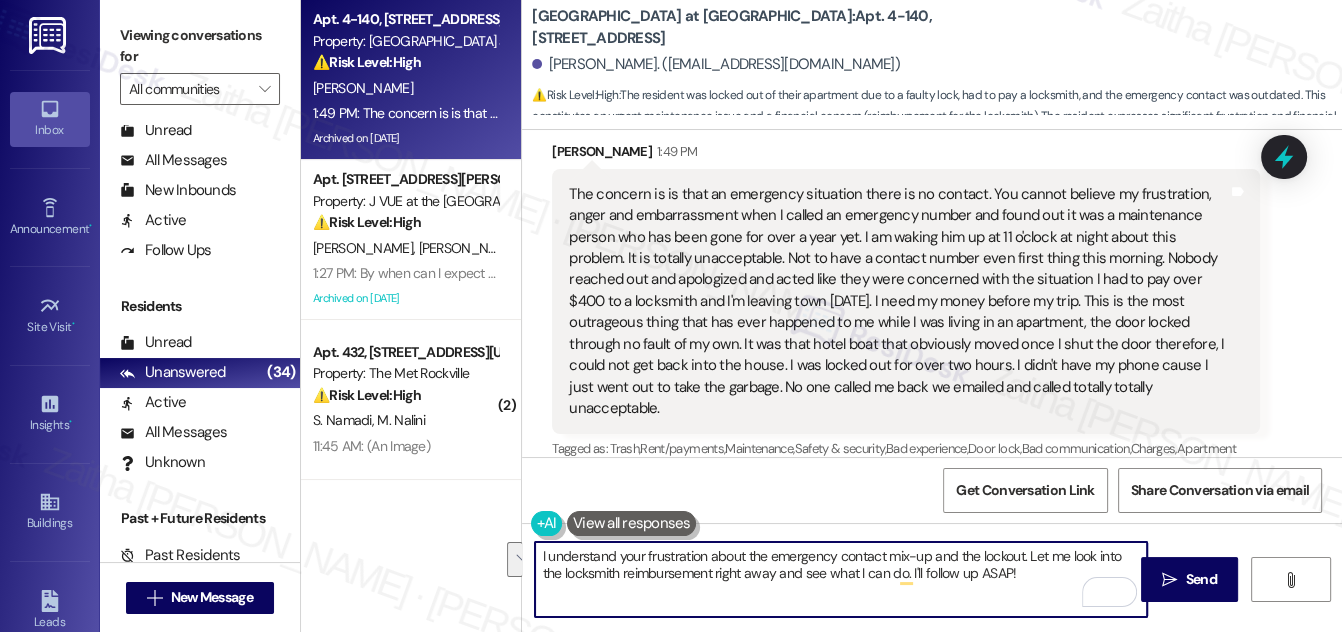 drag, startPoint x: 1029, startPoint y: 555, endPoint x: 1036, endPoint y: 582, distance: 27.89265 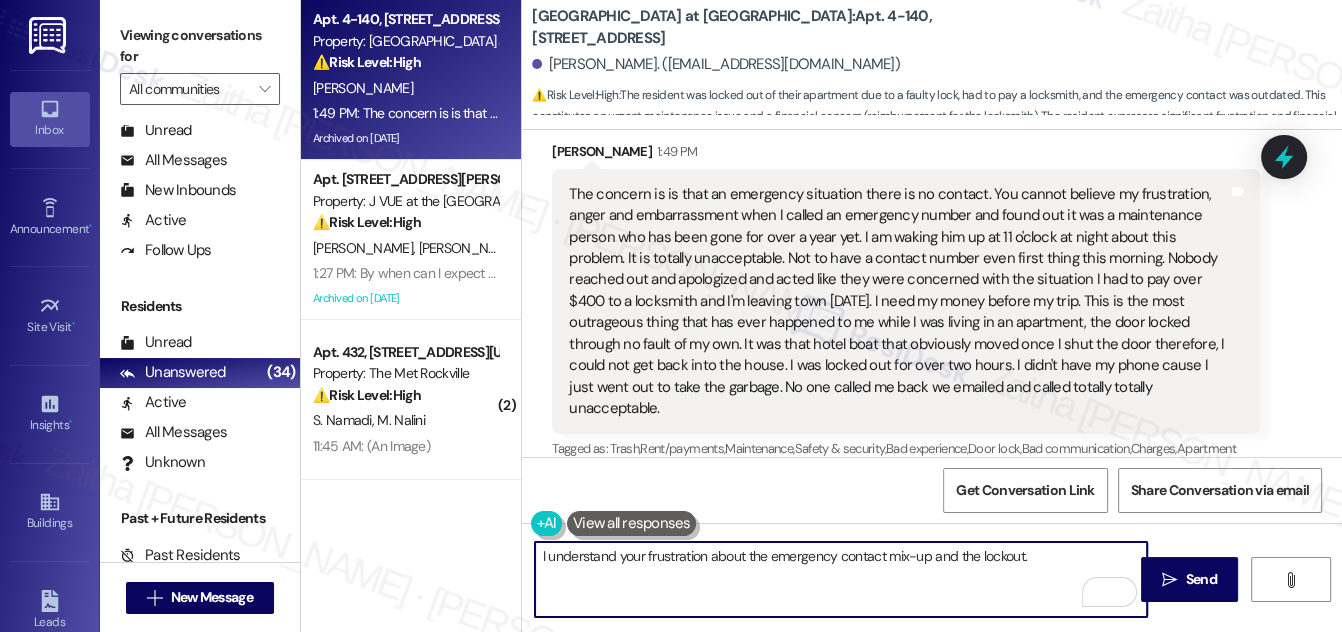 type on "I understand your frustration about the emergency contact mix-up and the lockout." 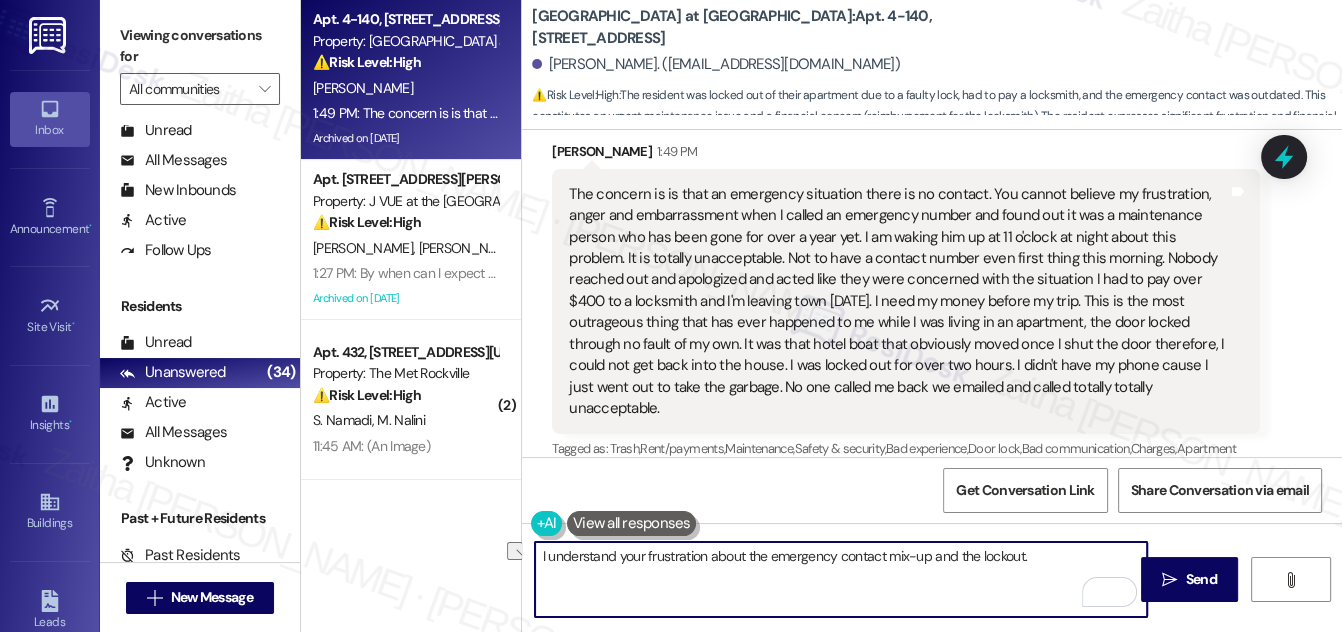 drag, startPoint x: 539, startPoint y: 556, endPoint x: 1079, endPoint y: 583, distance: 540.67456 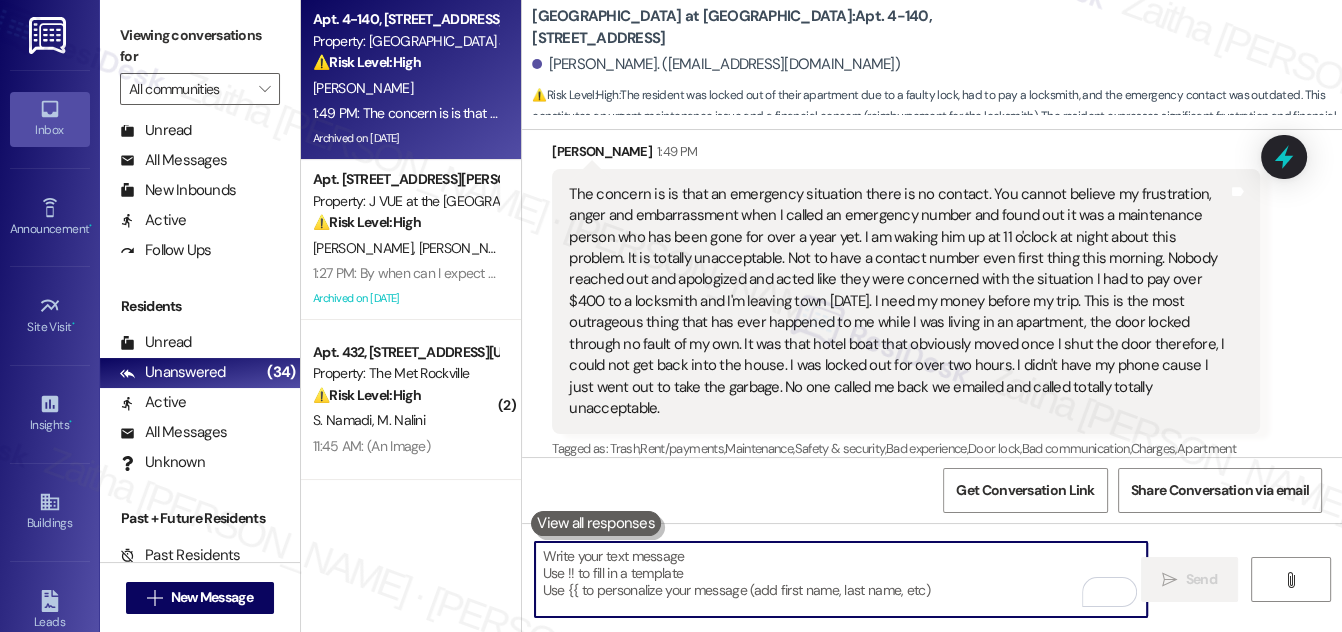 paste on "Thank you for bringing this to our attention" 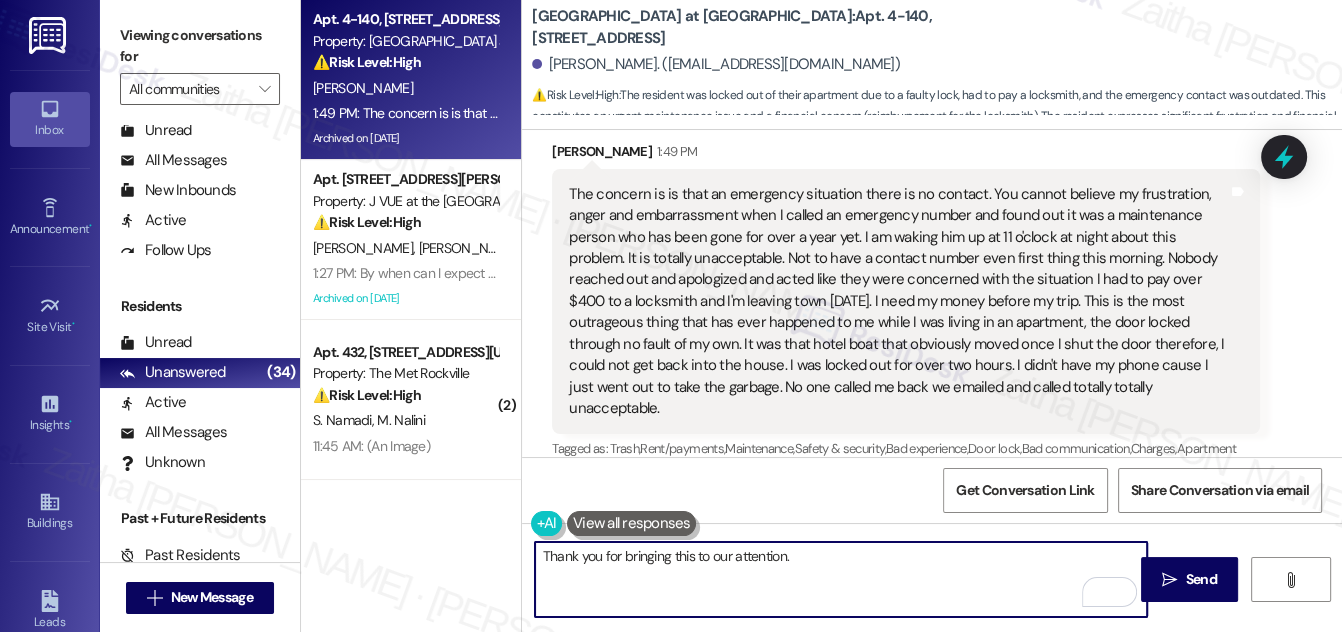 paste on "I’m truly sorry for the distress and frustration this situation caused. It's unacceptable that the emergency contact was outdated, that no one followed up, and that you were left to cover the locksmith expense on your own." 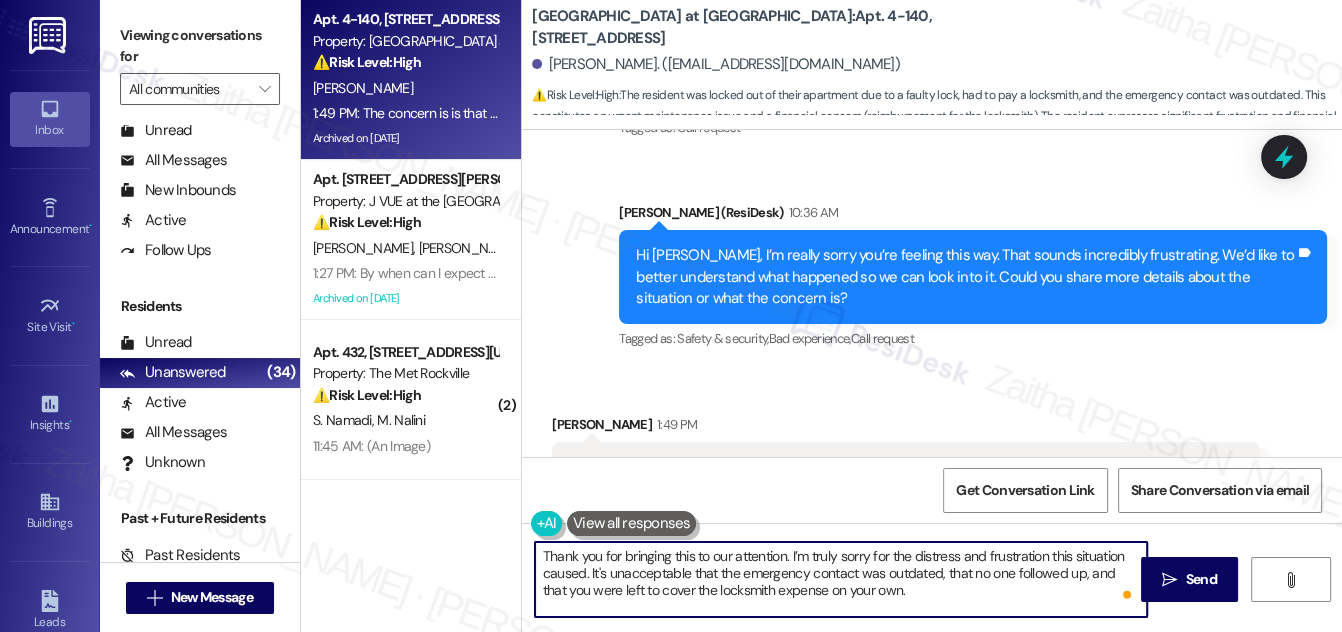 scroll, scrollTop: 15624, scrollLeft: 0, axis: vertical 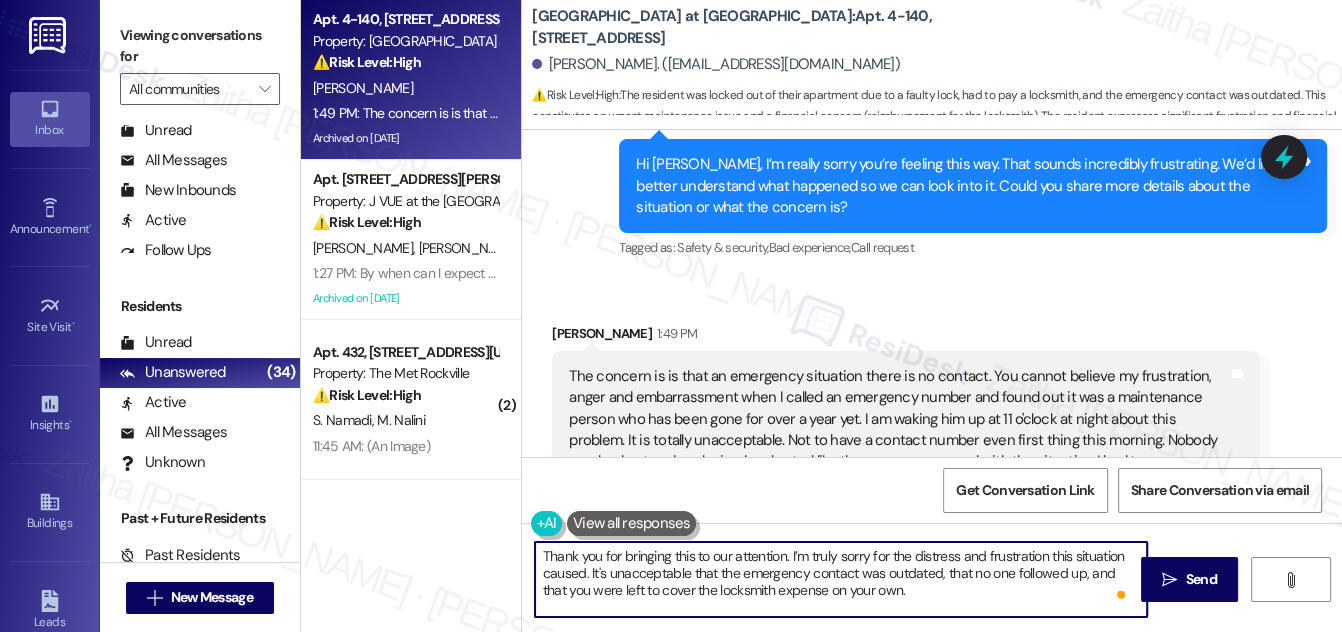 paste on "With your trip approaching, I’ll send your reimbursement request along and update you as soon as I hear back." 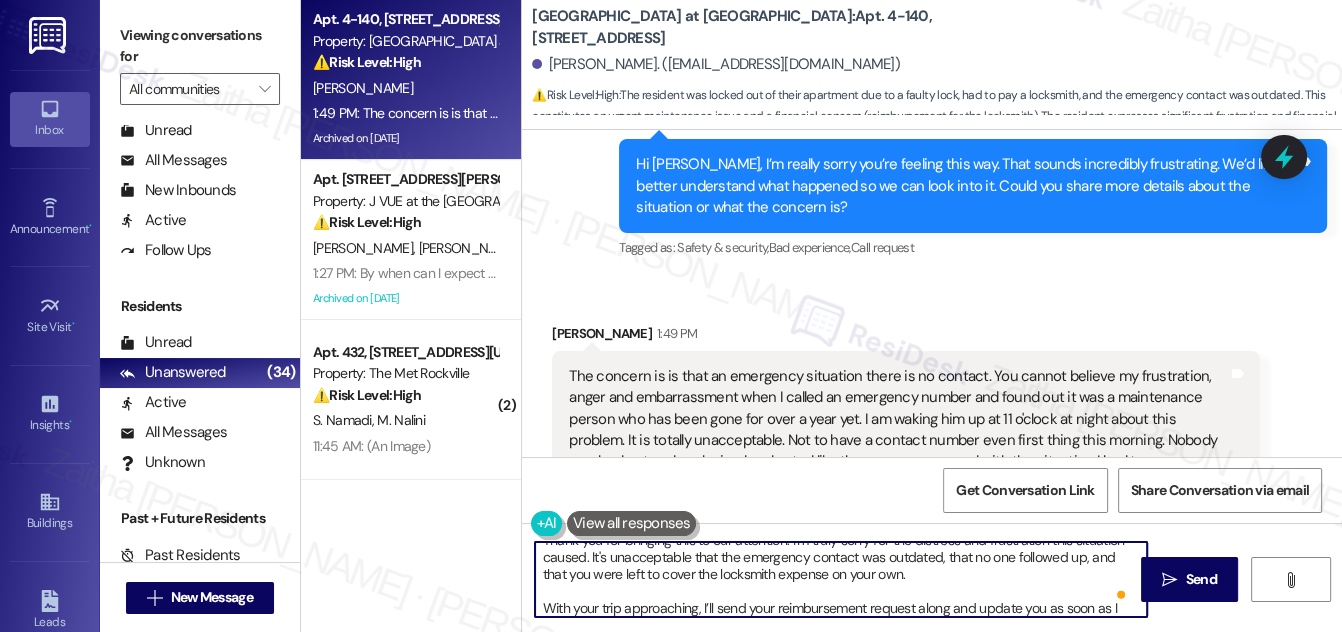 scroll, scrollTop: 34, scrollLeft: 0, axis: vertical 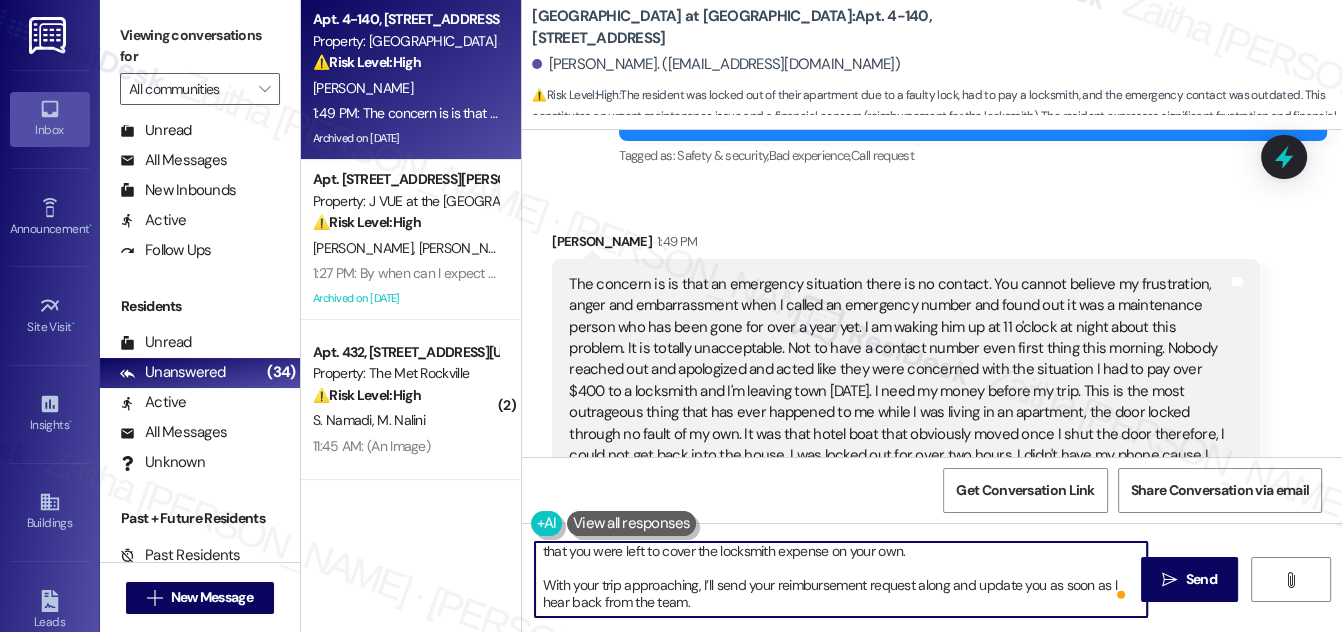 paste on "Thank you for your patience, and again, our sincere apologies for the experience." 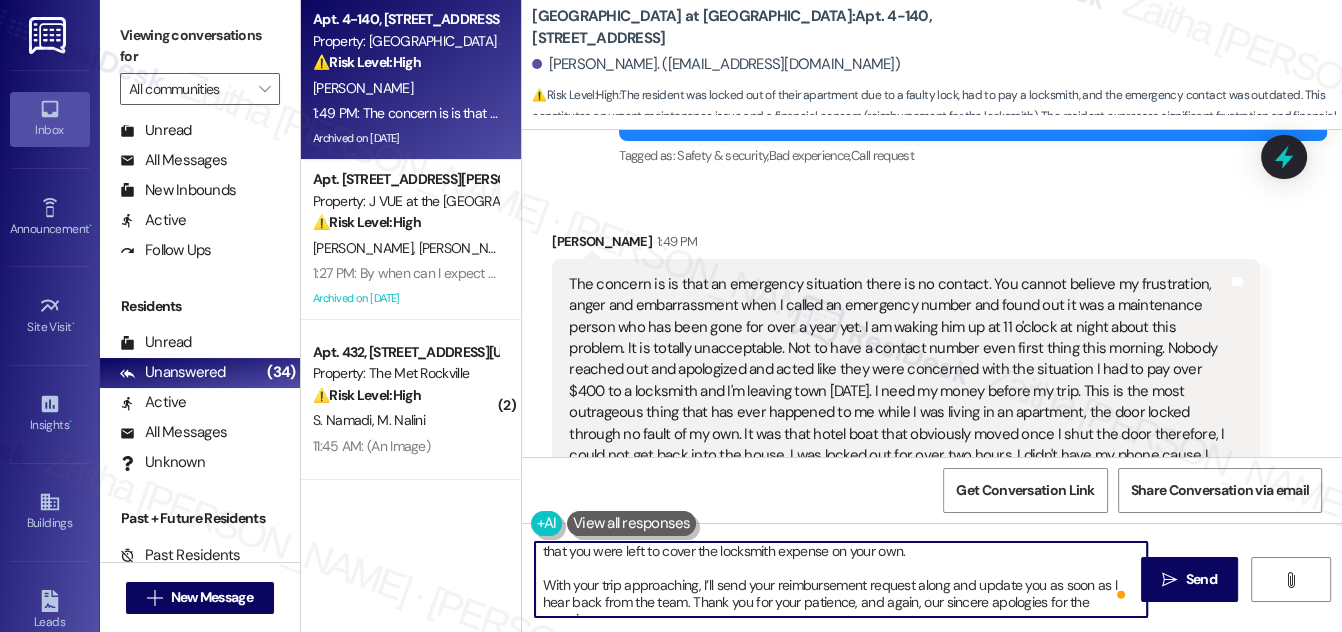 scroll, scrollTop: 50, scrollLeft: 0, axis: vertical 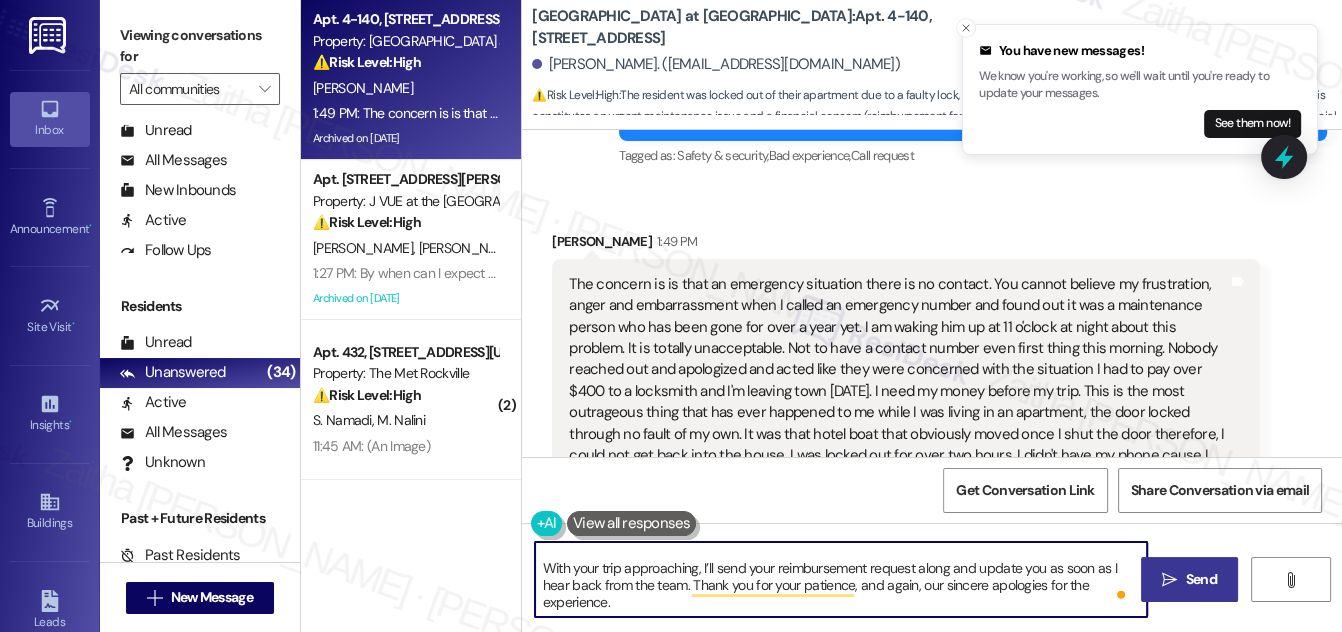 type on "Thank you for bringing this to our attention. I’m truly sorry for the distress and frustration this situation caused. It's unacceptable that the emergency contact was outdated, that no one followed up, and that you were left to cover the locksmith expense on your own.
With your trip approaching, I’ll send your reimbursement request along and update you as soon as I hear back from the team. Thank you for your patience, and again, our sincere apologies for the experience." 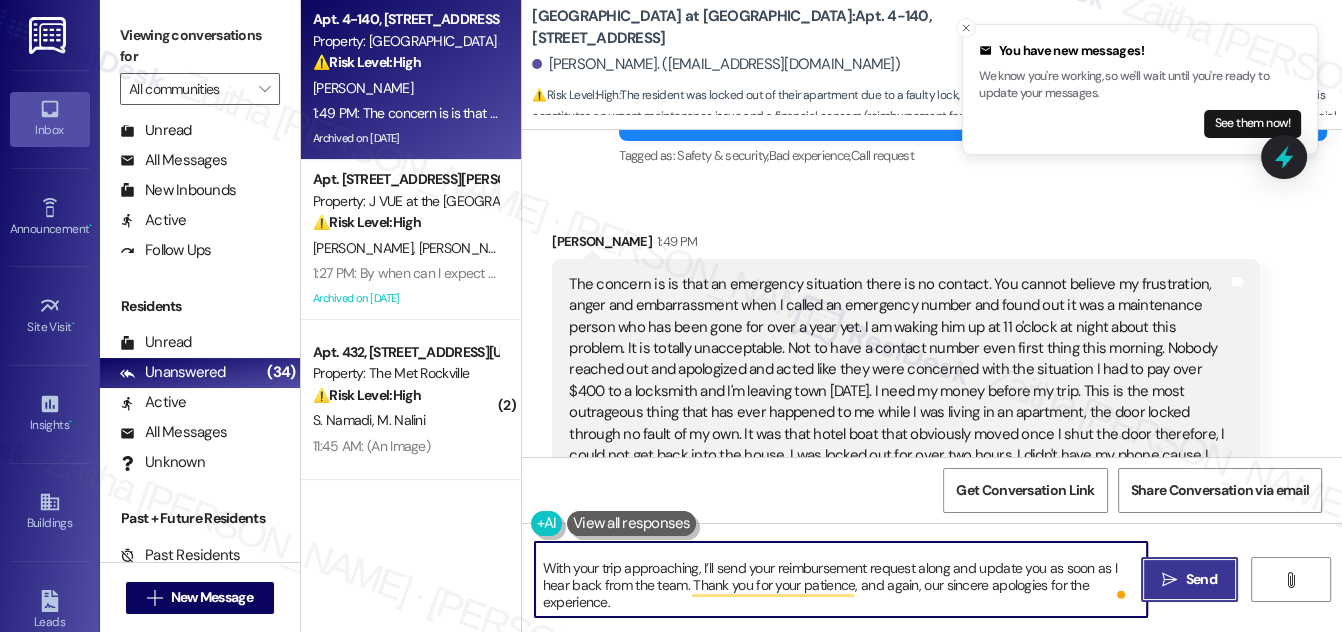 drag, startPoint x: 1222, startPoint y: 580, endPoint x: 1211, endPoint y: 575, distance: 12.083046 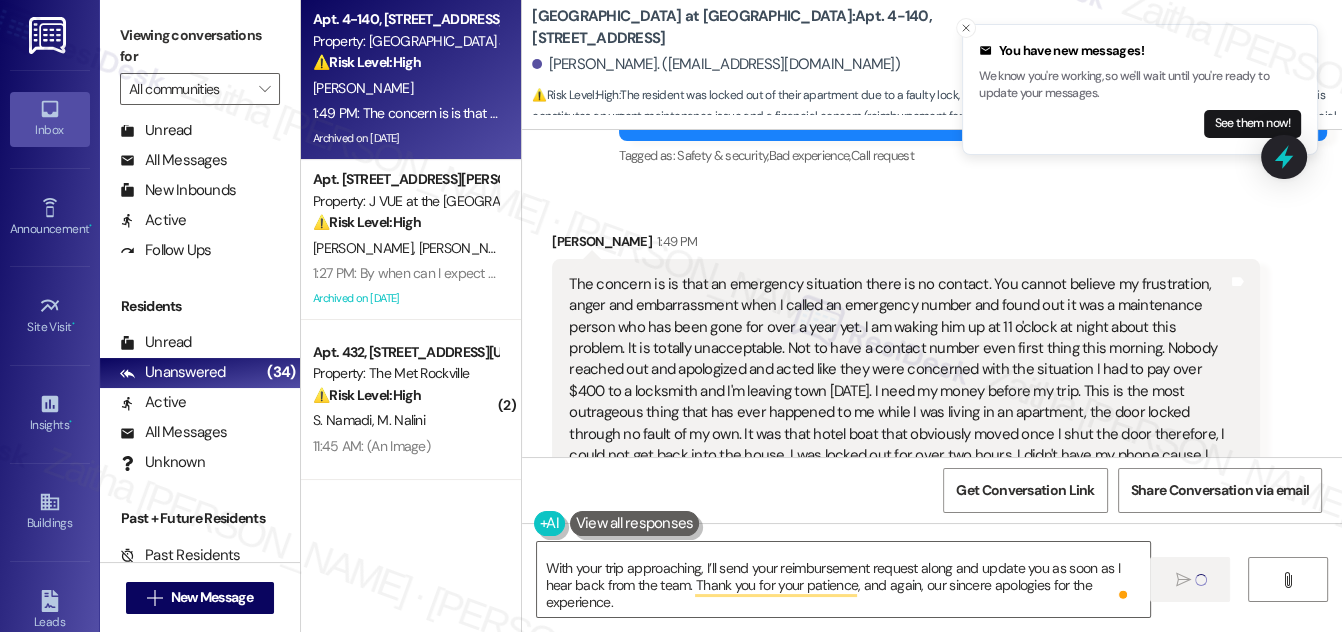 type 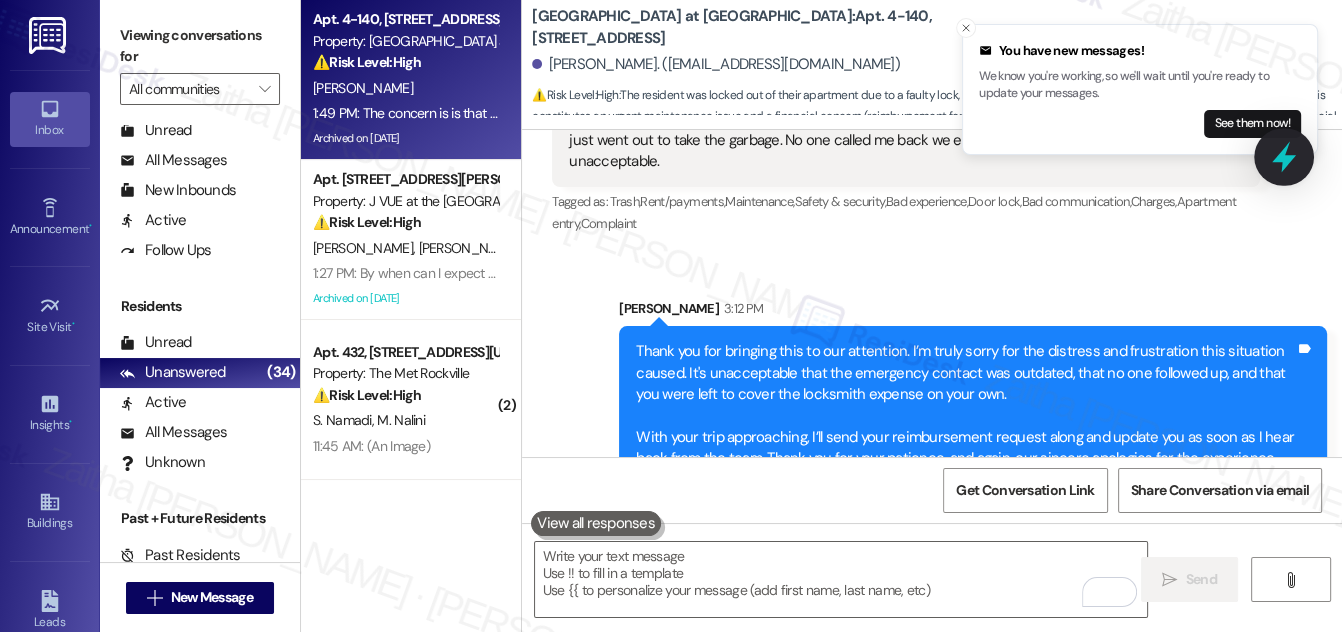 click 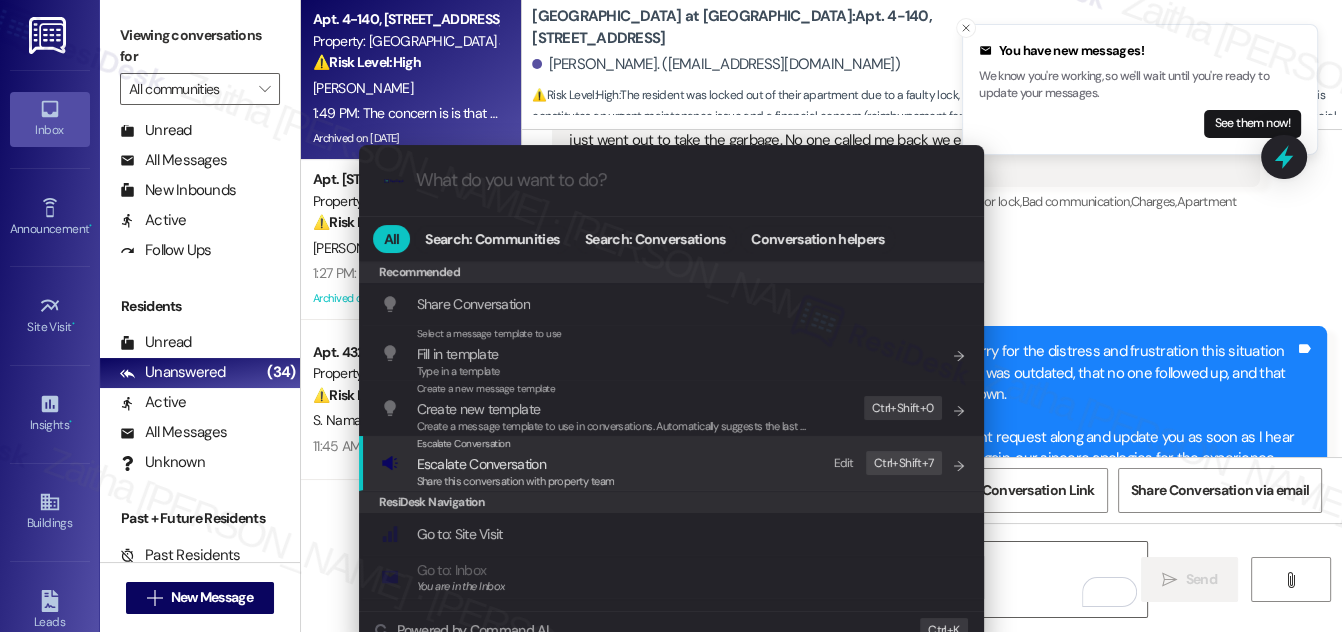 click on "Escalate Conversation" at bounding box center (481, 464) 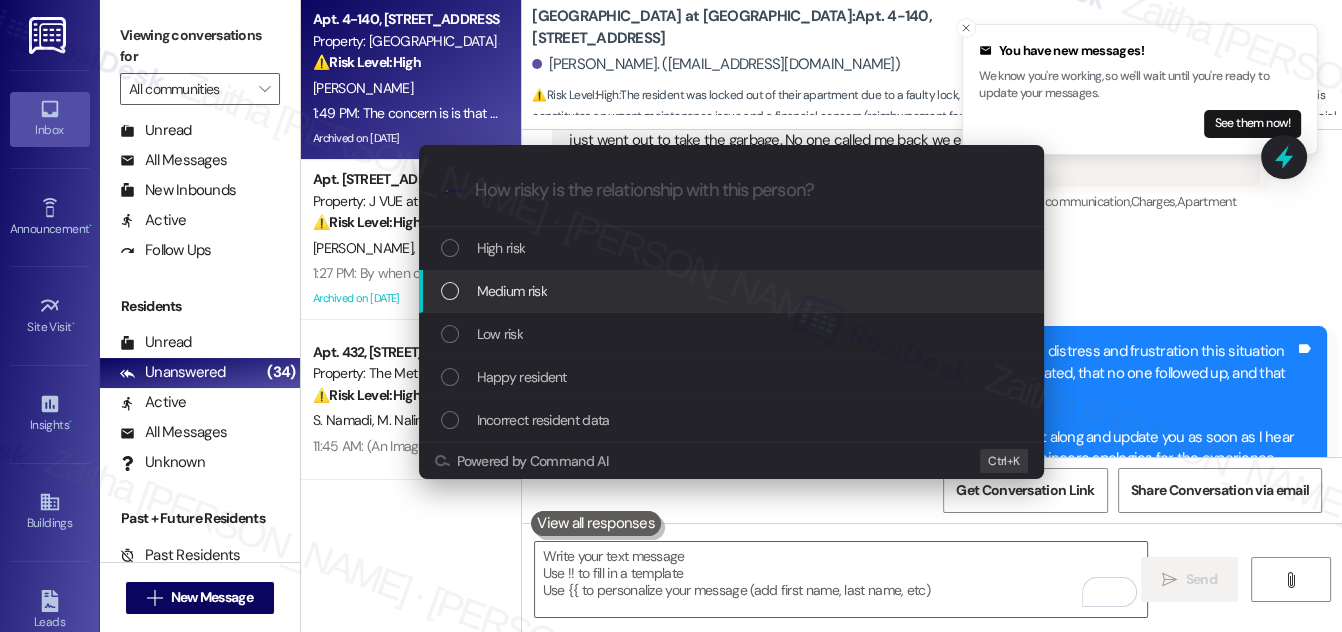 click on "Medium risk" at bounding box center (512, 291) 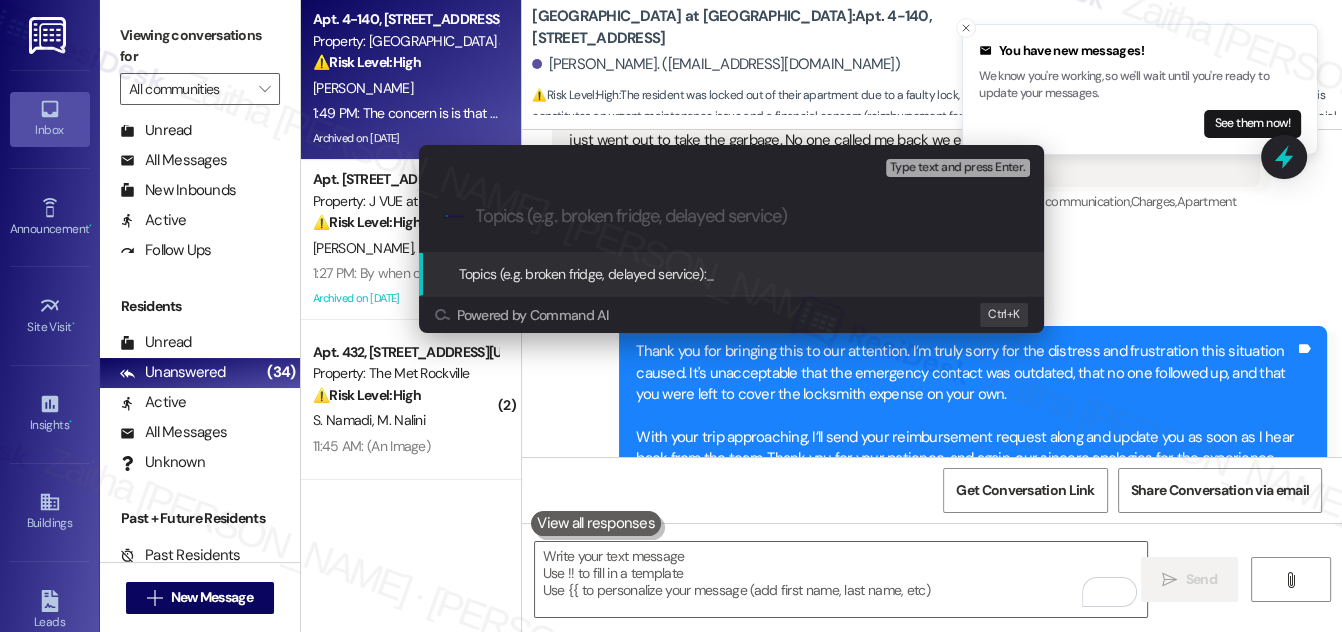 paste on "Reimbursement Request and Emergency Contact Issue" 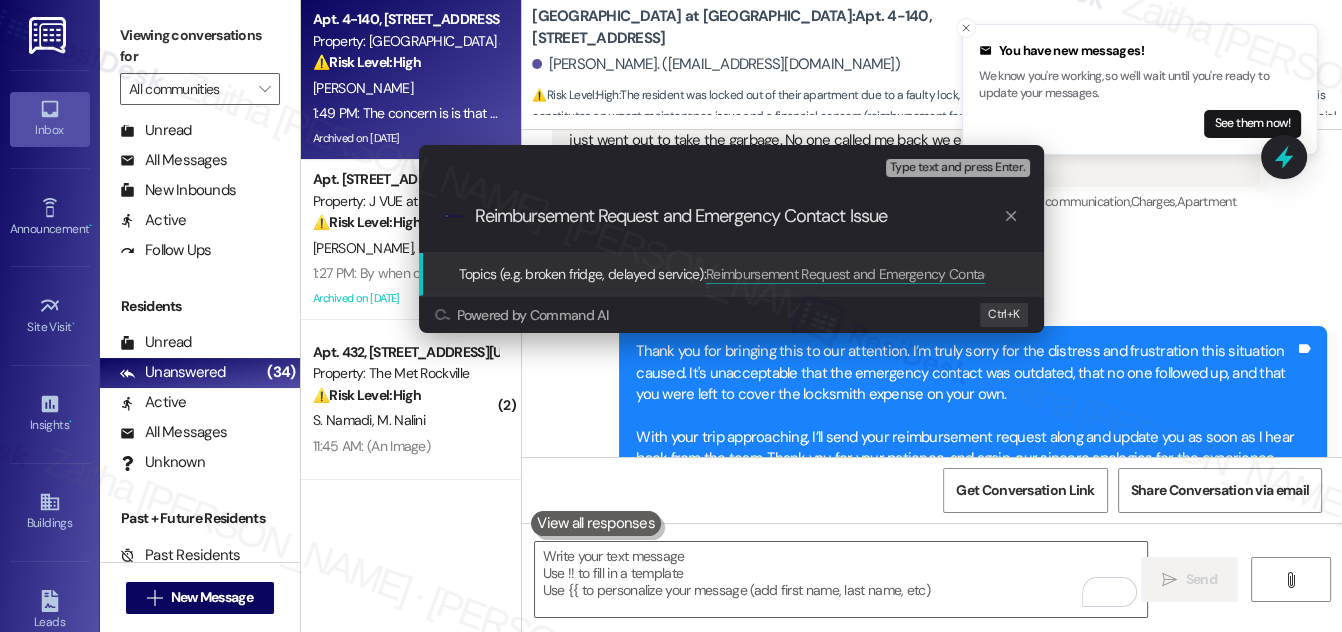 type 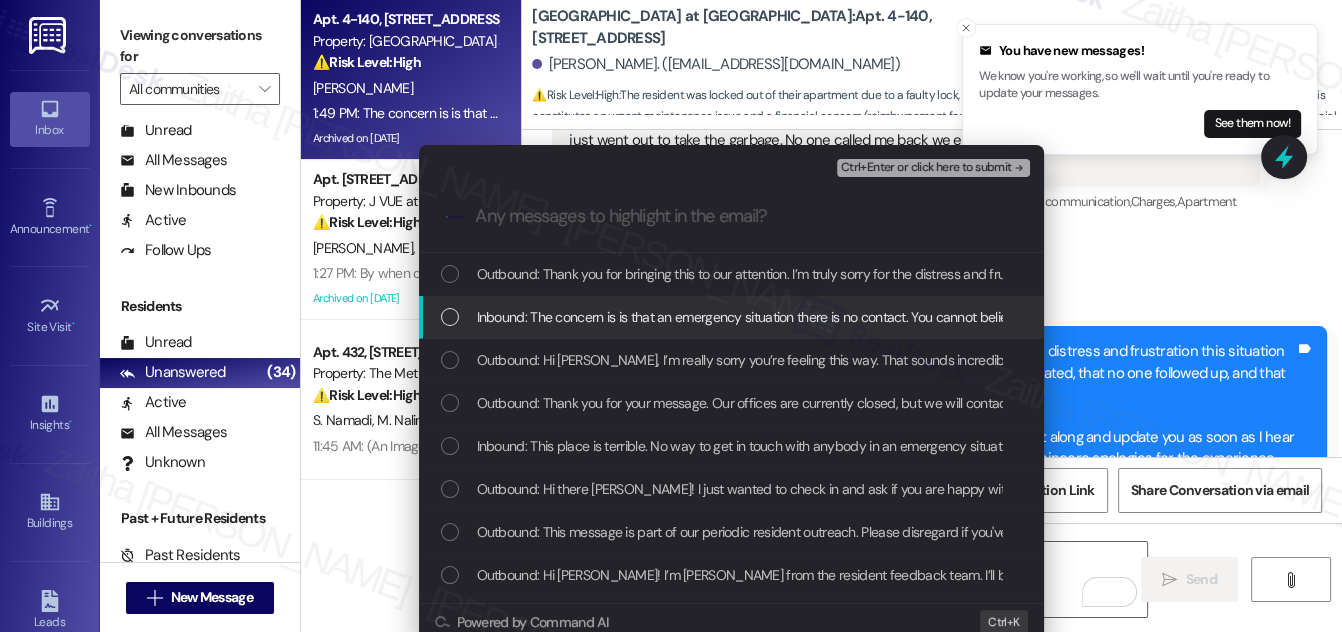 click at bounding box center (450, 317) 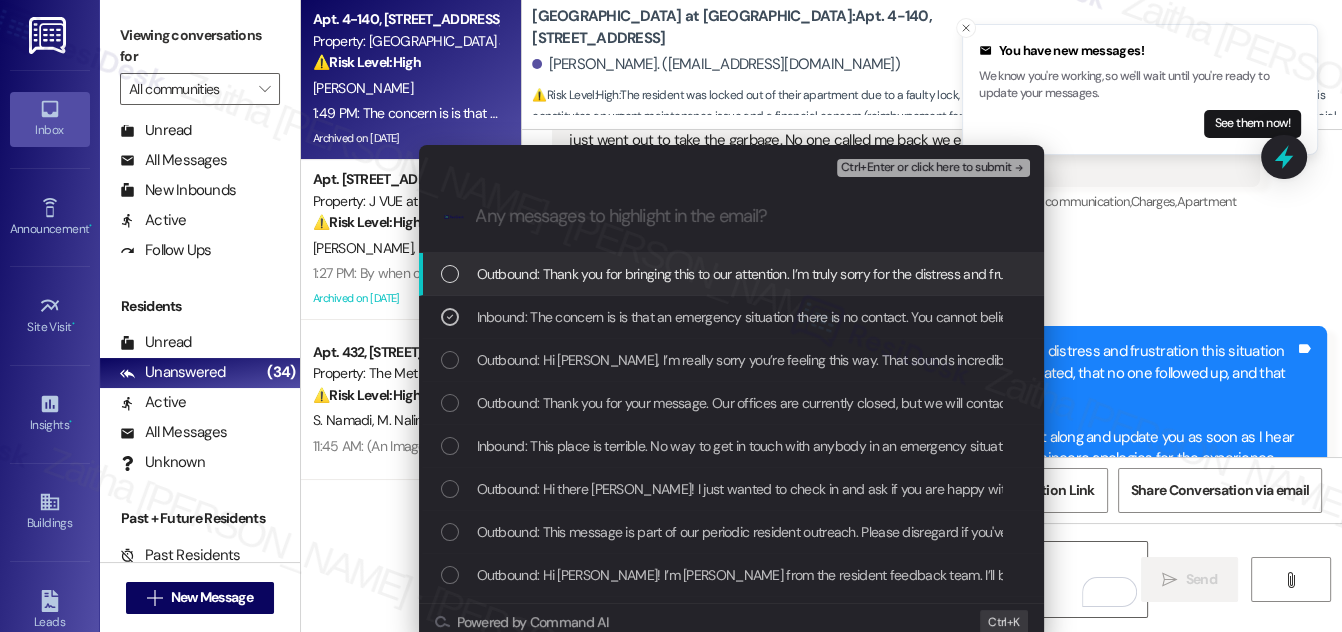 click on "Ctrl+Enter or click here to submit" at bounding box center (926, 168) 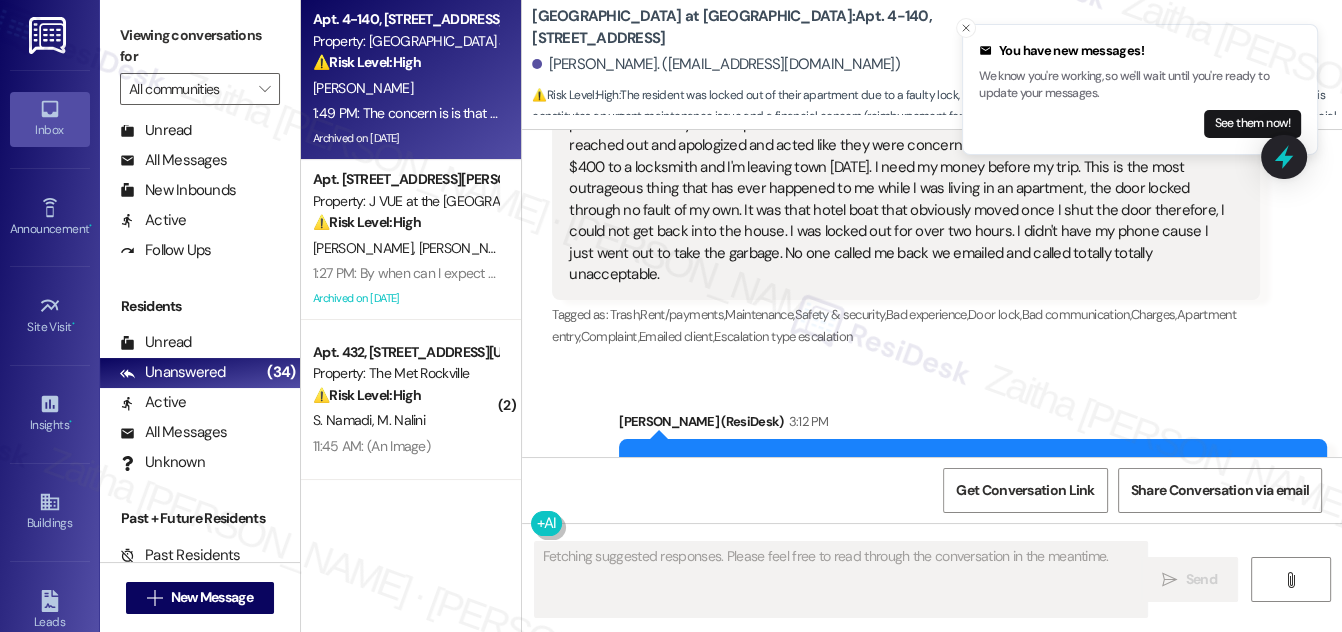 scroll, scrollTop: 16078, scrollLeft: 0, axis: vertical 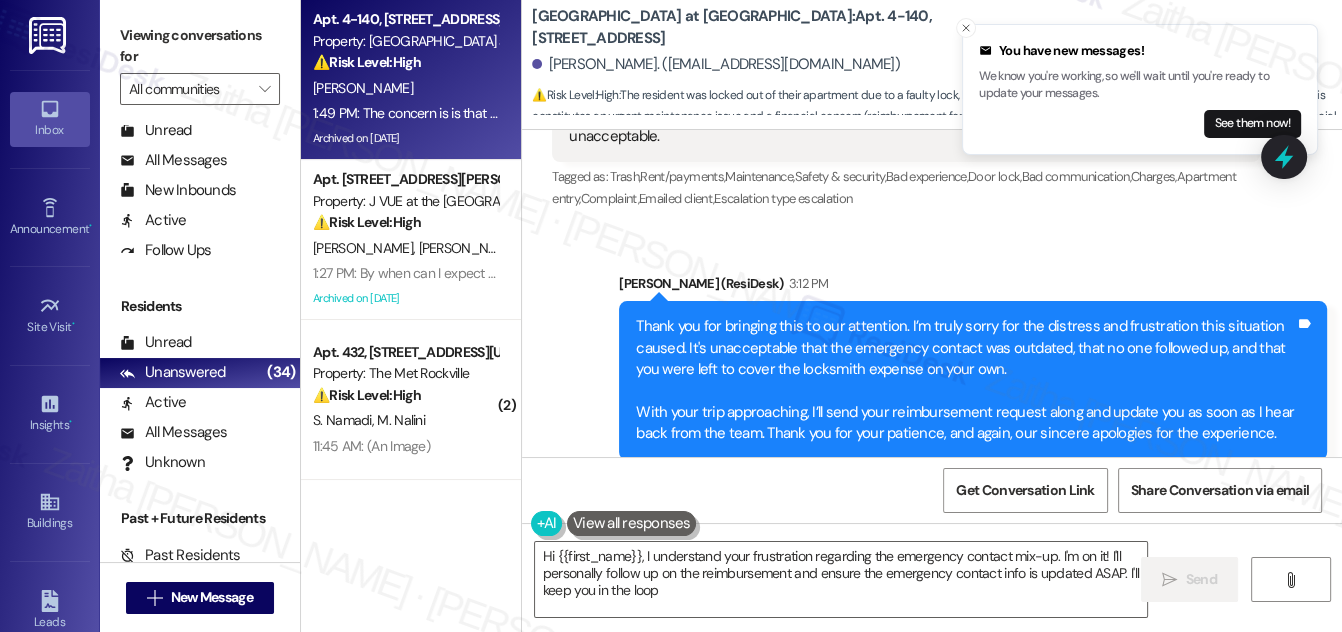 type on "Hi {{first_name}}, I understand your frustration regarding the emergency contact mix-up. I'm on it! I'll personally follow up on the reimbursement and ensure the emergency contact info is updated ASAP. I'll keep you in the loop!" 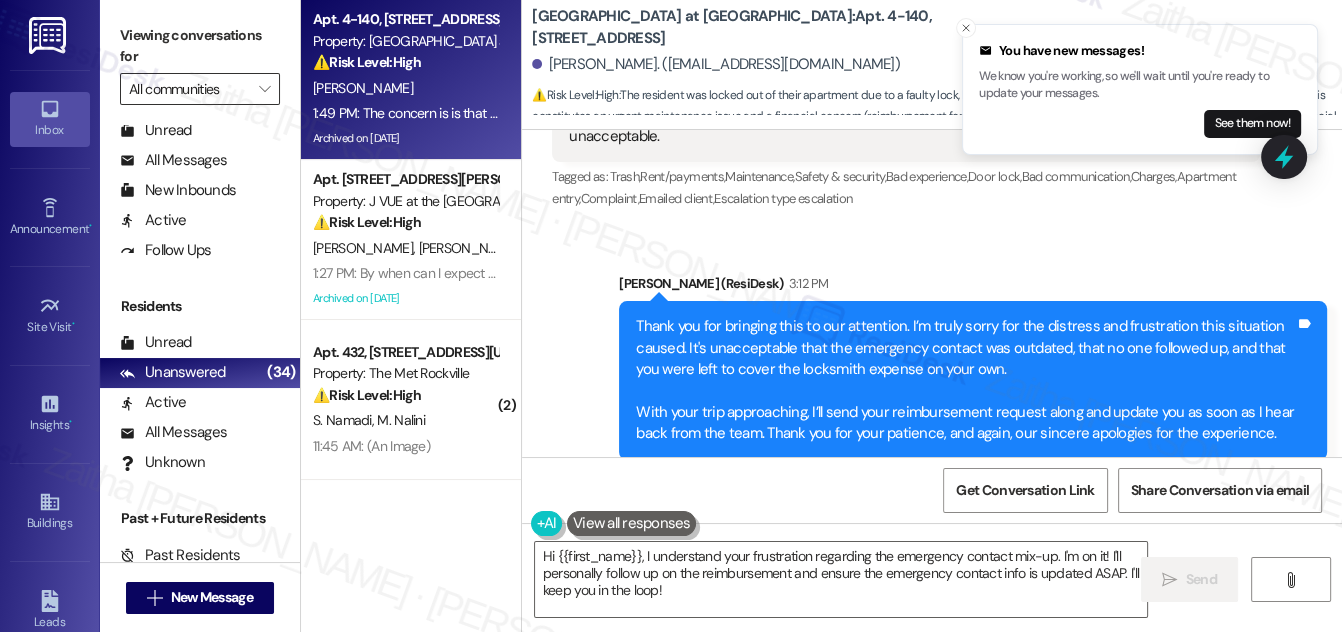 click on "All communities" at bounding box center [188, 89] 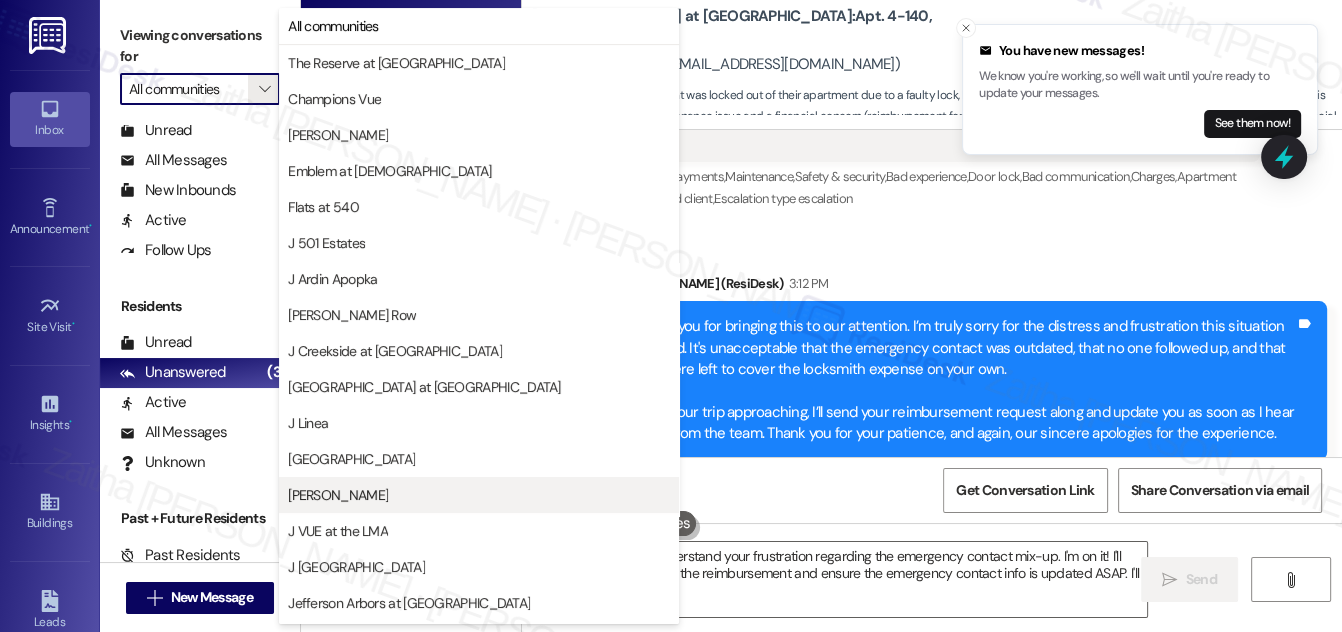 click on "[PERSON_NAME]" at bounding box center [479, 495] 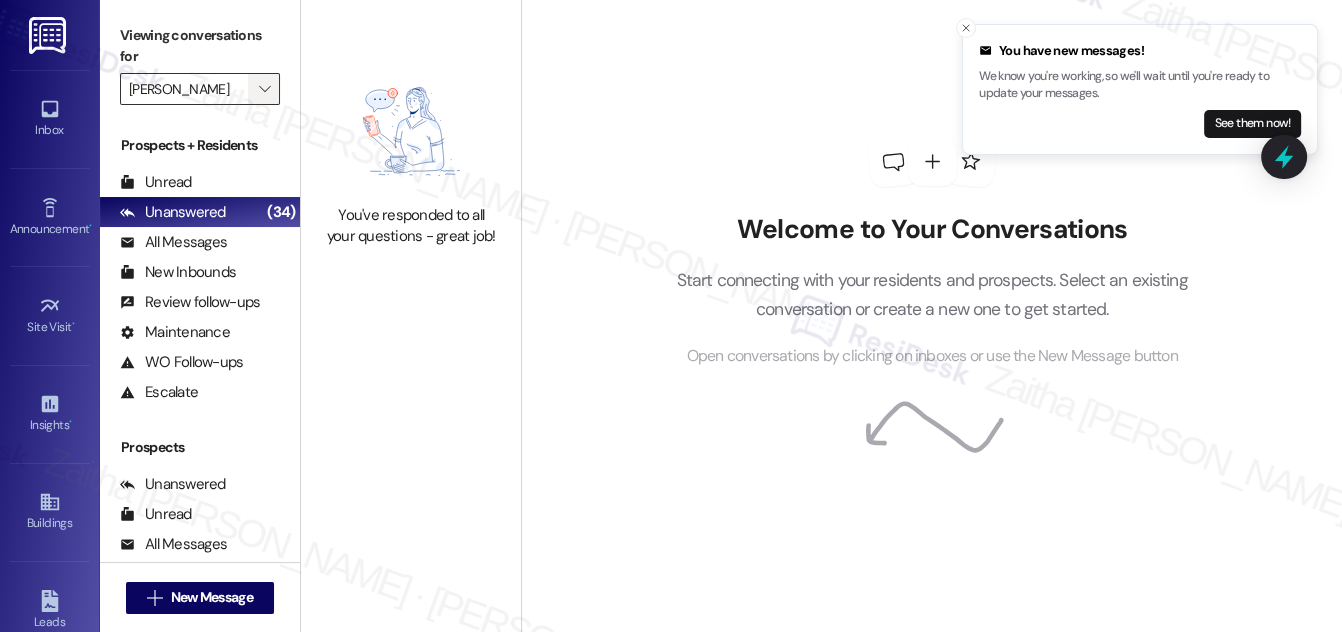 click on "" at bounding box center (264, 89) 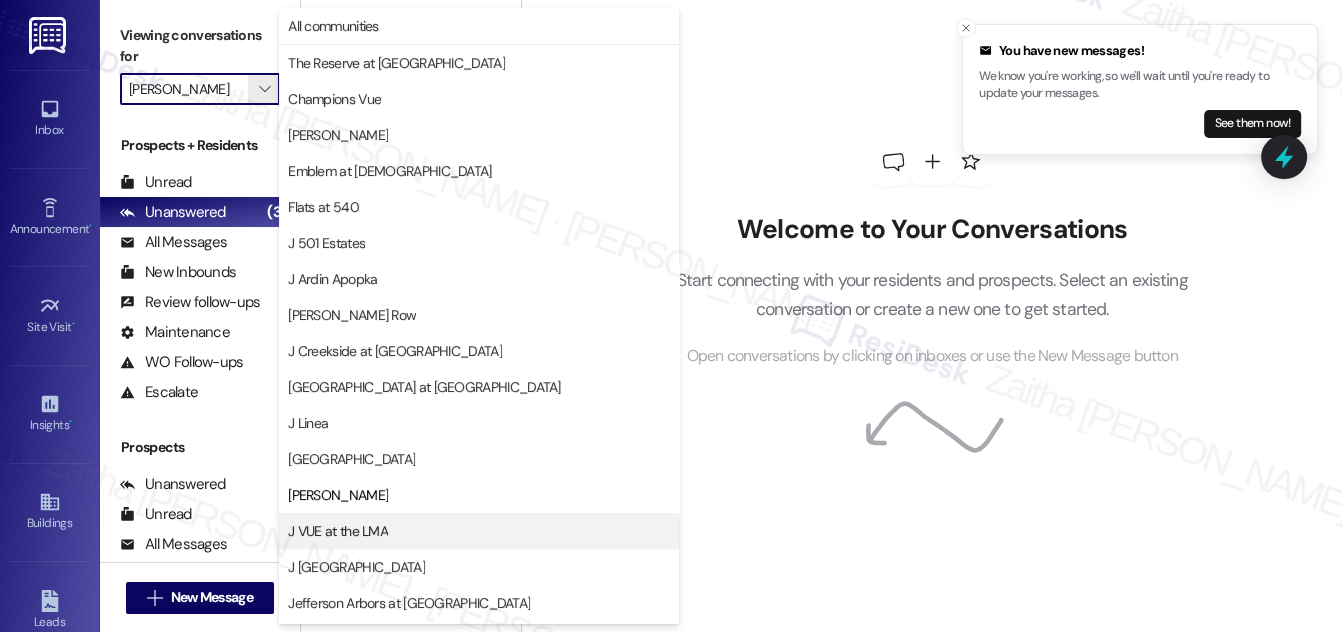 scroll, scrollTop: 325, scrollLeft: 0, axis: vertical 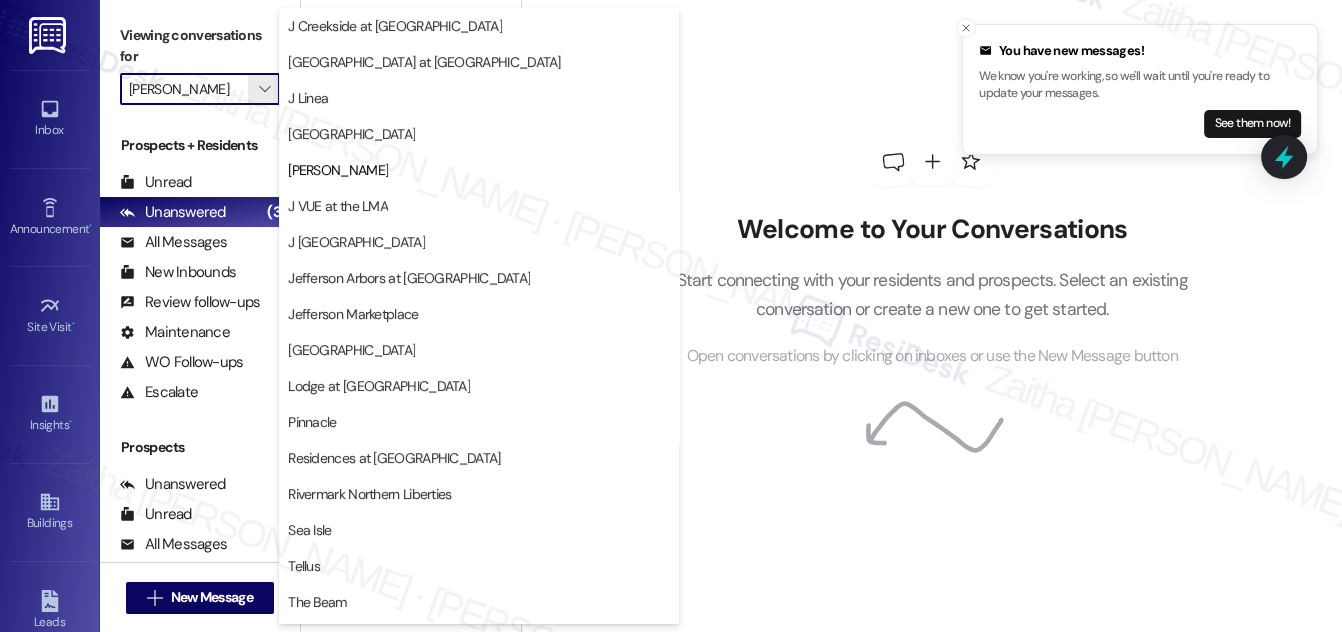 click on "[GEOGRAPHIC_DATA]" at bounding box center (351, 134) 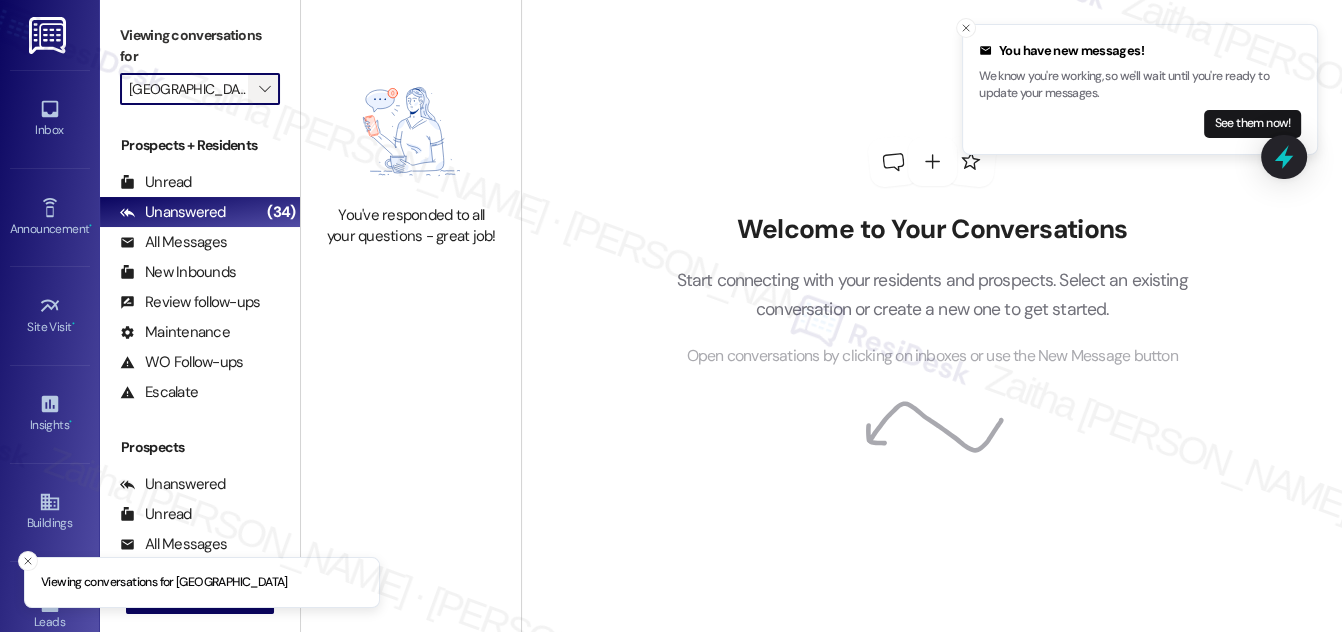 click on "" at bounding box center (264, 89) 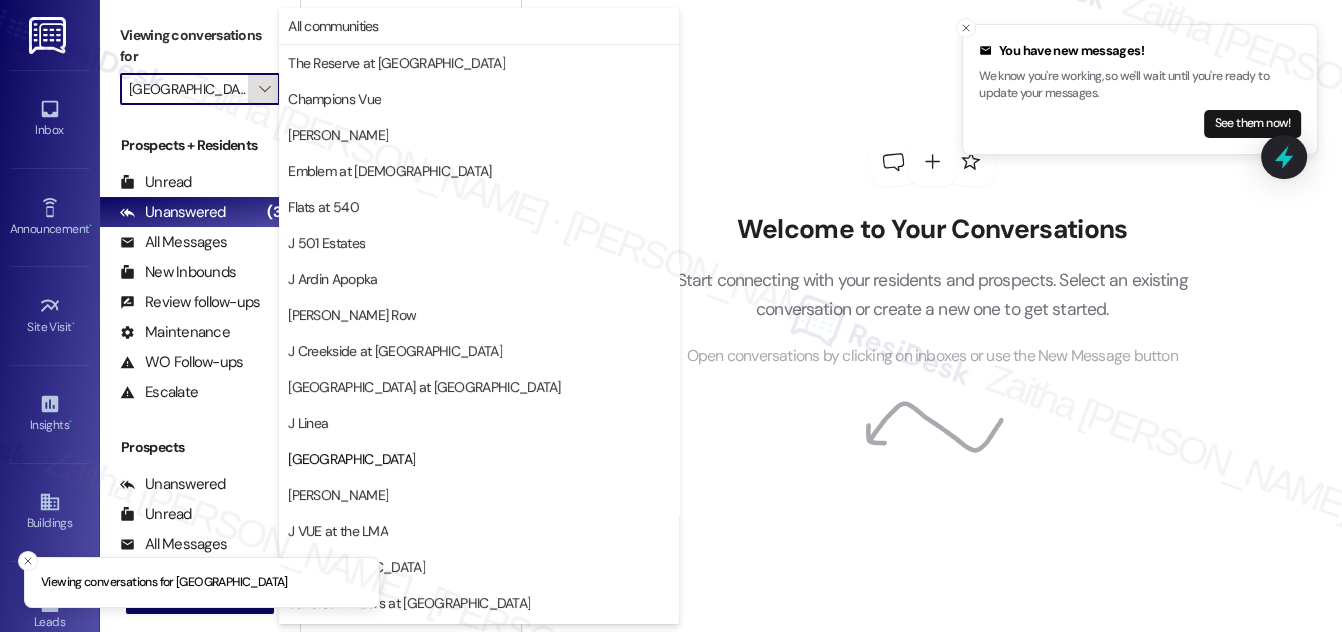 scroll, scrollTop: 325, scrollLeft: 0, axis: vertical 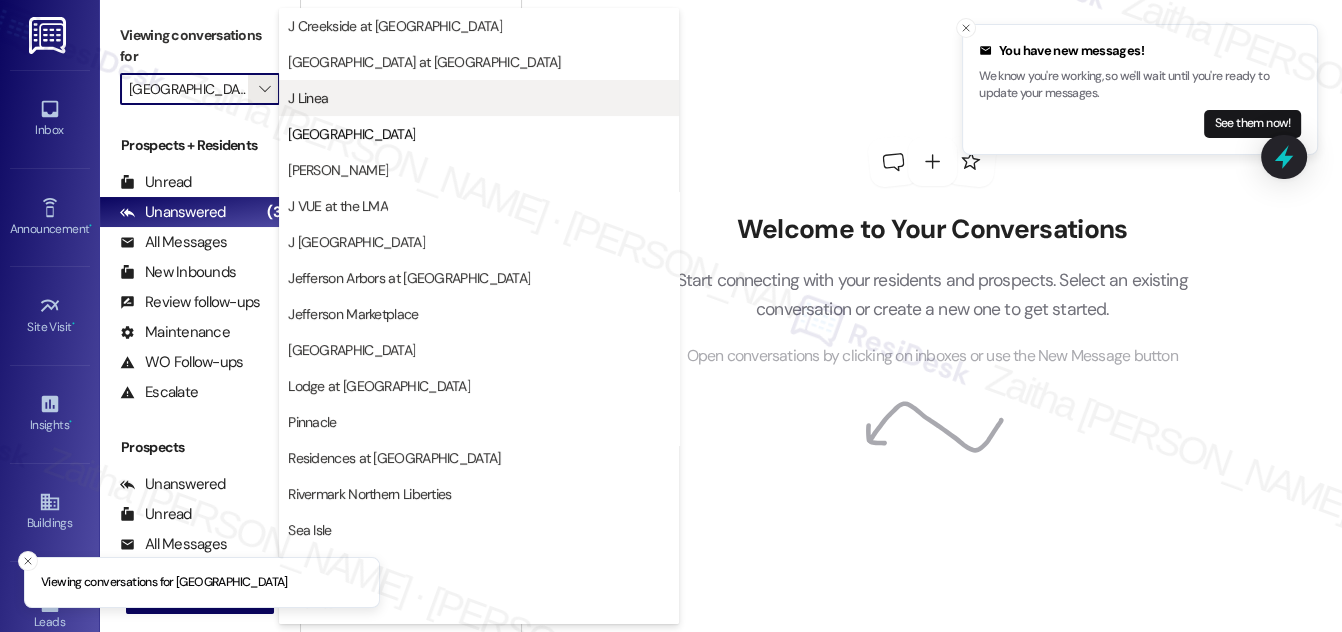 click on "J Linea" at bounding box center (479, 98) 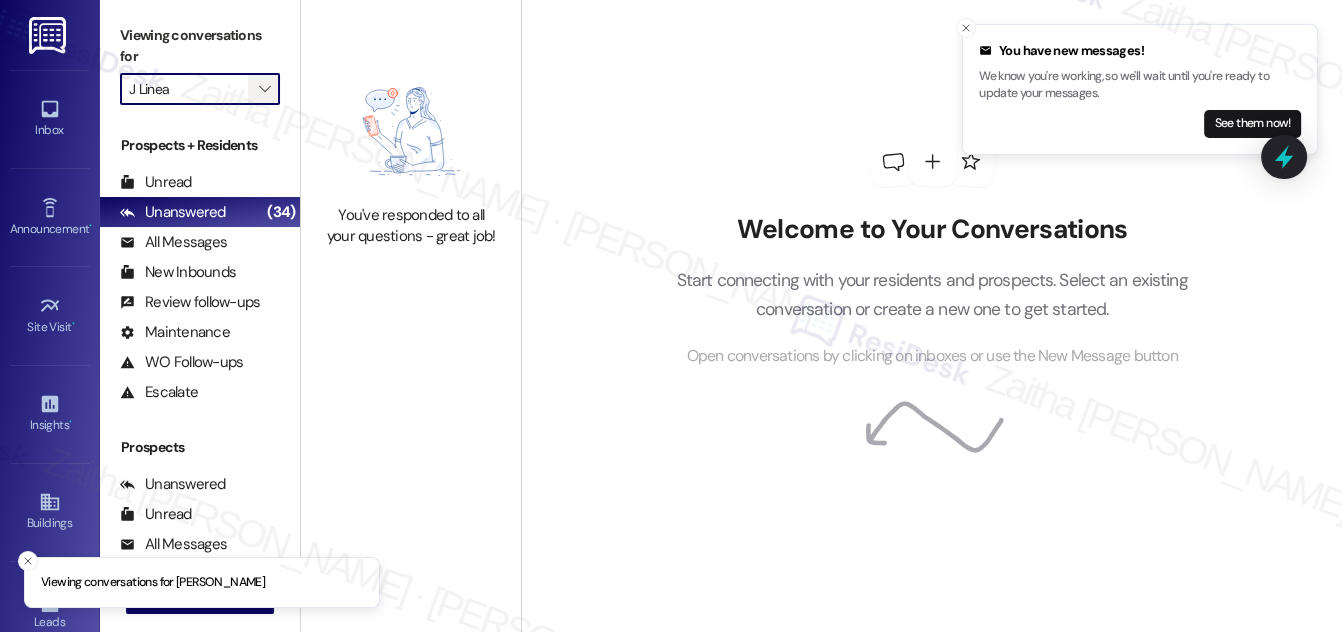 click on "" at bounding box center [264, 89] 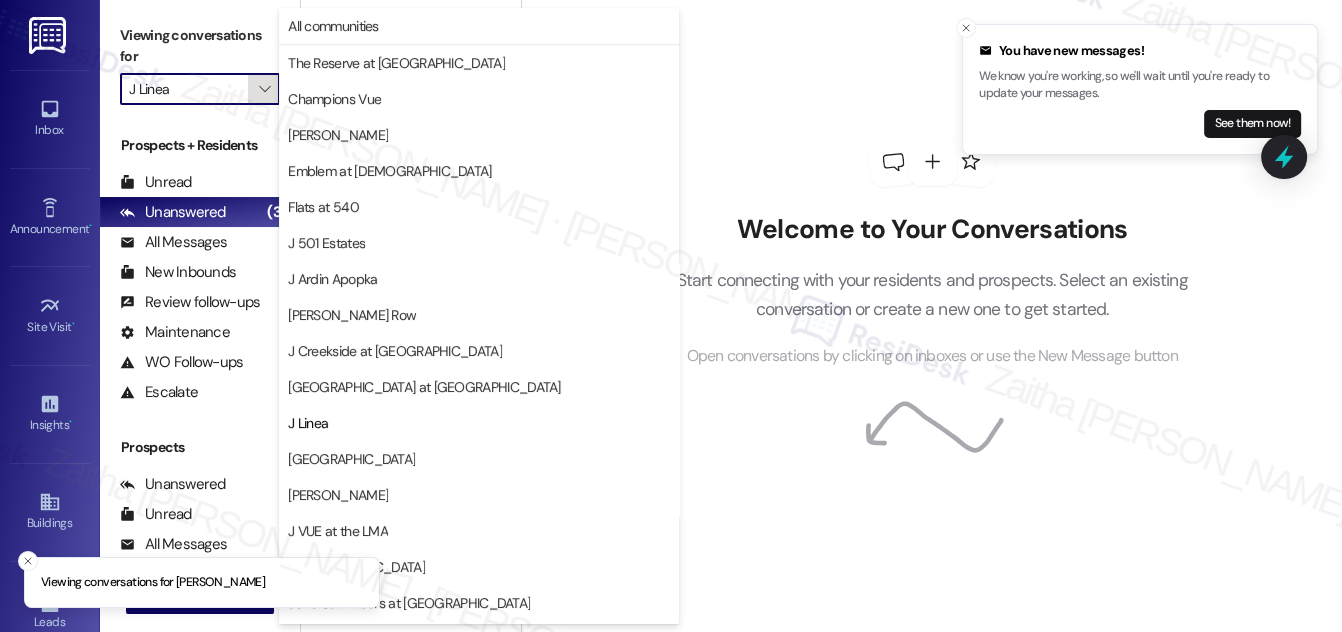 scroll, scrollTop: 325, scrollLeft: 0, axis: vertical 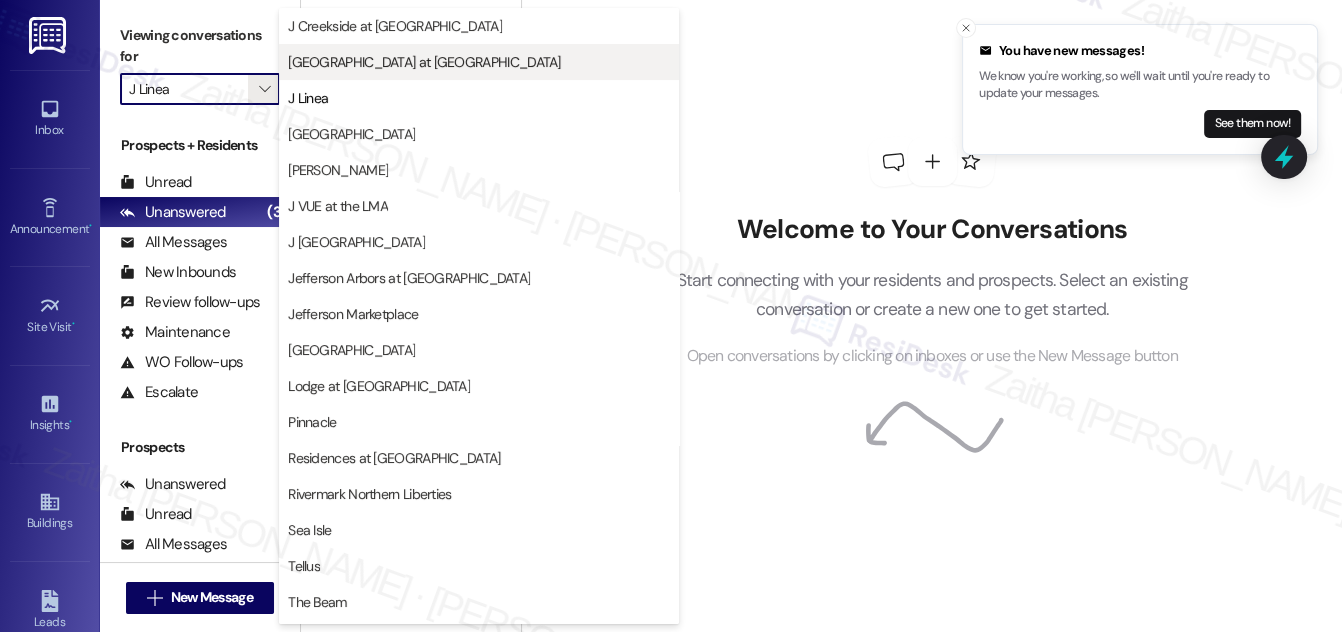 click on "[GEOGRAPHIC_DATA] at [GEOGRAPHIC_DATA]" at bounding box center [424, 62] 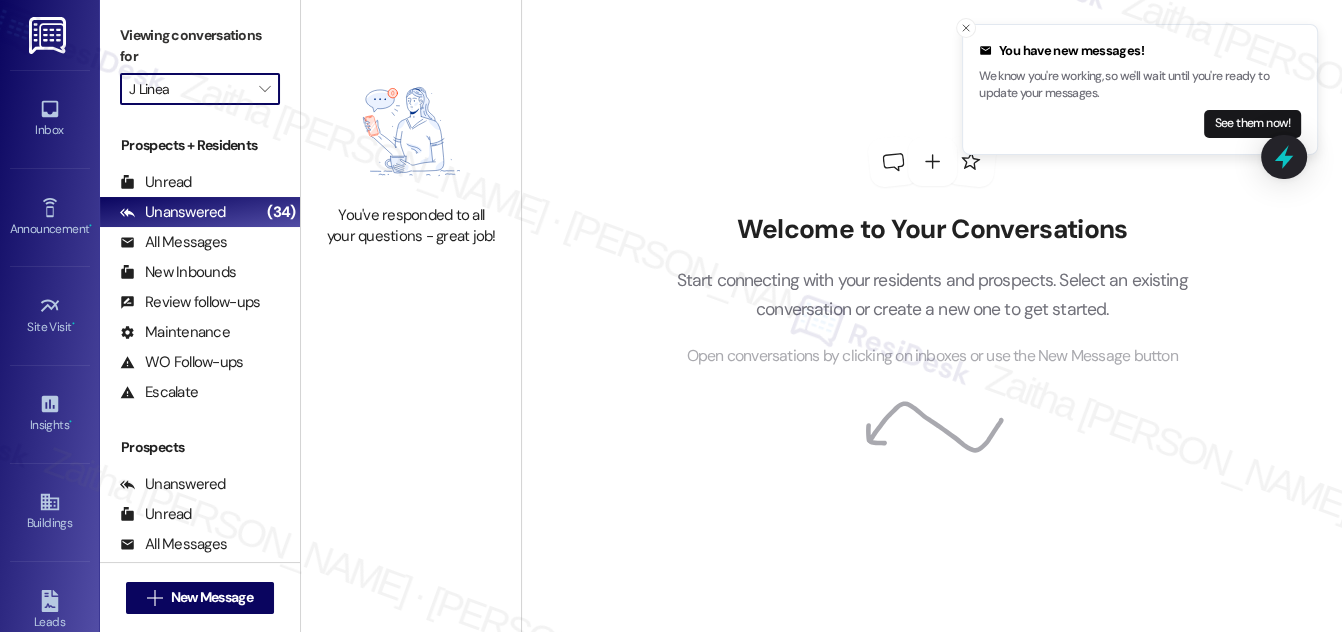 type on "[GEOGRAPHIC_DATA] at [GEOGRAPHIC_DATA]" 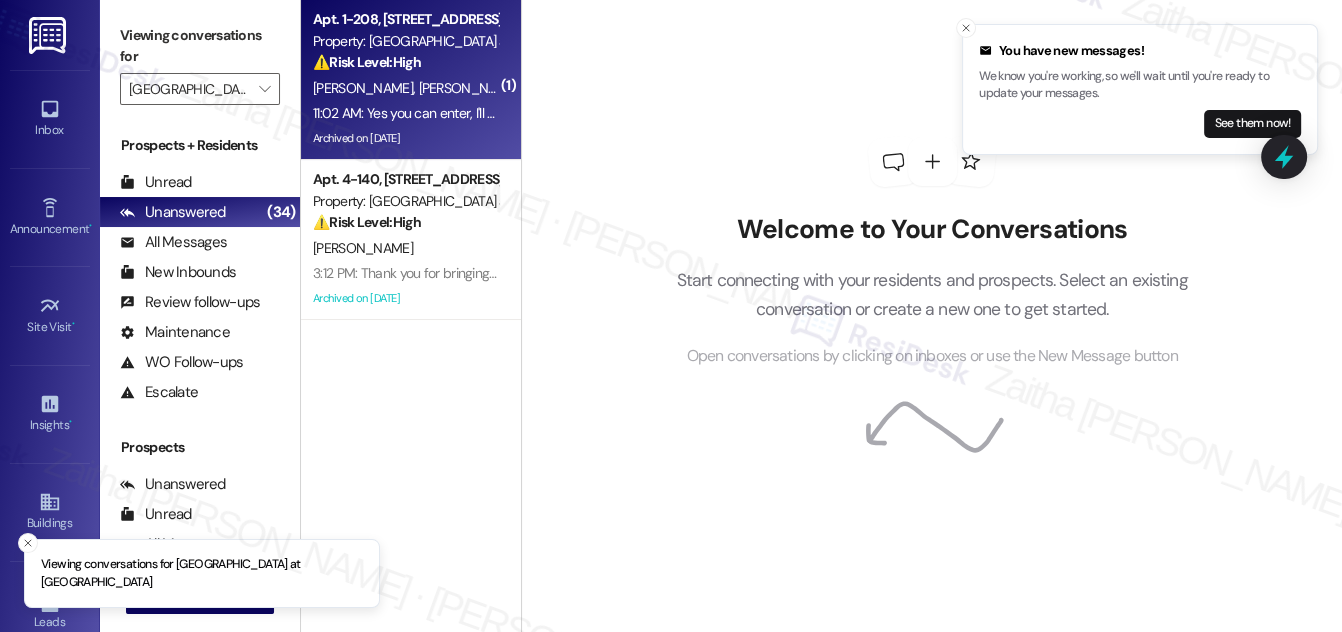 click on "Apt. 1-208, [STREET_ADDRESS] Property: [GEOGRAPHIC_DATA] at [GEOGRAPHIC_DATA] ⚠️  Risk Level:  High The resident reports a leaking garbage disposal, which could lead to water damage. This requires urgent maintenance to prevent further damage to the property. The preventative maintenance question is less urgent, but the leak elevates the overall tier. The resident also confirms access while they are out of town." at bounding box center [405, 41] 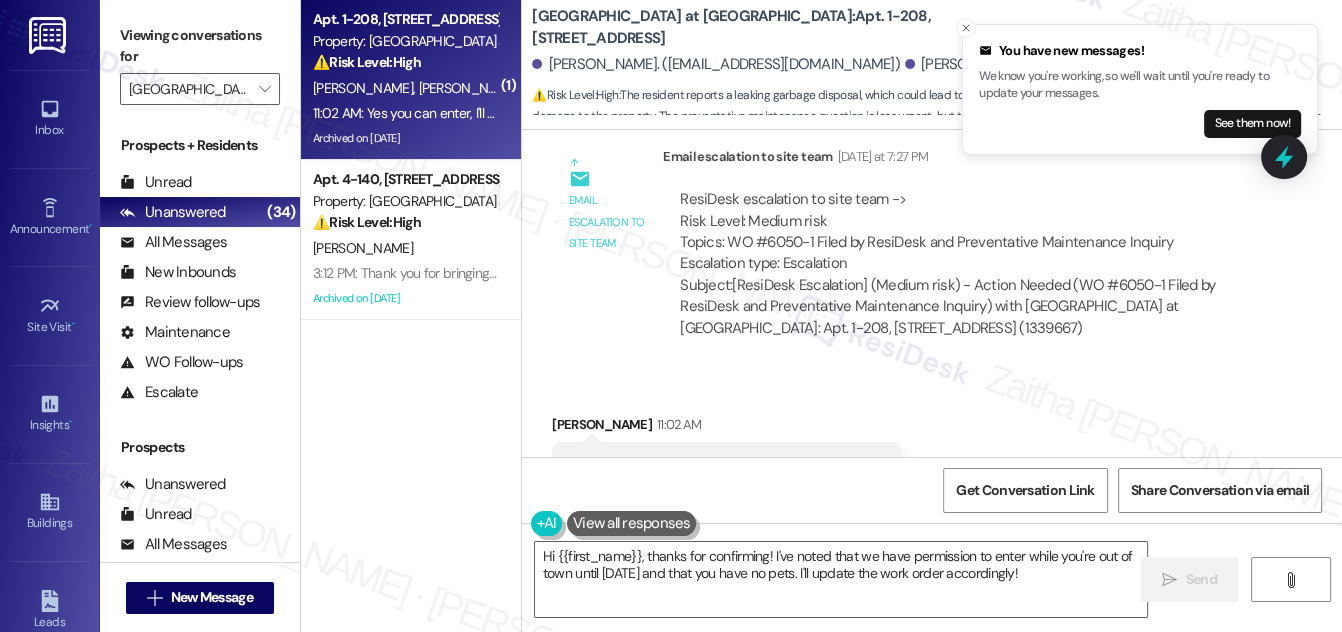 scroll, scrollTop: 11707, scrollLeft: 0, axis: vertical 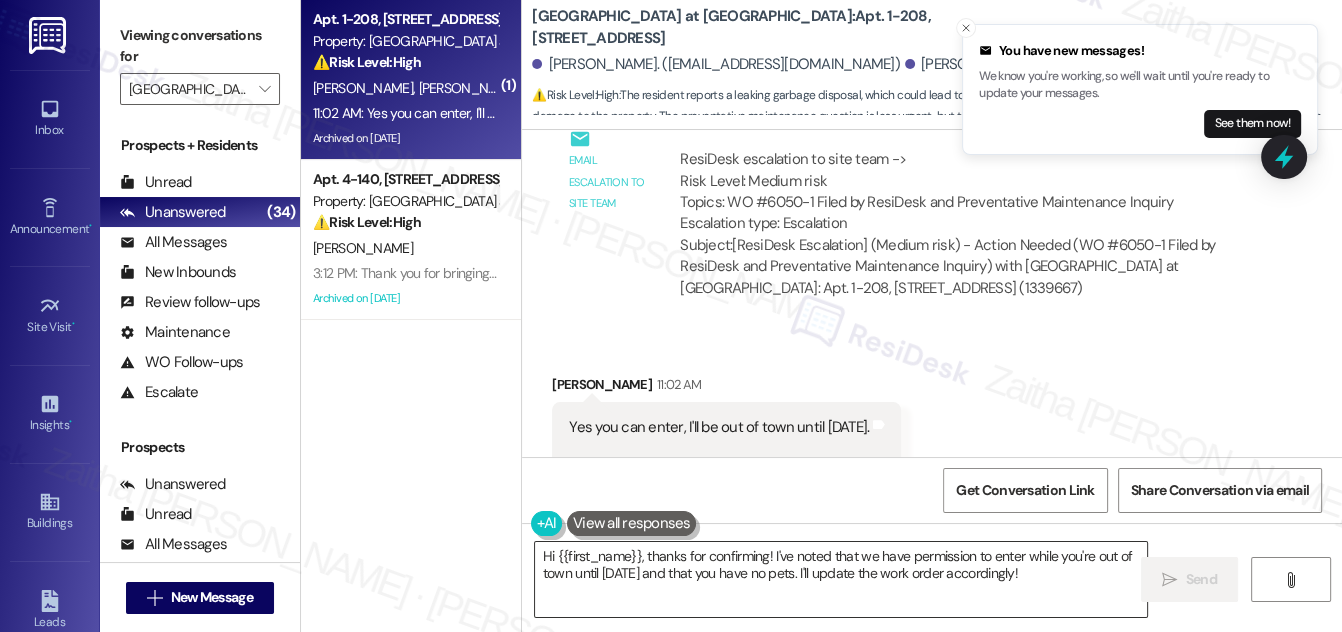 click on "Hi {{first_name}}, thanks for confirming! I've noted that we have permission to enter while you're out of town until [DATE] and that you have no pets. I'll update the work order accordingly!" at bounding box center [841, 579] 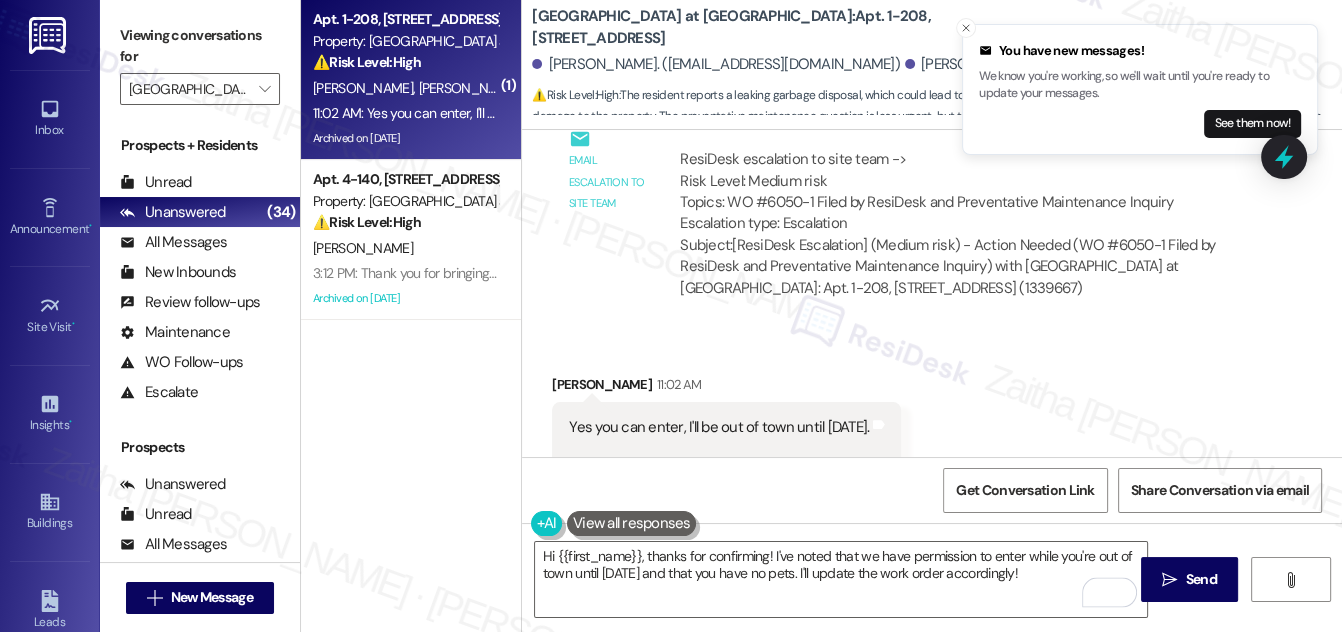 click on "[PERSON_NAME] 11:02 AM" at bounding box center [726, 388] 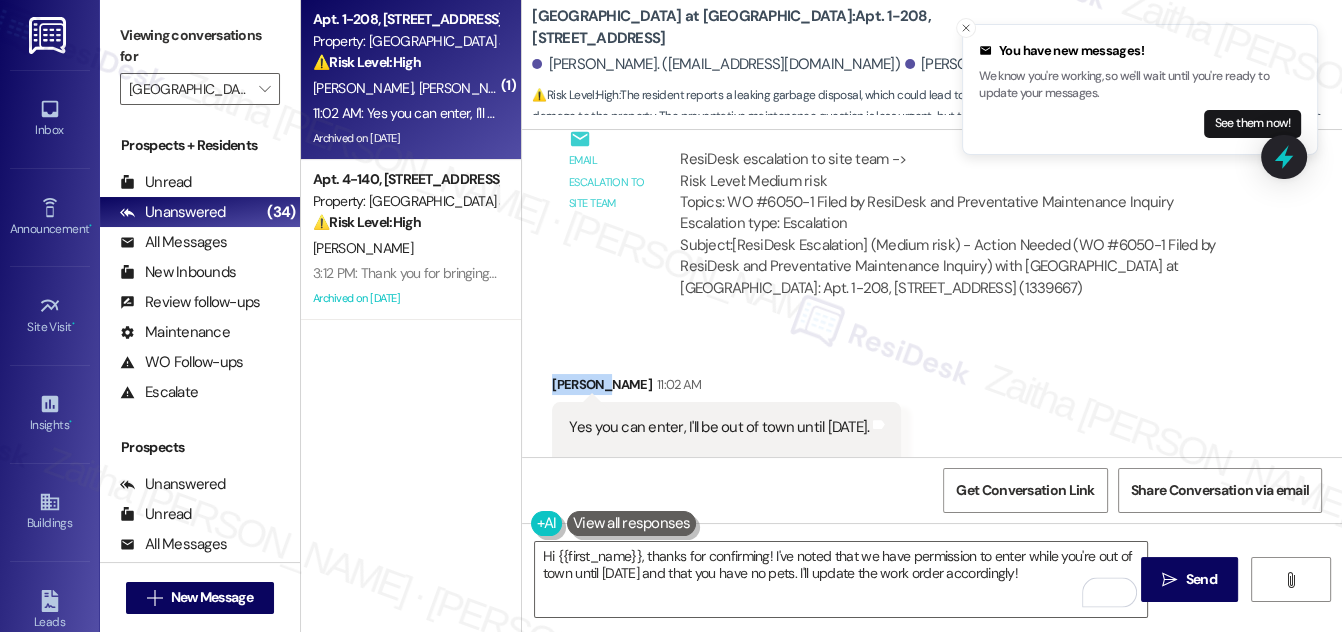 click on "[PERSON_NAME] 11:02 AM" at bounding box center [726, 388] 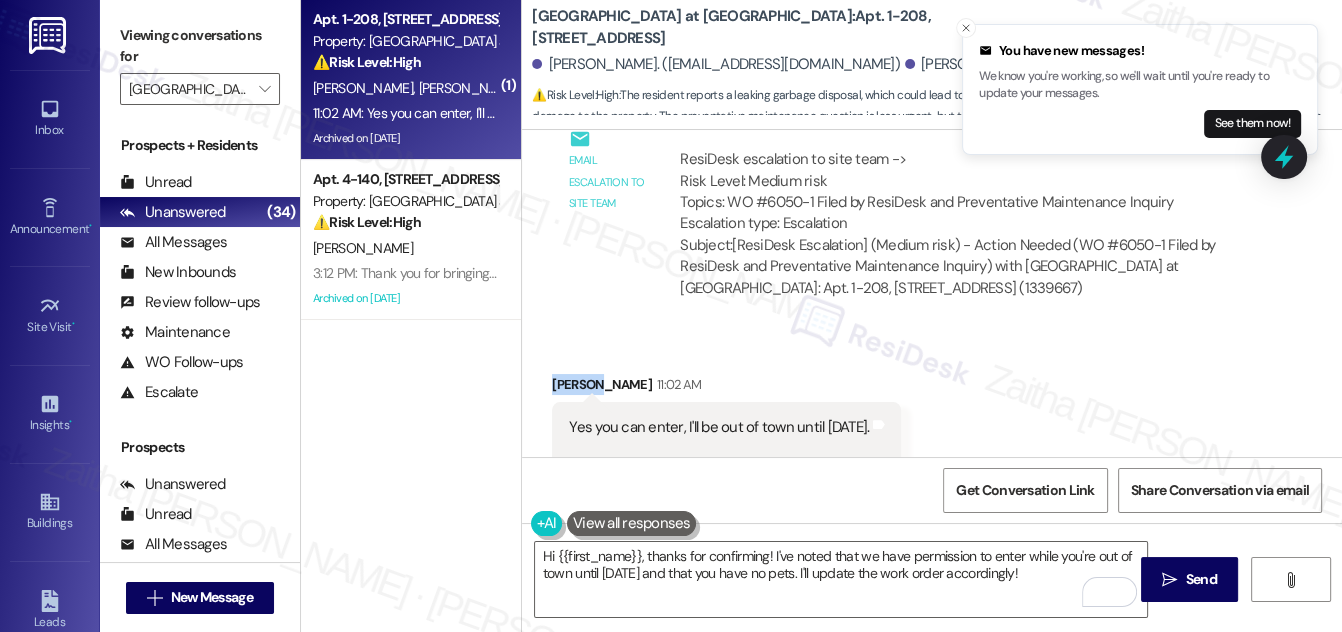 copy on "[PERSON_NAME]" 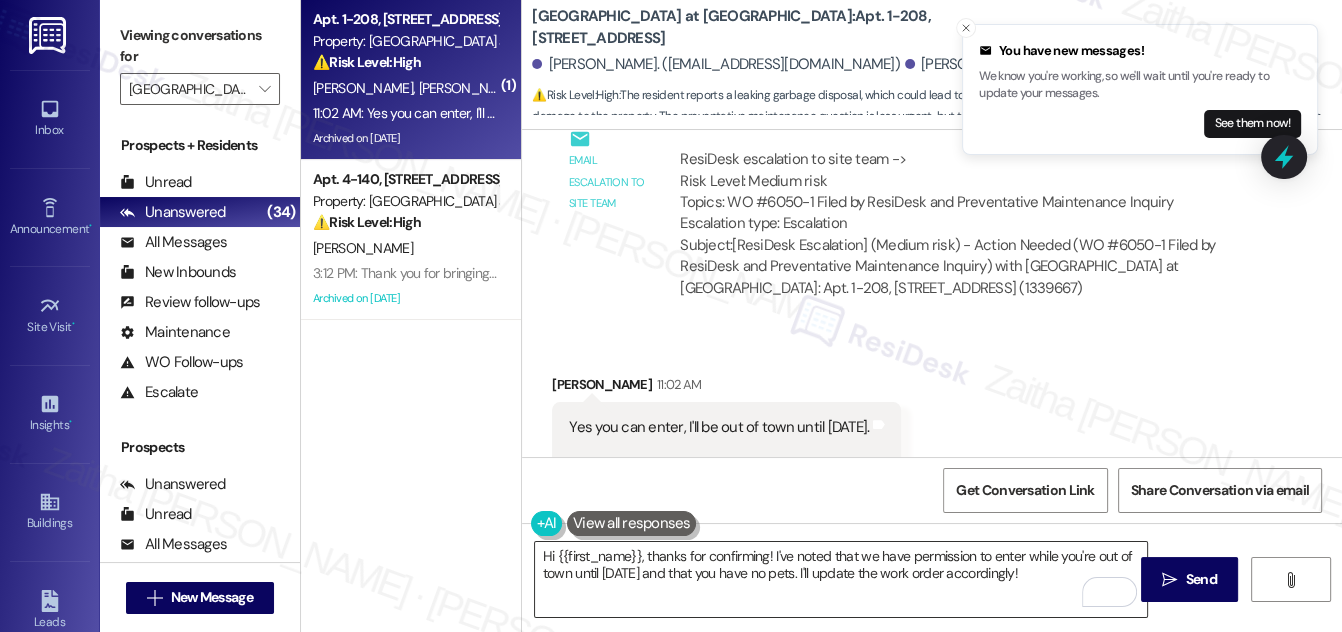 click on "Hi {{first_name}}, thanks for confirming! I've noted that we have permission to enter while you're out of town until [DATE] and that you have no pets. I'll update the work order accordingly!" at bounding box center (841, 579) 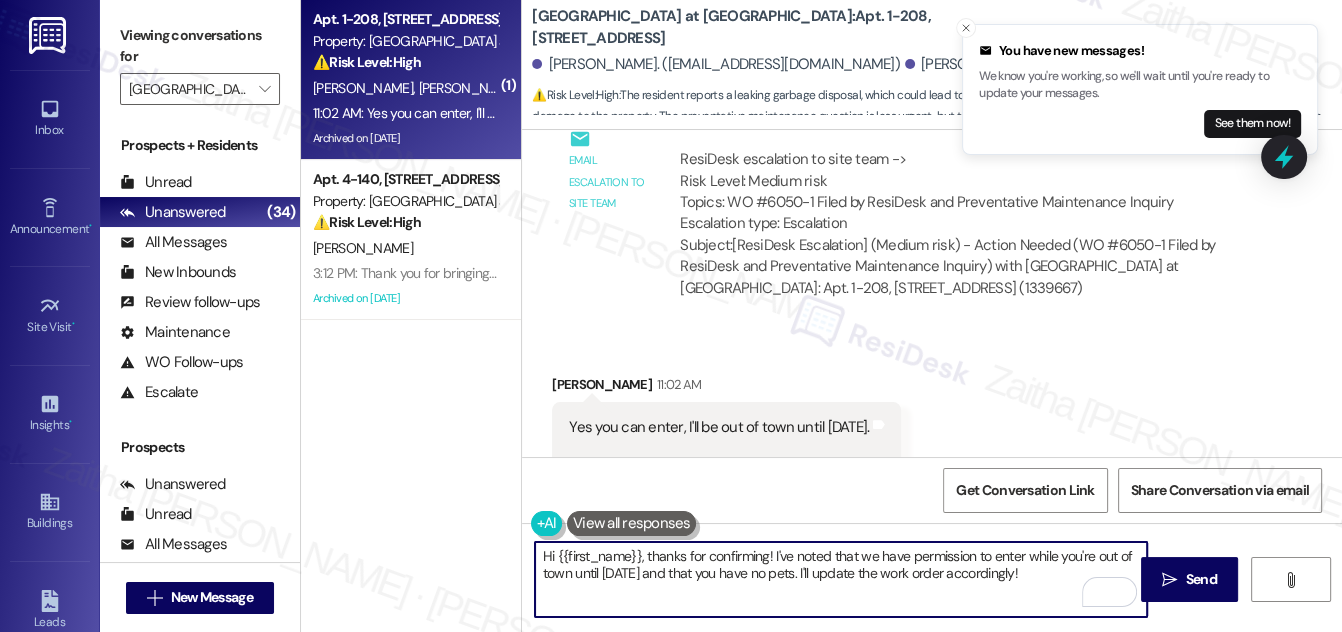click on "Hi {{first_name}}, thanks for confirming! I've noted that we have permission to enter while you're out of town until [DATE] and that you have no pets. I'll update the work order accordingly!" at bounding box center [841, 579] 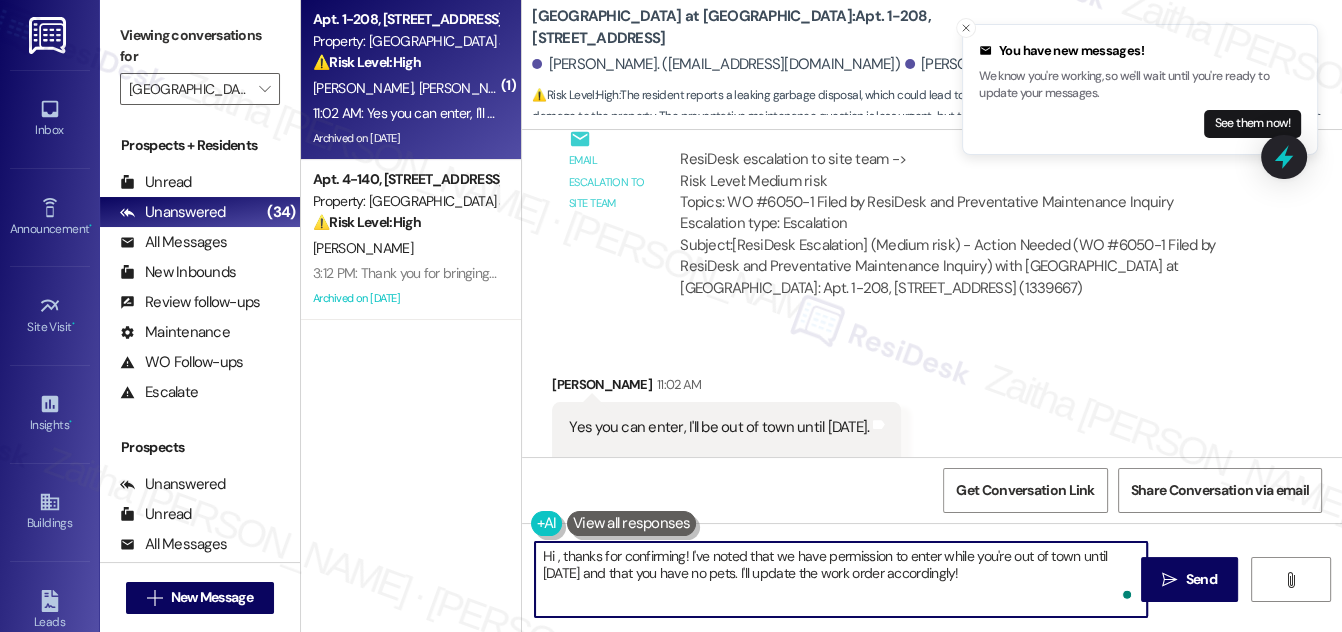 paste on "[PERSON_NAME]" 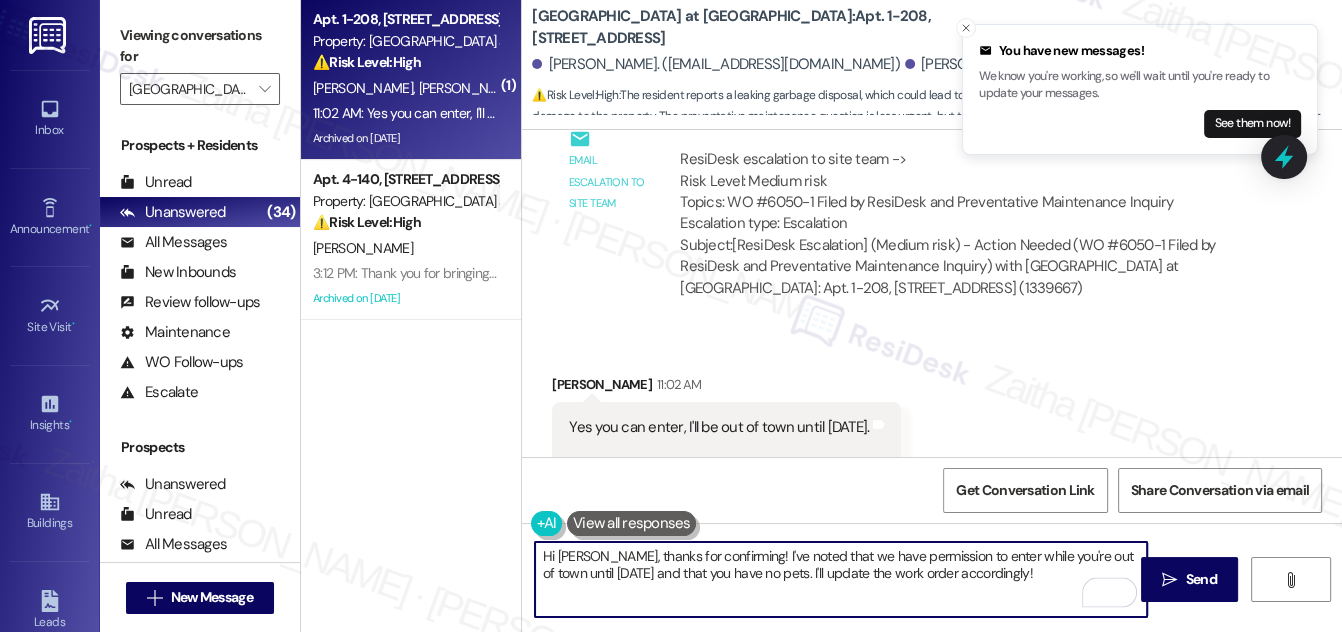type on "Hi [PERSON_NAME], thanks for confirming! I've noted that we have permission to enter while you're out of town until [DATE] and that you have no pets. I'll update the work order accordingly!" 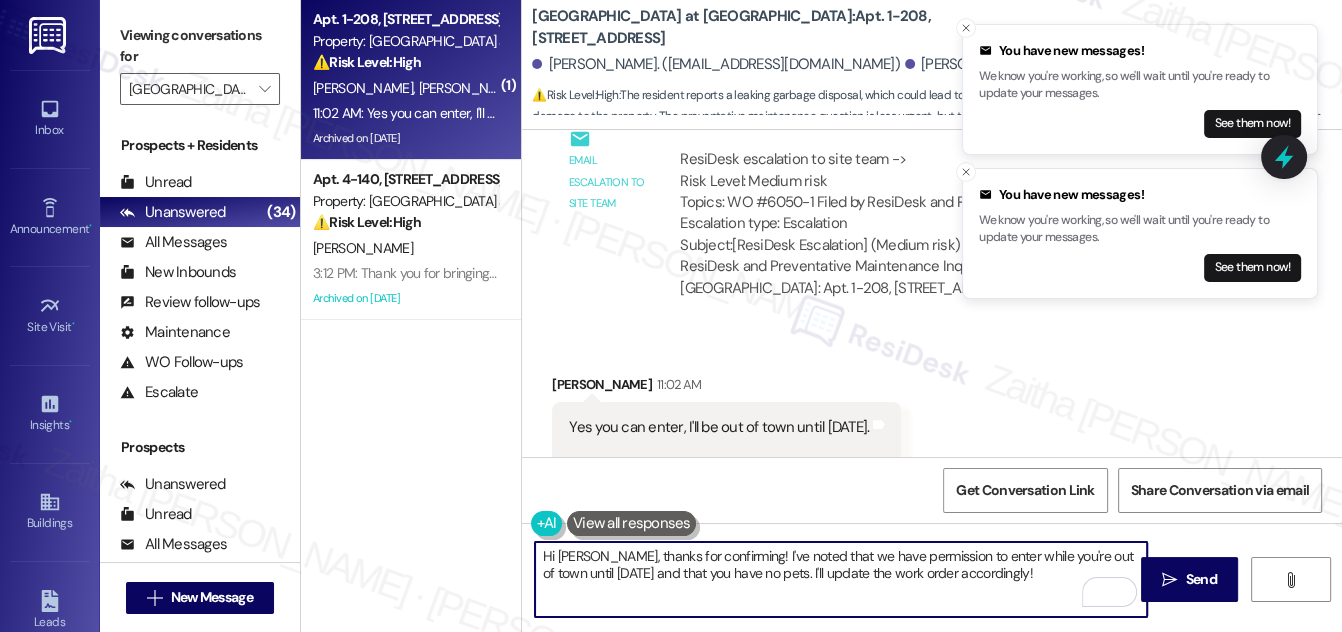 scroll, scrollTop: 11616, scrollLeft: 0, axis: vertical 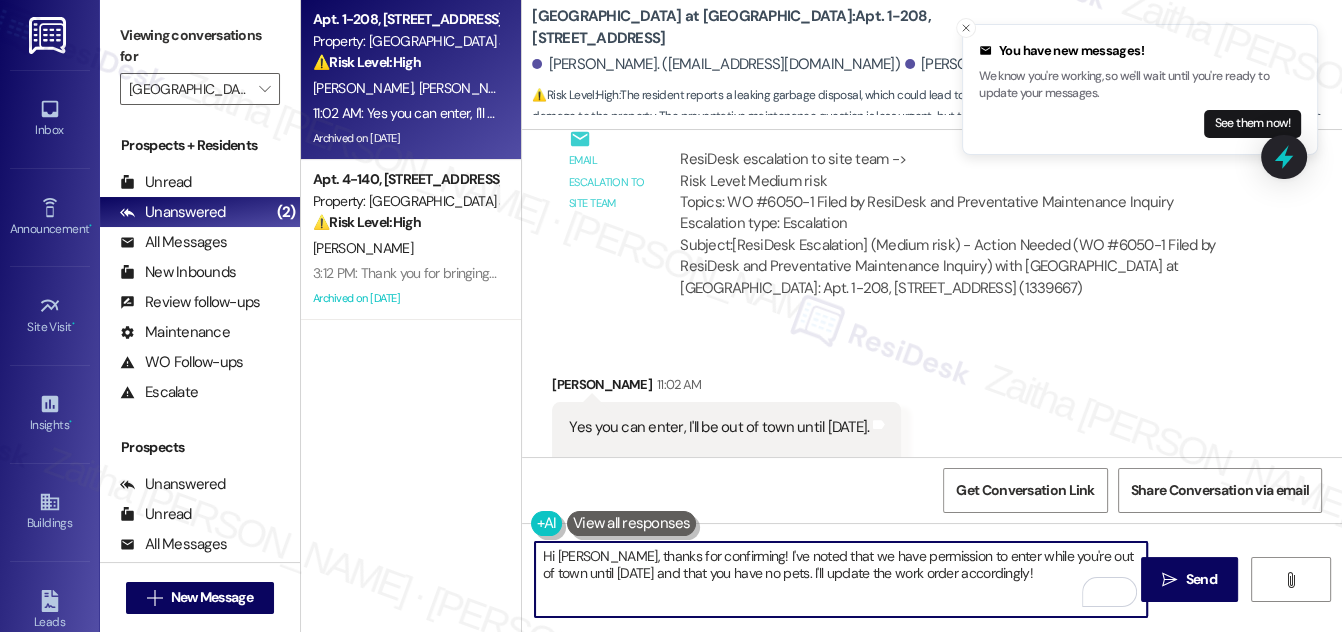 click on "Hi [PERSON_NAME], thanks for confirming! I've noted that we have permission to enter while you're out of town until [DATE] and that you have no pets. I'll update the work order accordingly!" at bounding box center (841, 579) 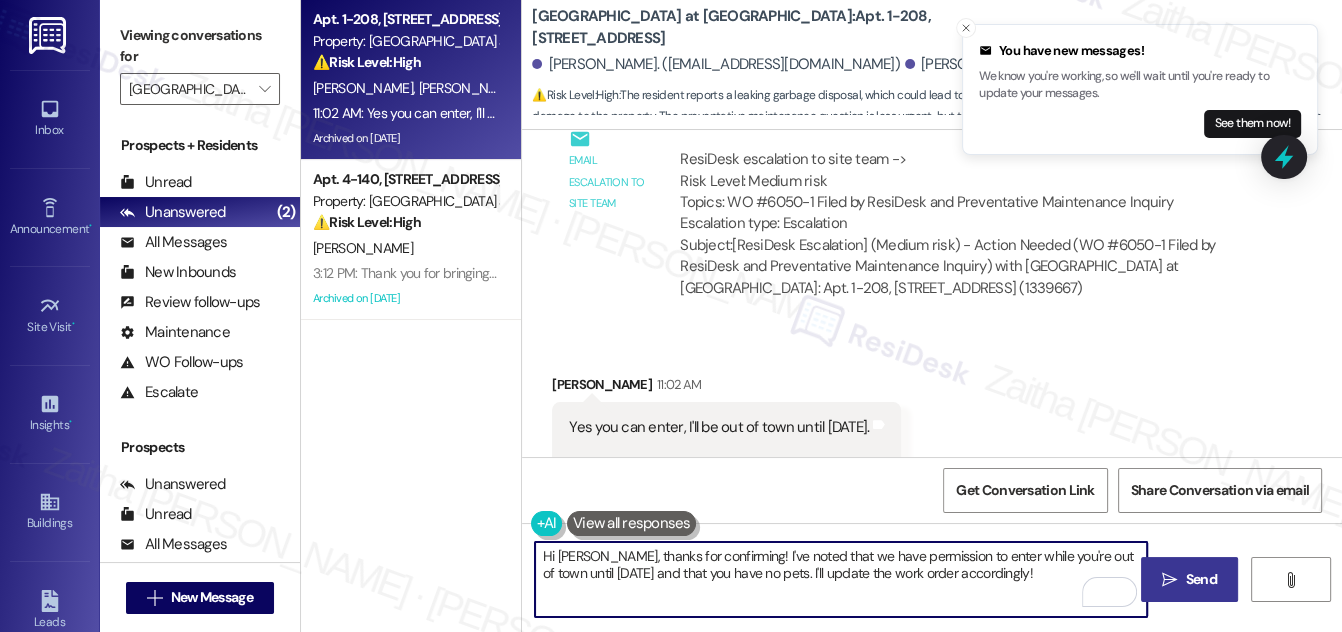 click on "Send" at bounding box center [1201, 579] 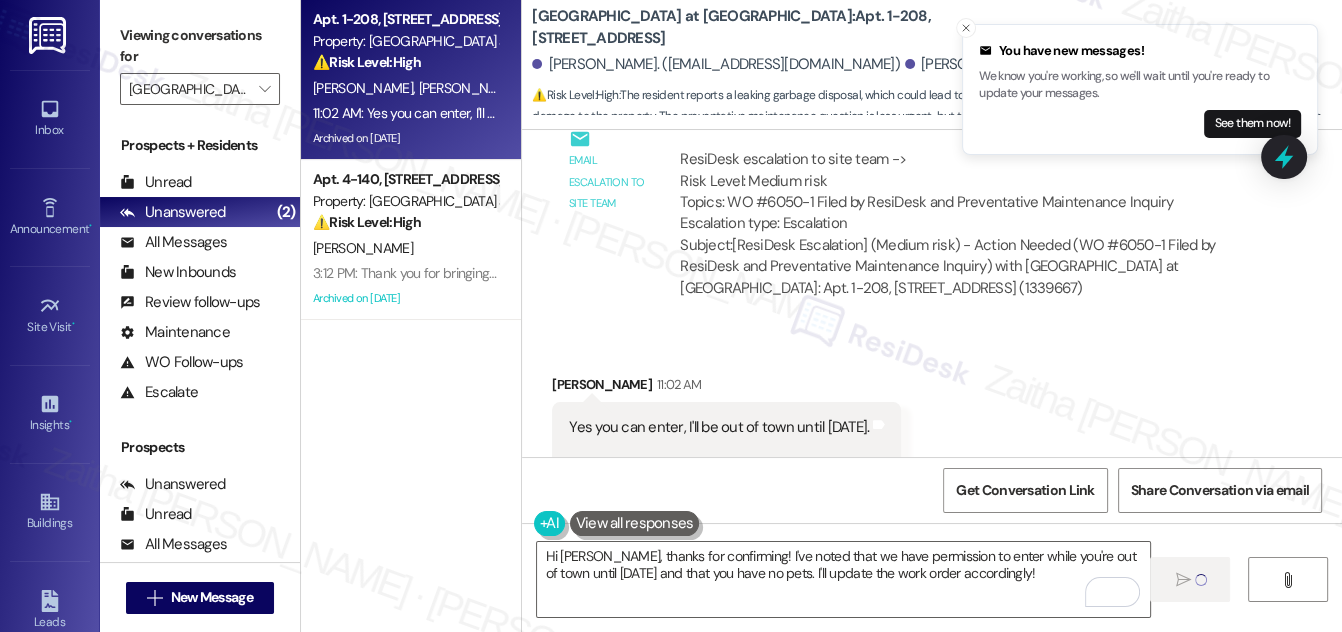 type 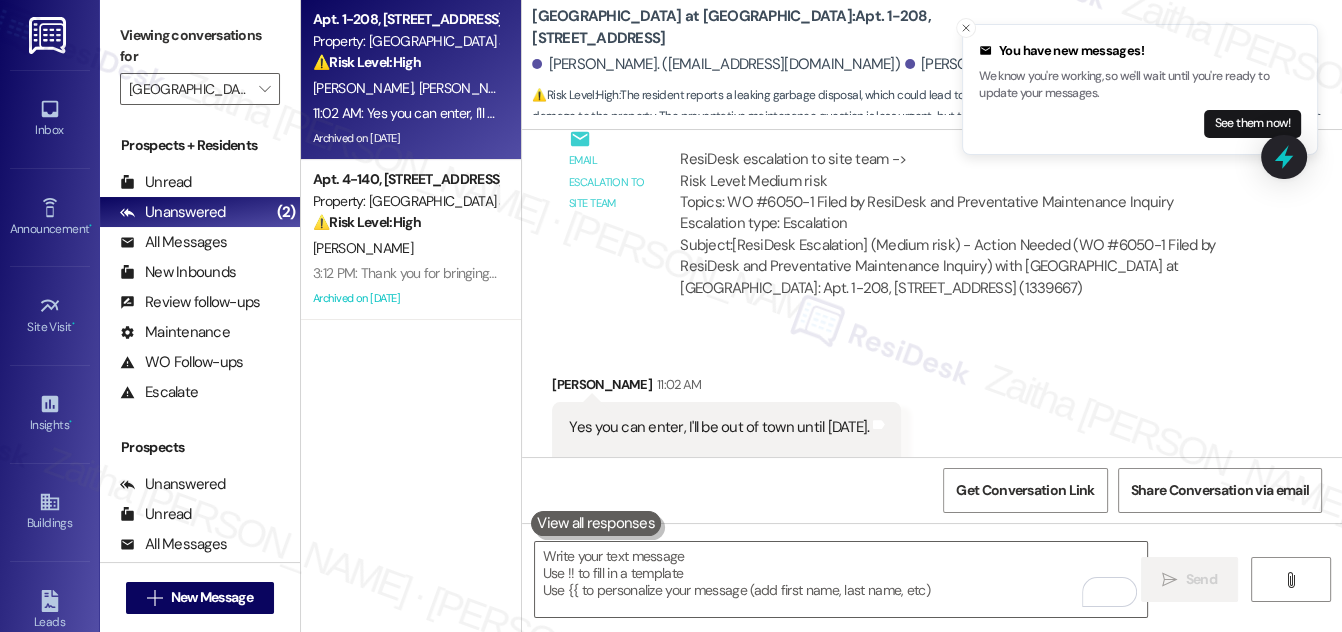 scroll, scrollTop: 11706, scrollLeft: 0, axis: vertical 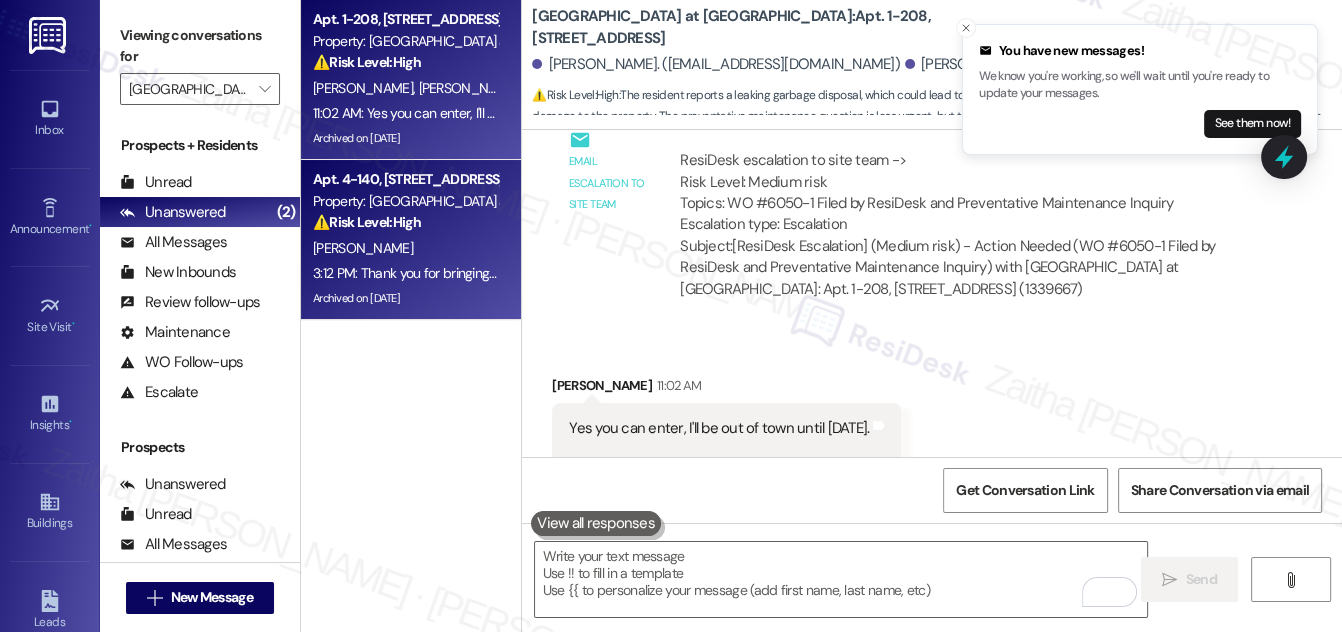 click on "3:12 PM: Thank you for bringing this to our attention. I’m truly sorry for the distress and frustration this situation caused. It's unacceptable that the emergency contact was outdated, that no one followed up, and that you were left to cover the locksmith expense on your own.
With your trip approaching, I’ll send your reimbursement request along and update you as soon as I hear back from the team. Thank you for your patience, and again, our sincere apologies for the experience. 3:12 PM: Thank you for bringing this to our attention. I’m truly sorry for the distress and frustration this situation caused. It's unacceptable that the emergency contact was outdated, that no one followed up, and that you were left to cover the locksmith expense on your own.
With your trip approaching, I’ll send your reimbursement request along and update you as soon as I hear back from the team. Thank you for your patience, and again, our sincere apologies for the experience." at bounding box center (405, 273) 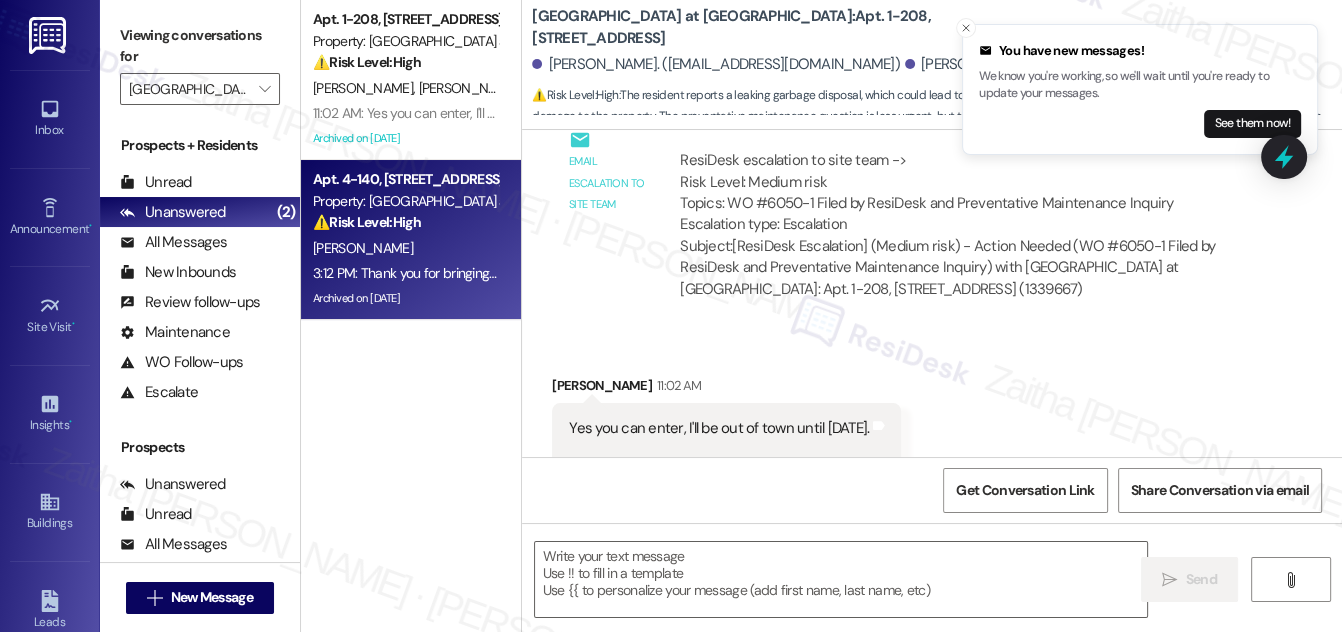 type on "Fetching suggested responses. Please feel free to read through the conversation in the meantime." 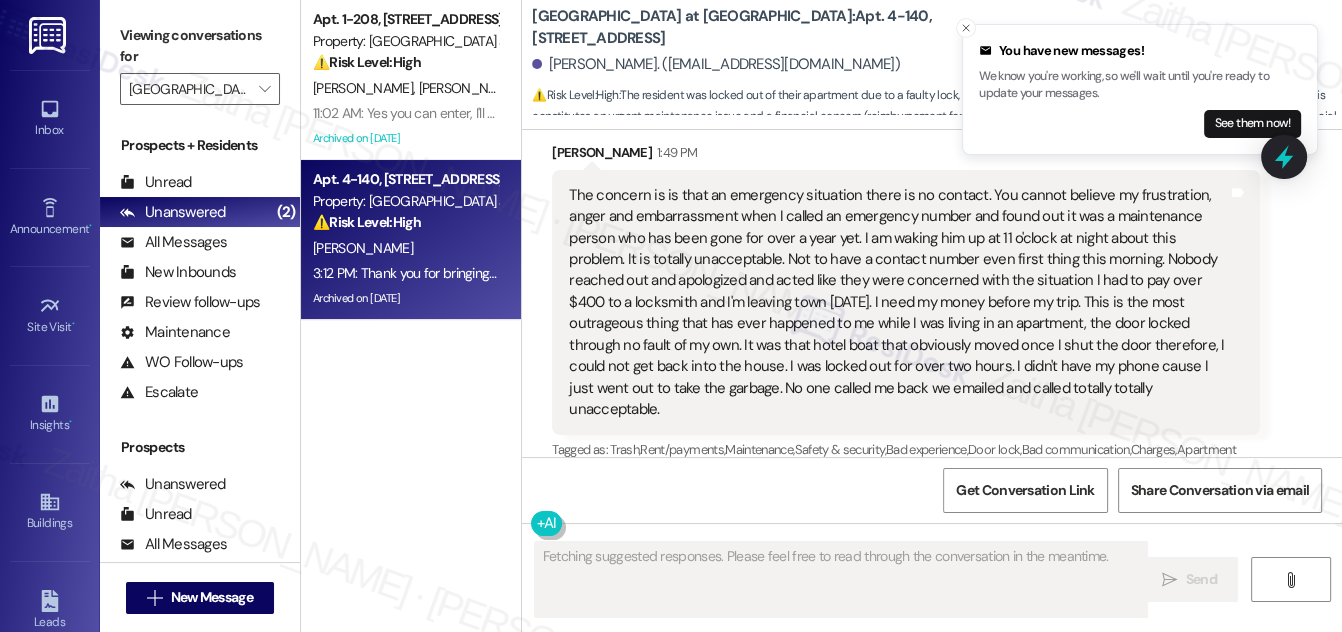 scroll, scrollTop: 16350, scrollLeft: 0, axis: vertical 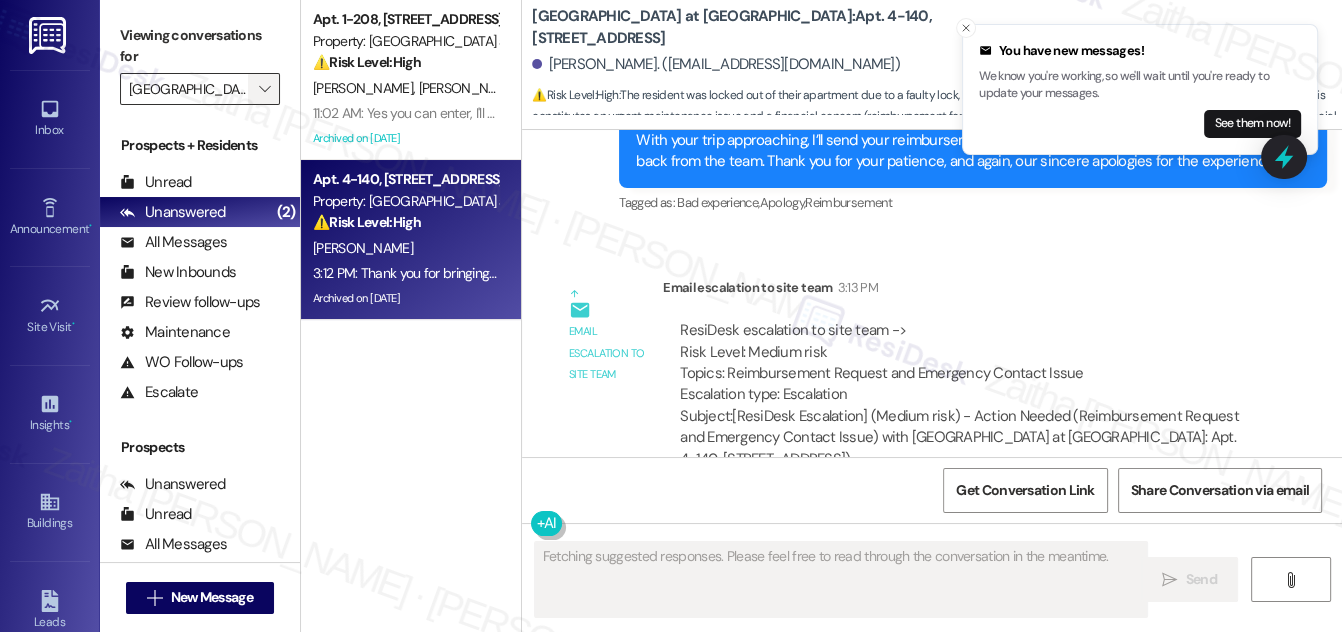 click on "" at bounding box center [264, 89] 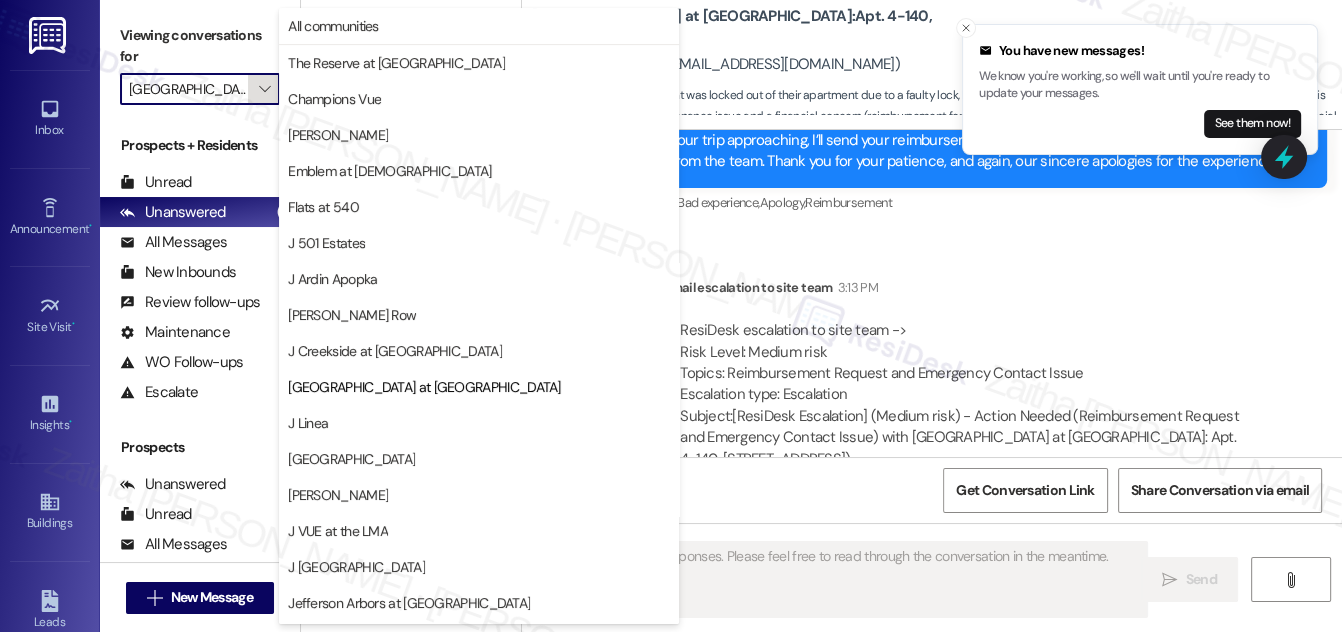 scroll, scrollTop: 0, scrollLeft: 42, axis: horizontal 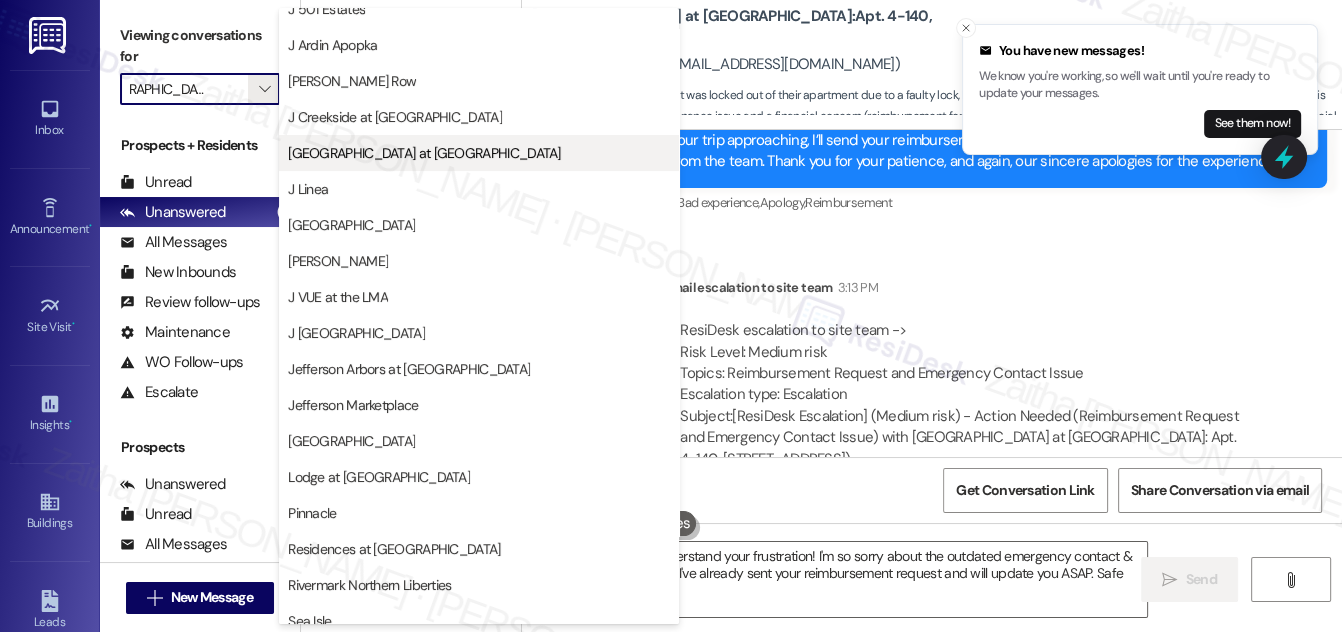 type on "Hi {{first_name}}, I understand your frustration! I'm so sorry about the outdated emergency contact & the locksmith expense. I've already sent your reimbursement request and will update you ASAP. Safe travels!" 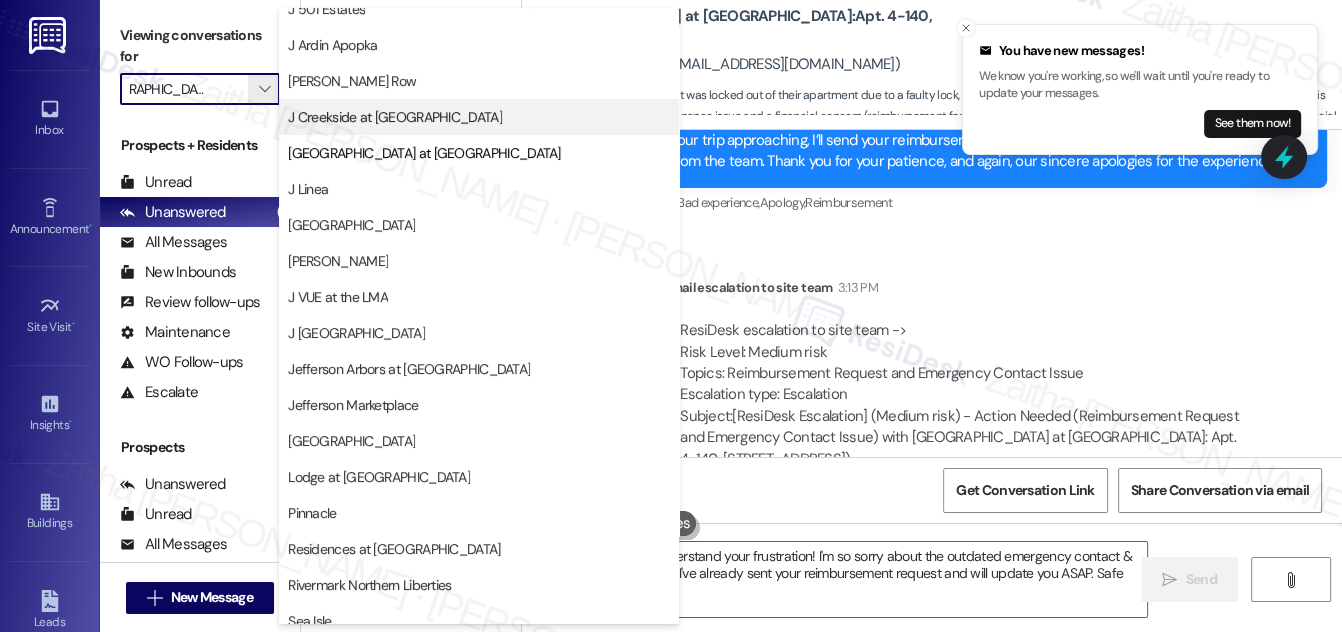 click on "J Creekside at [GEOGRAPHIC_DATA]" at bounding box center [395, 117] 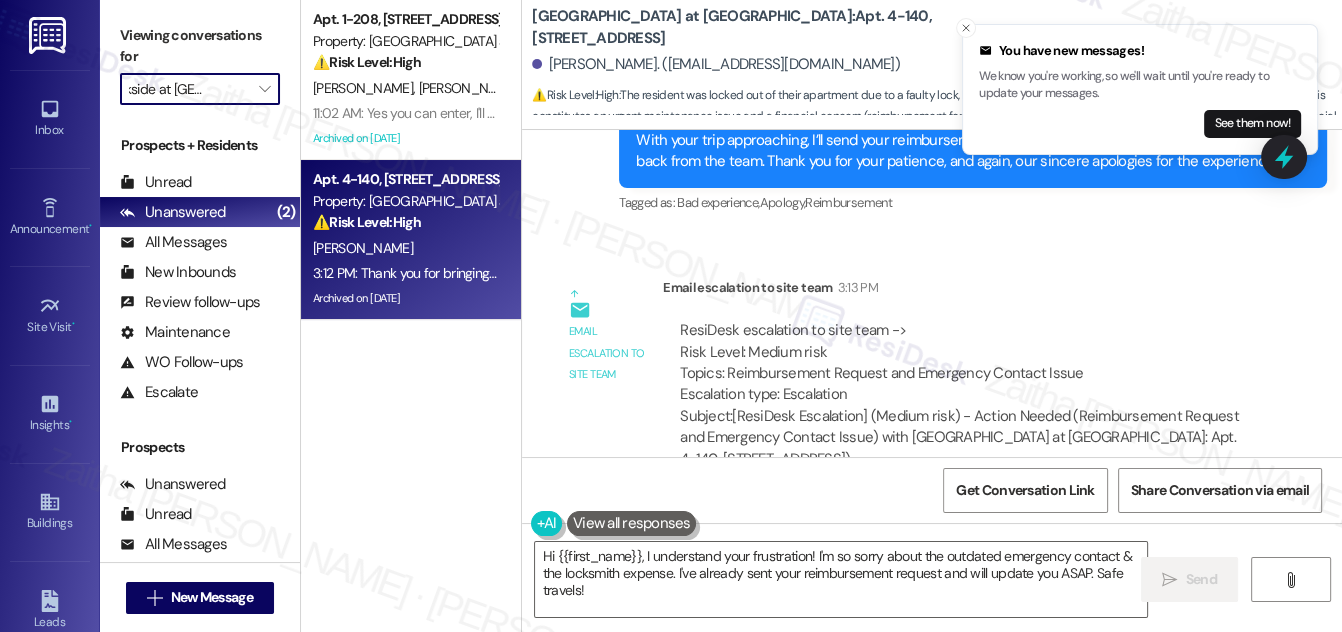 scroll, scrollTop: 0, scrollLeft: 0, axis: both 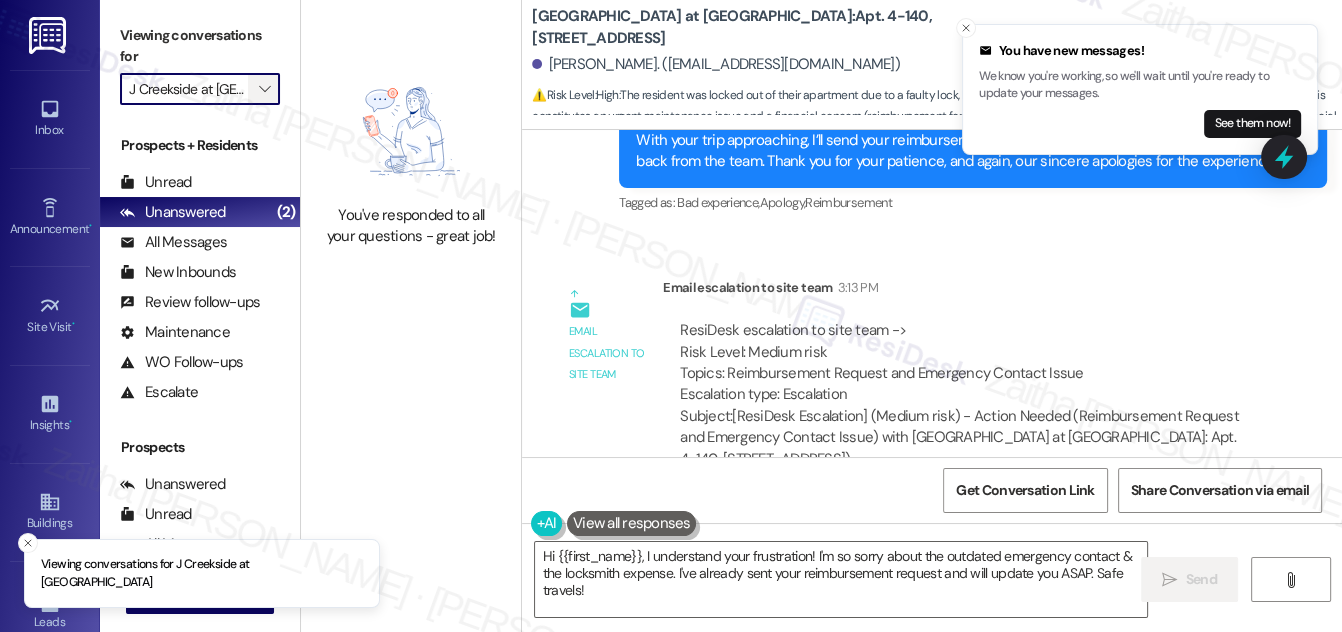 click on "" at bounding box center (264, 89) 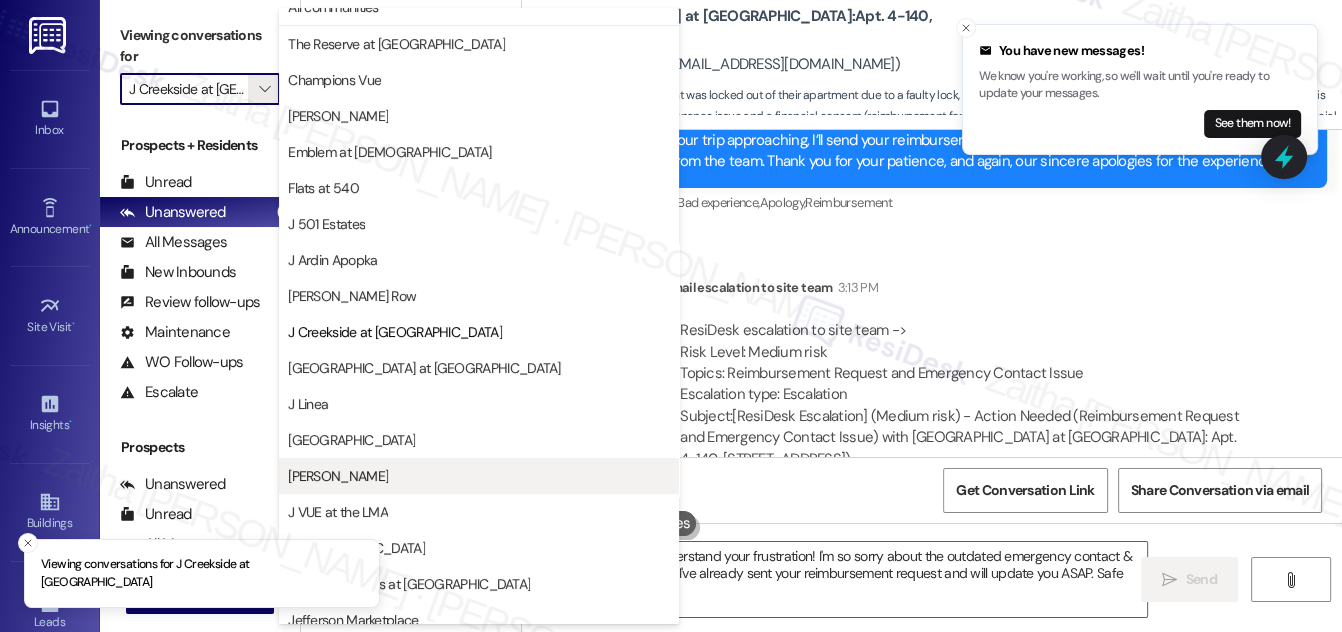 scroll, scrollTop: 0, scrollLeft: 0, axis: both 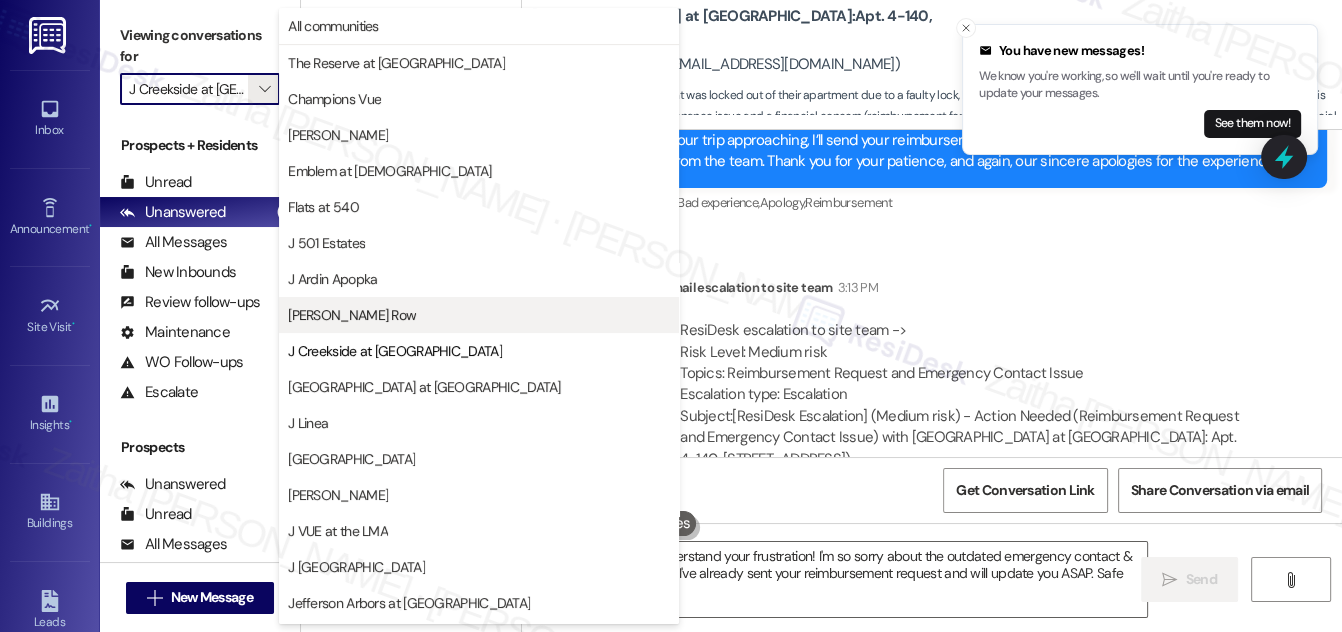 click on "[PERSON_NAME] Row" at bounding box center [352, 315] 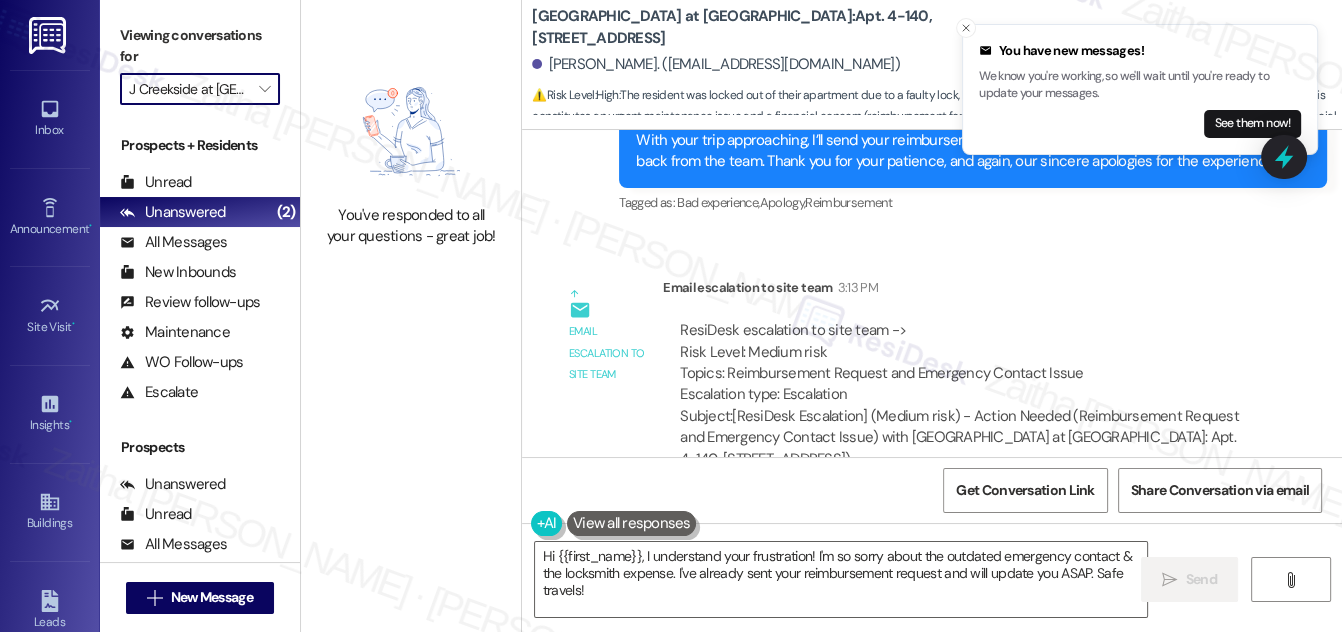 type on "[PERSON_NAME] Row" 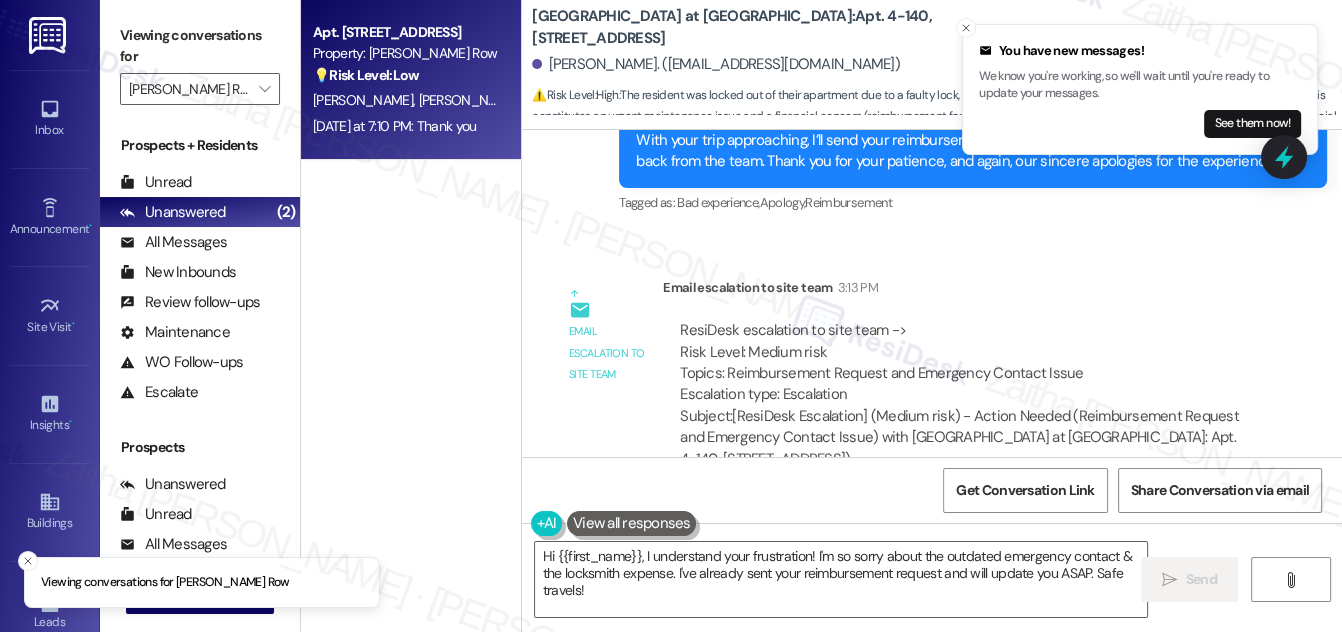 click on "💡  Risk Level:  Low The resident is asking a non-essential question about setting up autopay. This is a customer service request, not an urgent financial concern." at bounding box center (405, 75) 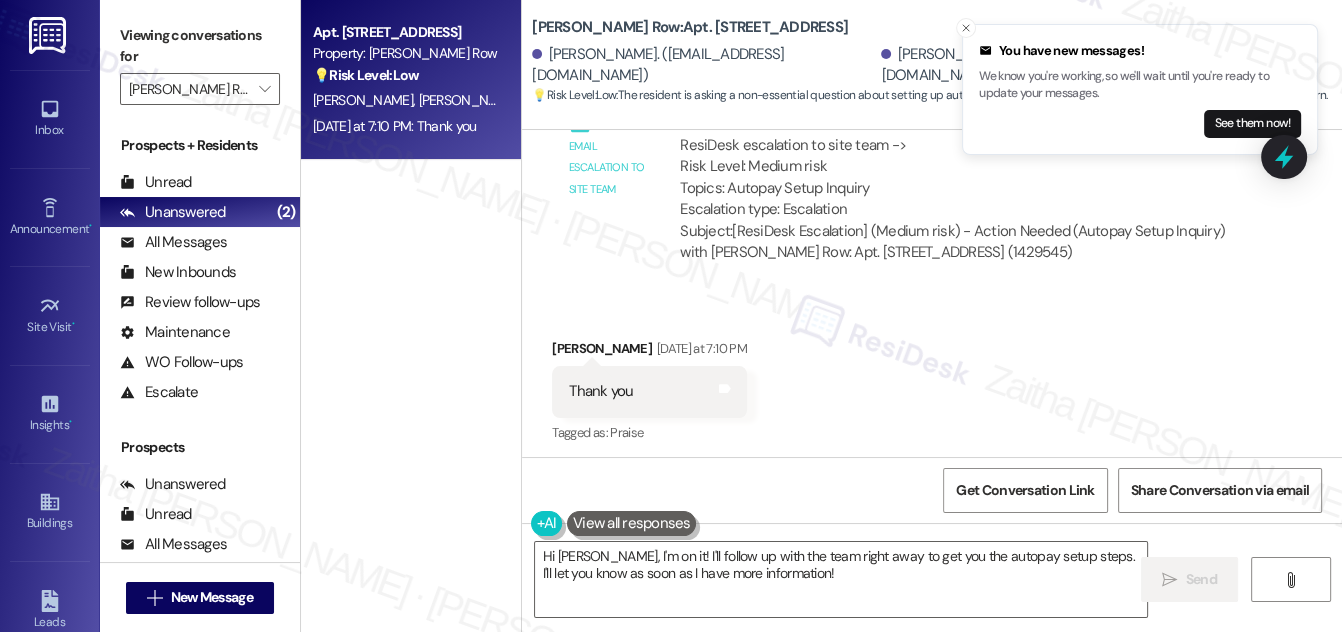 scroll, scrollTop: 818, scrollLeft: 0, axis: vertical 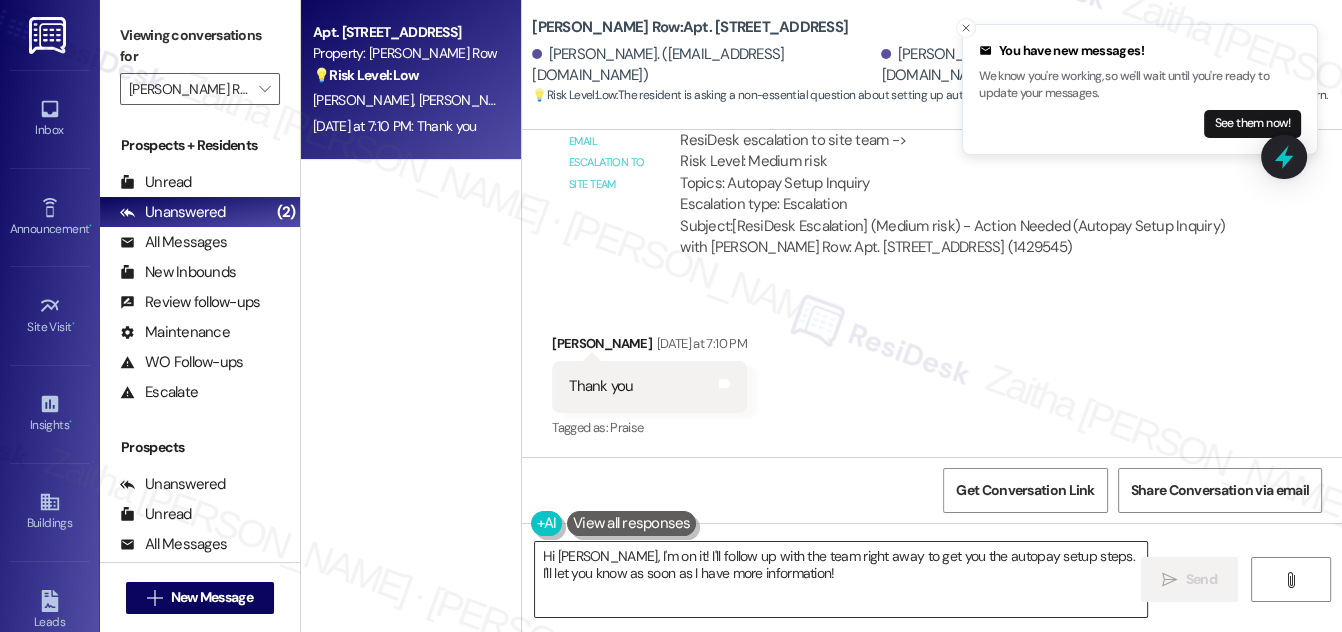 click on "Hi [PERSON_NAME], I'm on it! I'll follow up with the team right away to get you the autopay setup steps. I'll let you know as soon as I have more information!" at bounding box center [841, 579] 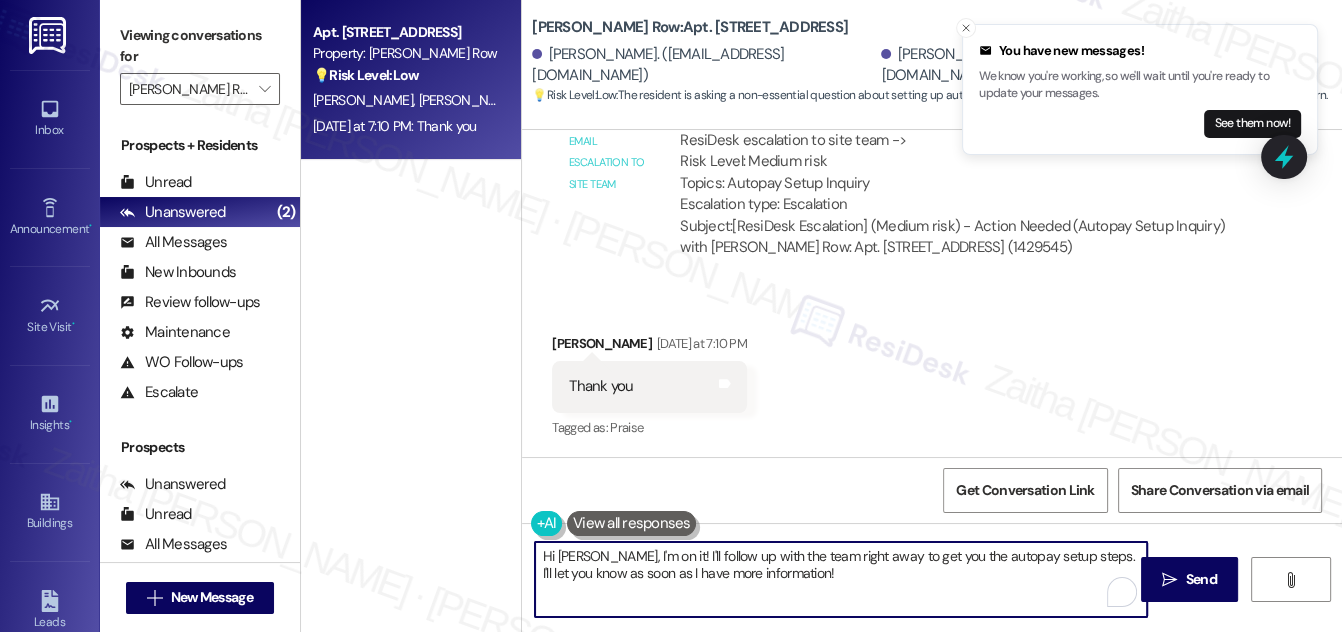 click on "Hi [PERSON_NAME], I'm on it! I'll follow up with the team right away to get you the autopay setup steps. I'll let you know as soon as I have more information!" at bounding box center [841, 579] 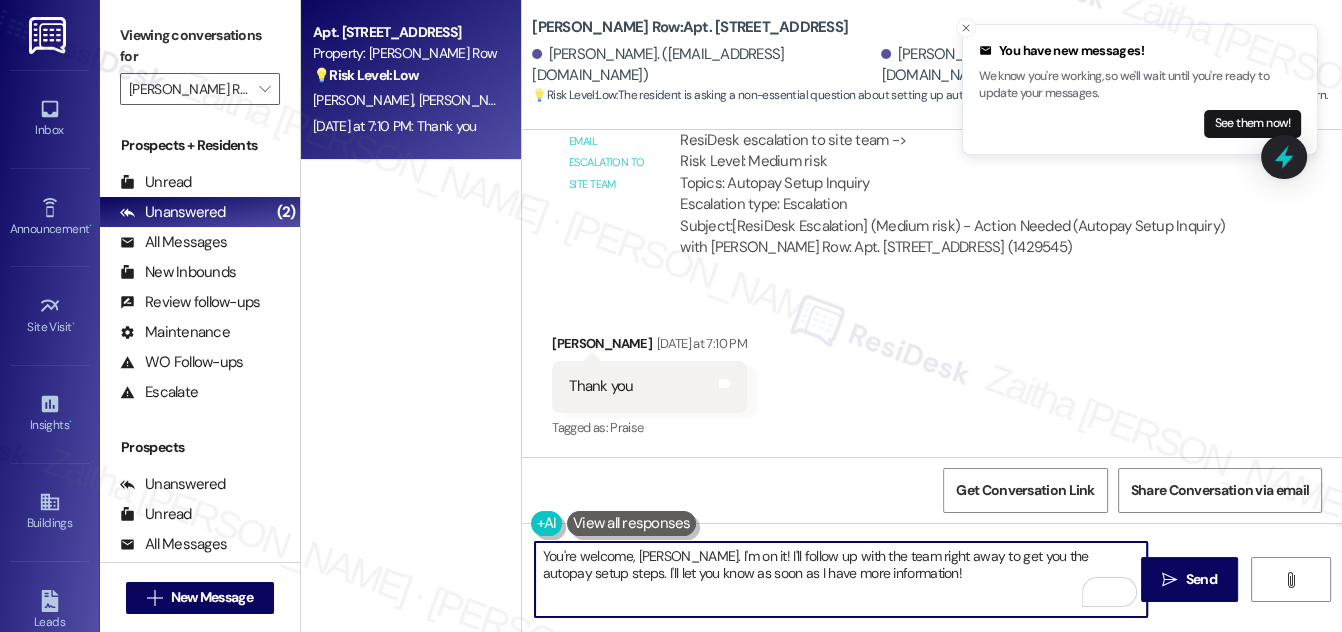 scroll, scrollTop: 818, scrollLeft: 0, axis: vertical 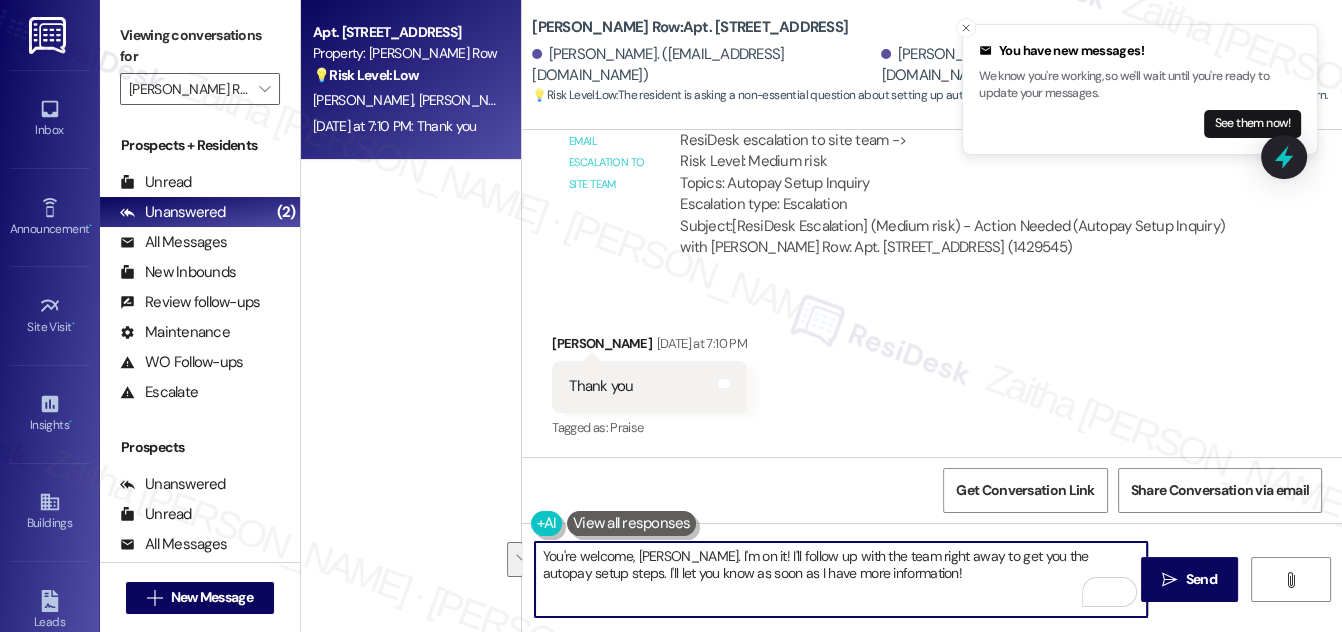 drag, startPoint x: 677, startPoint y: 554, endPoint x: 896, endPoint y: 587, distance: 221.47235 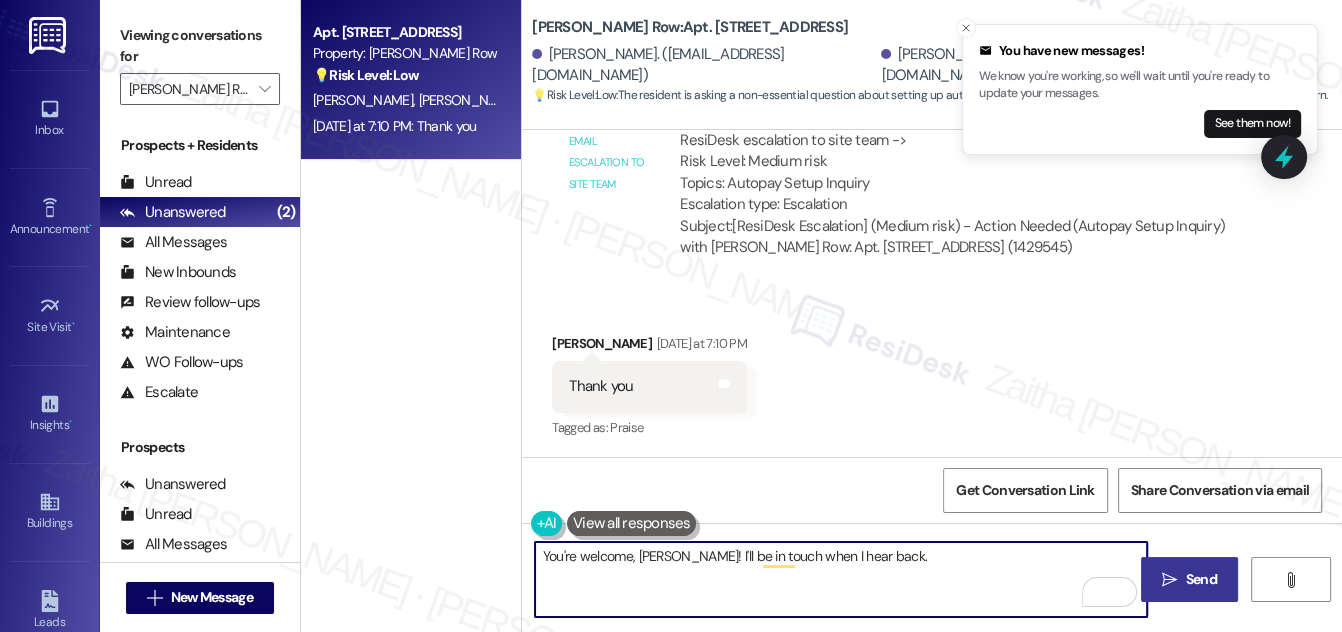 type on "You're welcome, [PERSON_NAME]! I'll be in touch when I hear back." 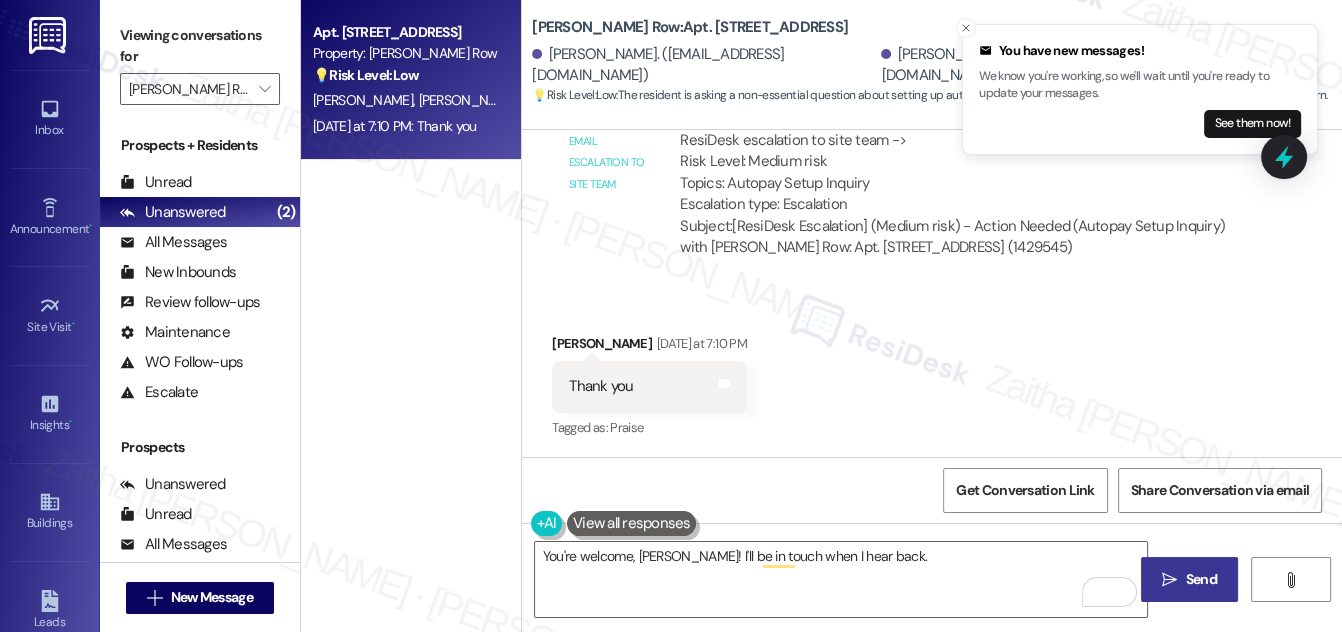 drag, startPoint x: 1200, startPoint y: 579, endPoint x: 1178, endPoint y: 571, distance: 23.409399 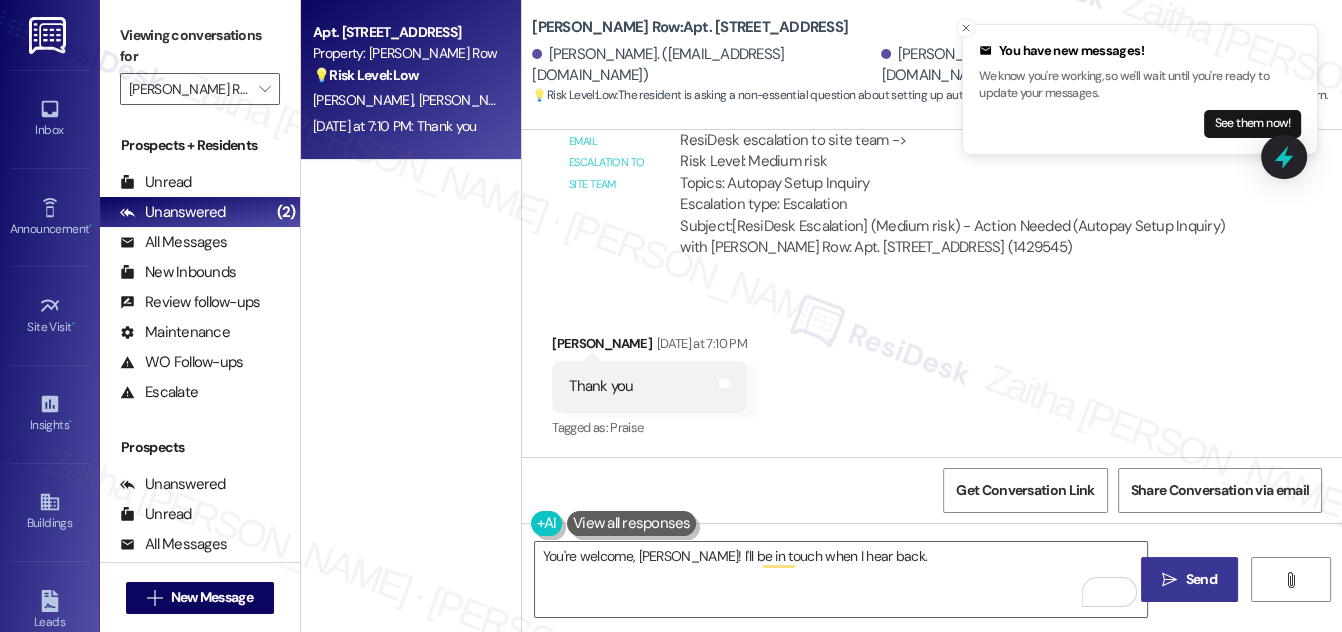 click on "Send" at bounding box center [1201, 579] 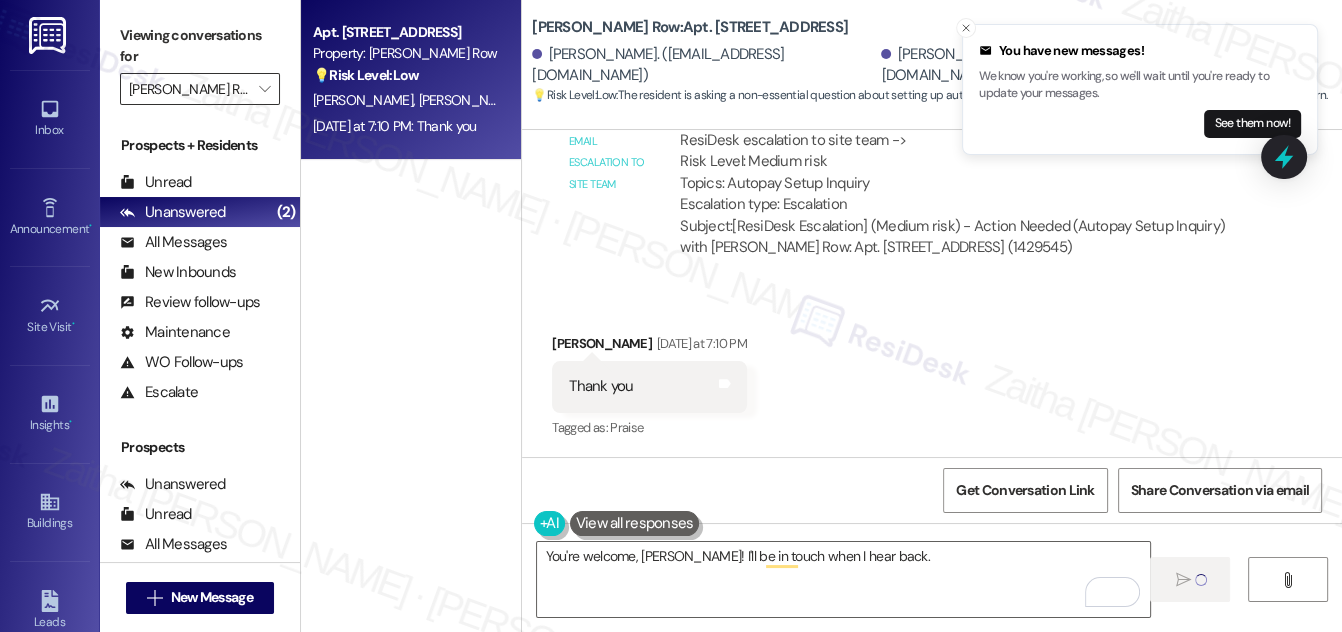 type 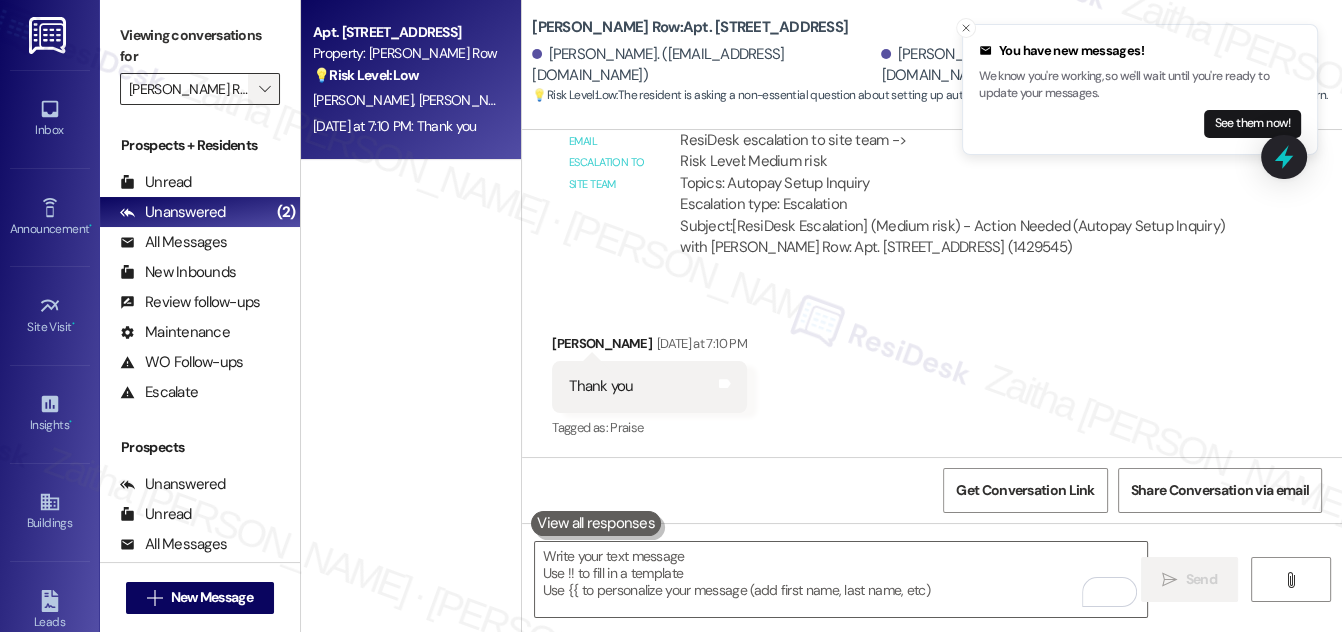 click on "" at bounding box center (264, 89) 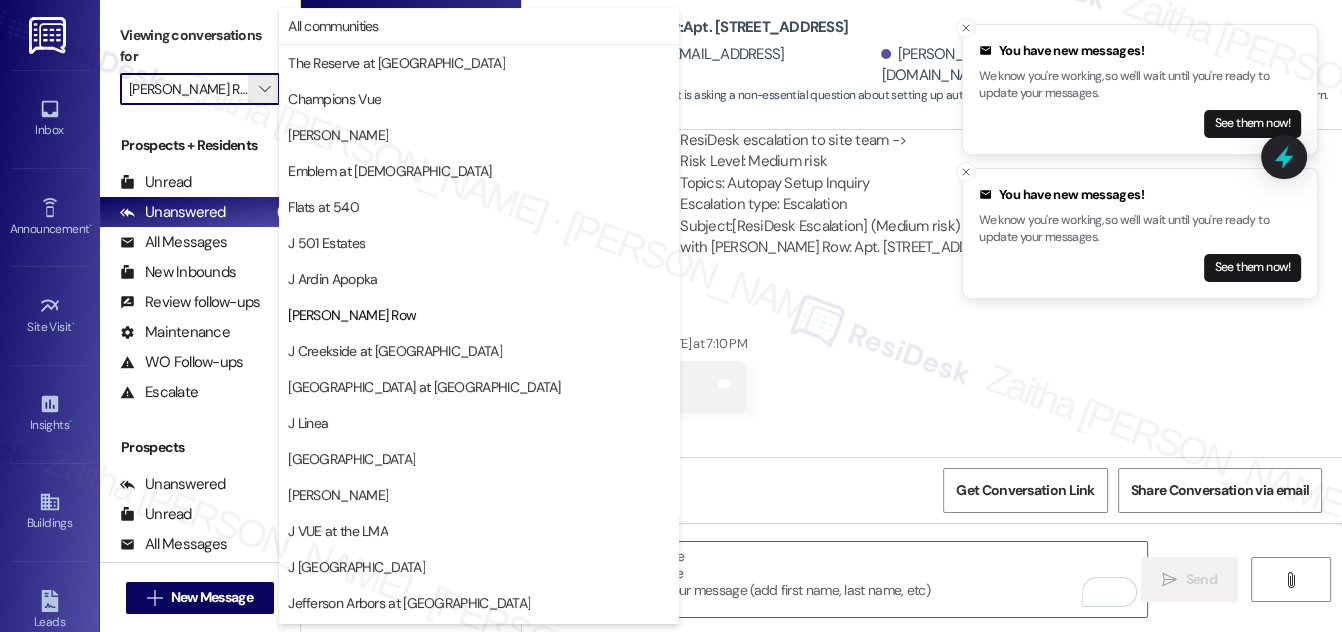 drag, startPoint x: 963, startPoint y: 26, endPoint x: 1007, endPoint y: 60, distance: 55.605755 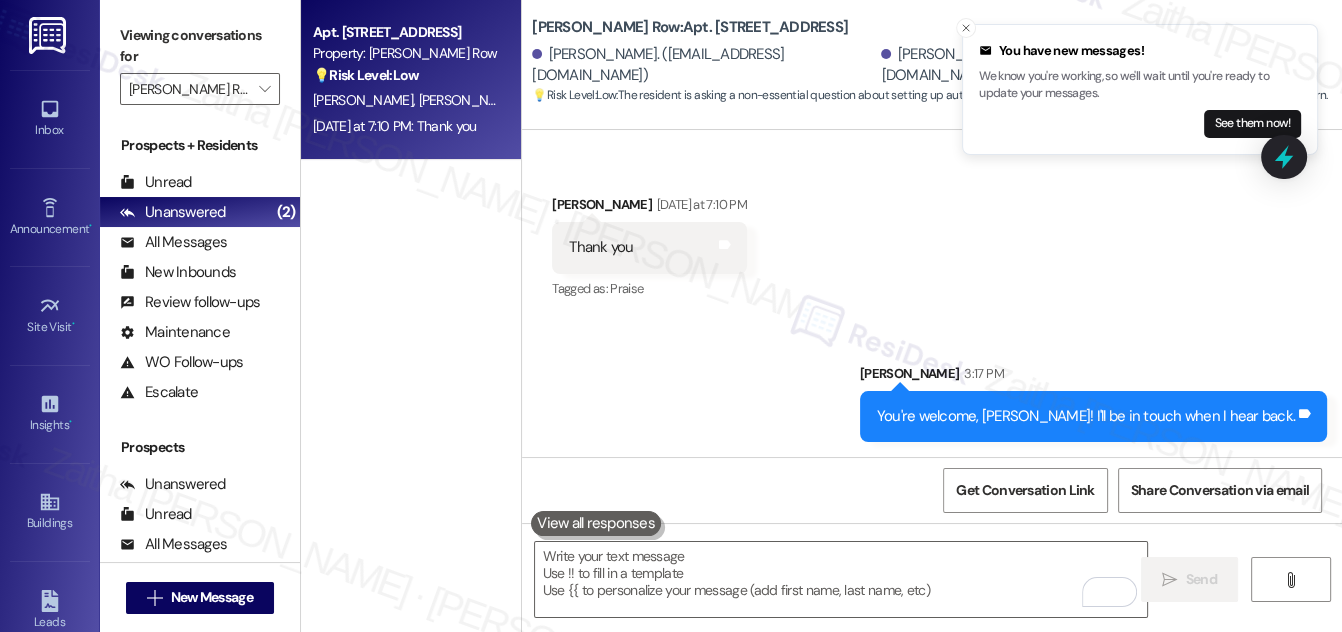 scroll, scrollTop: 958, scrollLeft: 0, axis: vertical 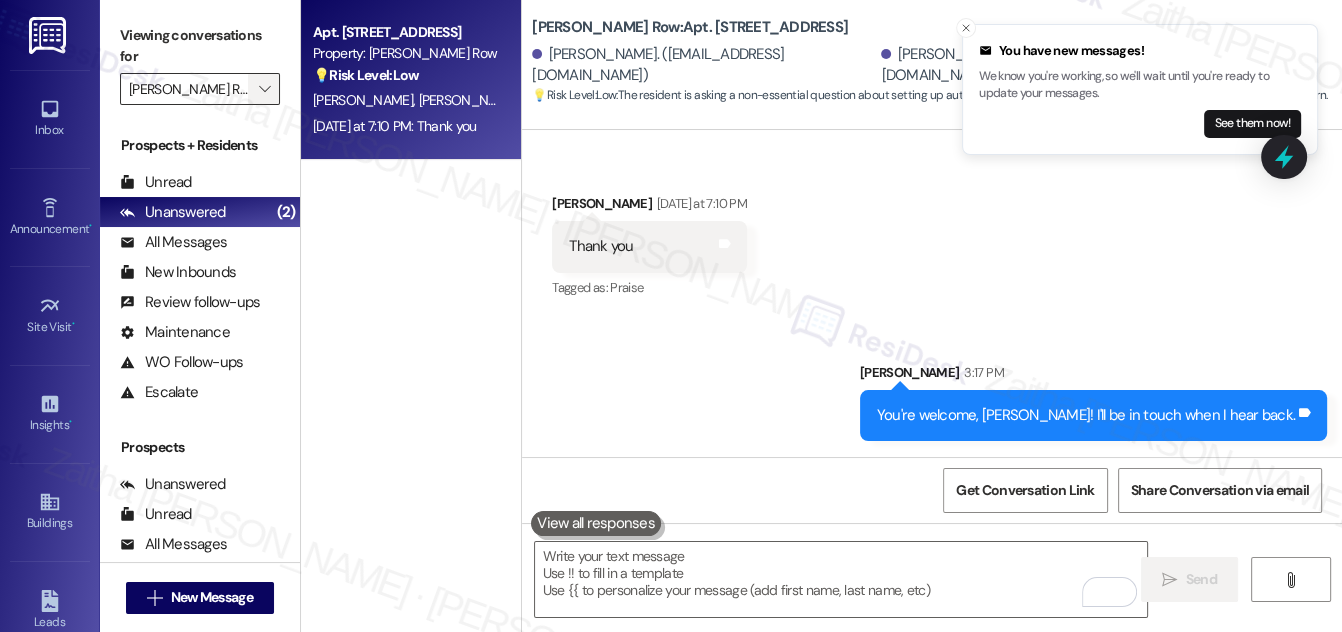 click on "" at bounding box center [264, 89] 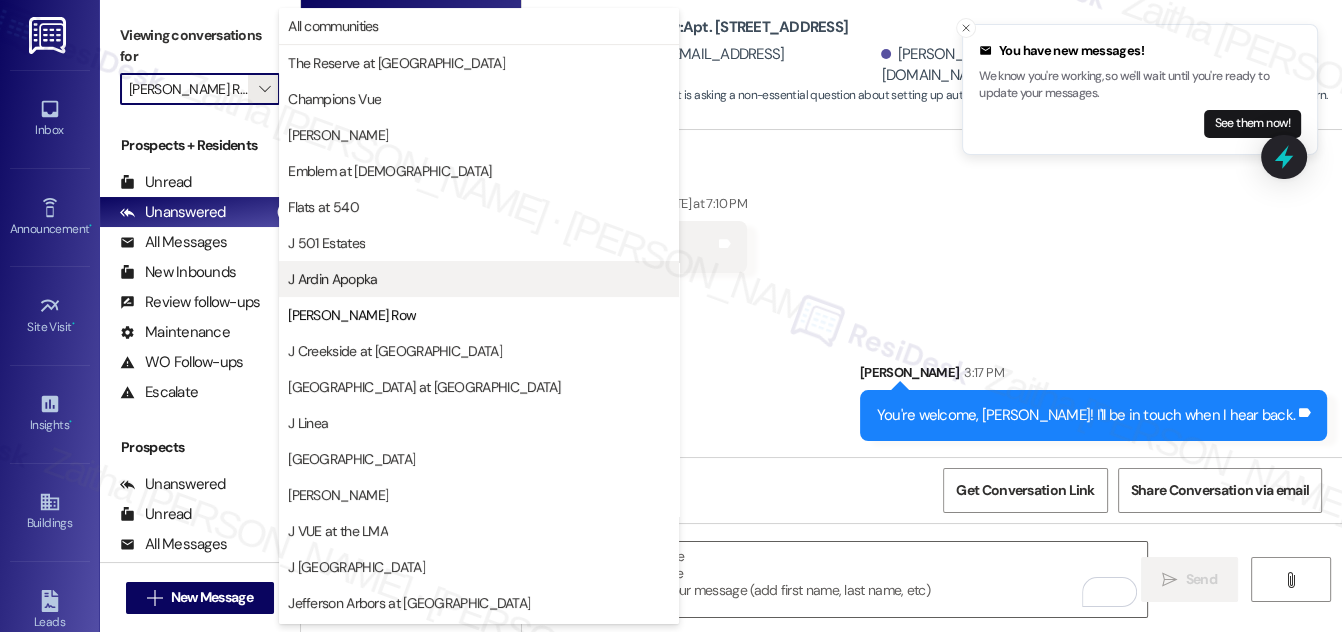 click on "J Ardin Apopka" at bounding box center [332, 279] 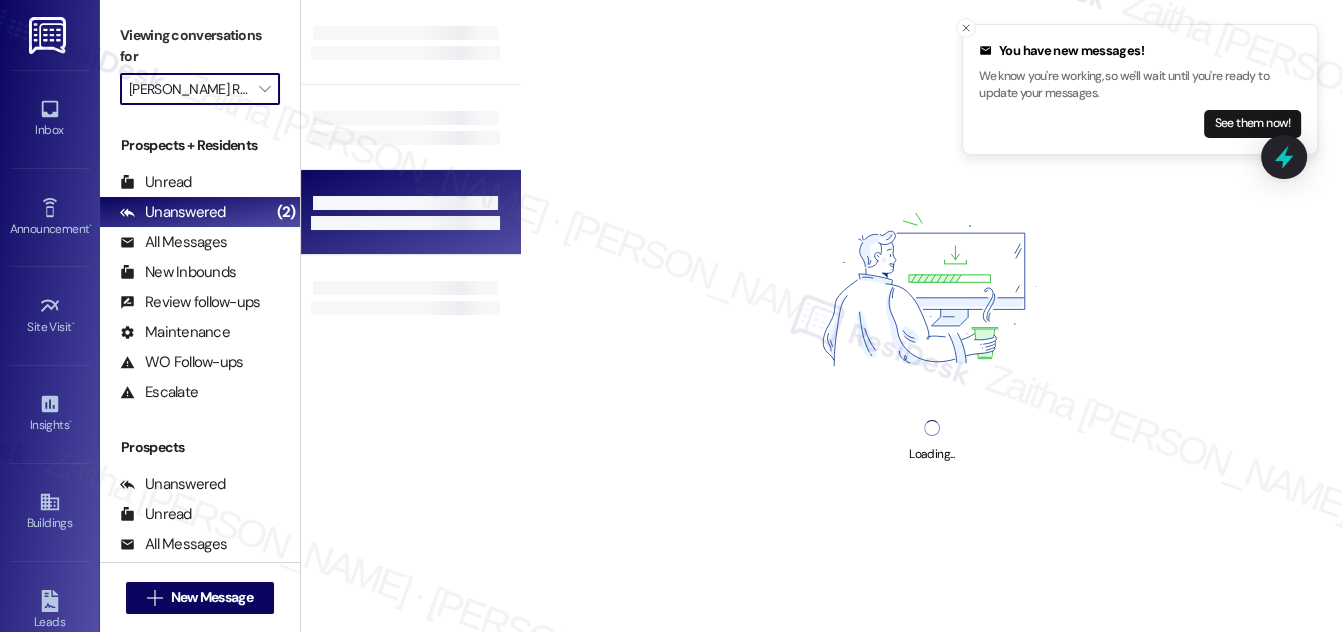 type on "J Ardin Apopka" 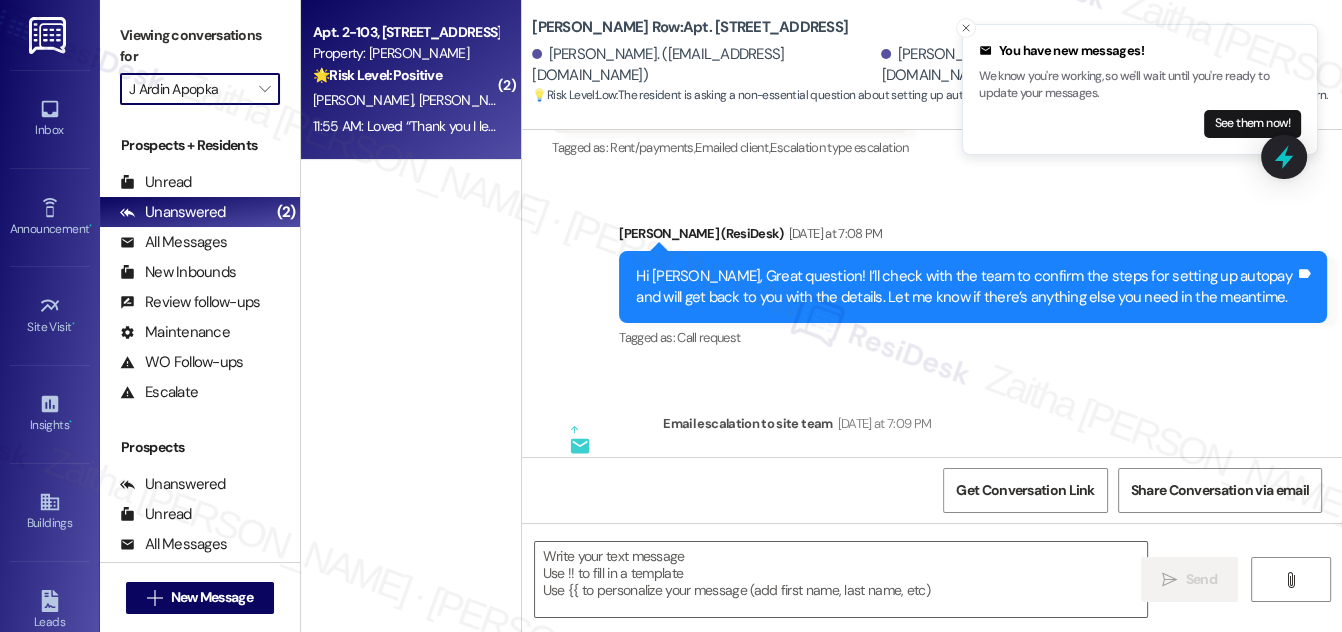 type on "Fetching suggested responses. Please feel free to read through the conversation in the meantime." 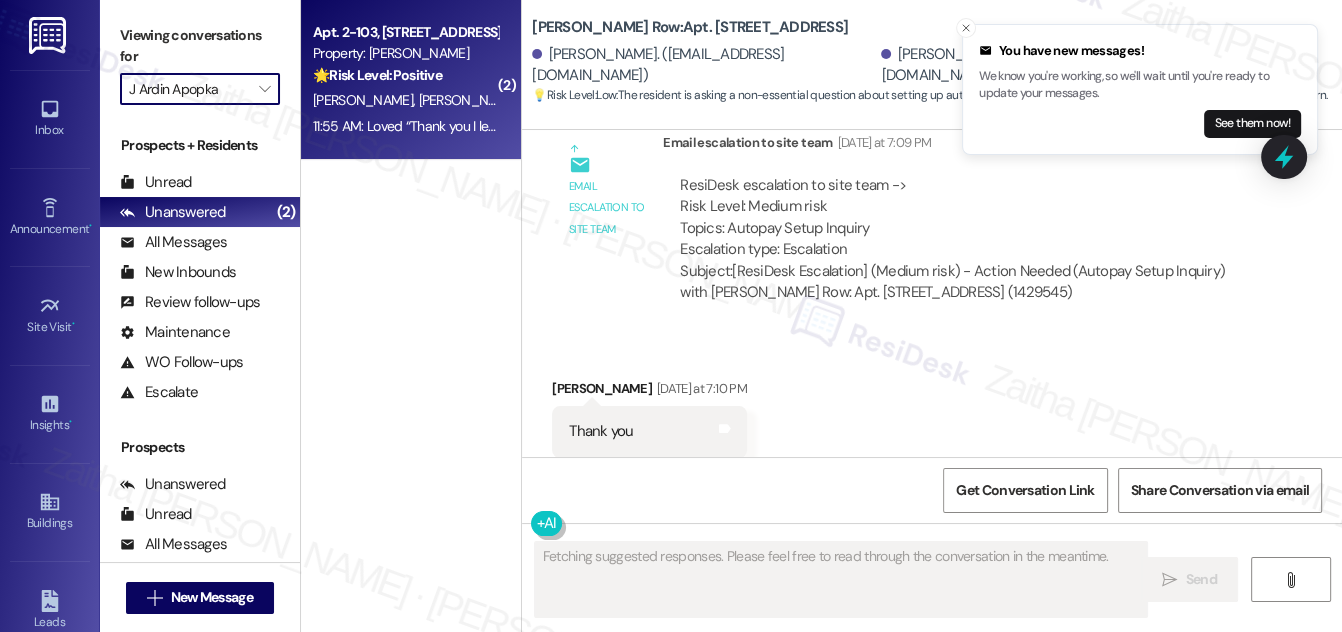 scroll, scrollTop: 818, scrollLeft: 0, axis: vertical 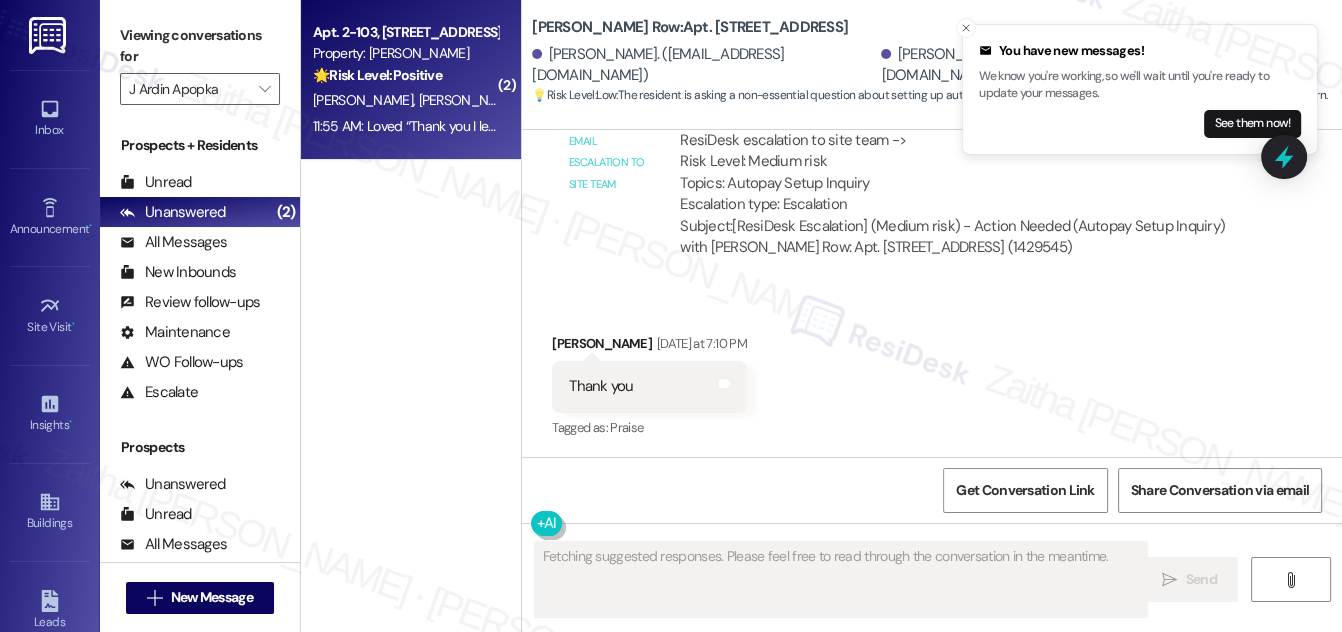 click on "[PERSON_NAME] [PERSON_NAME]" at bounding box center [405, 100] 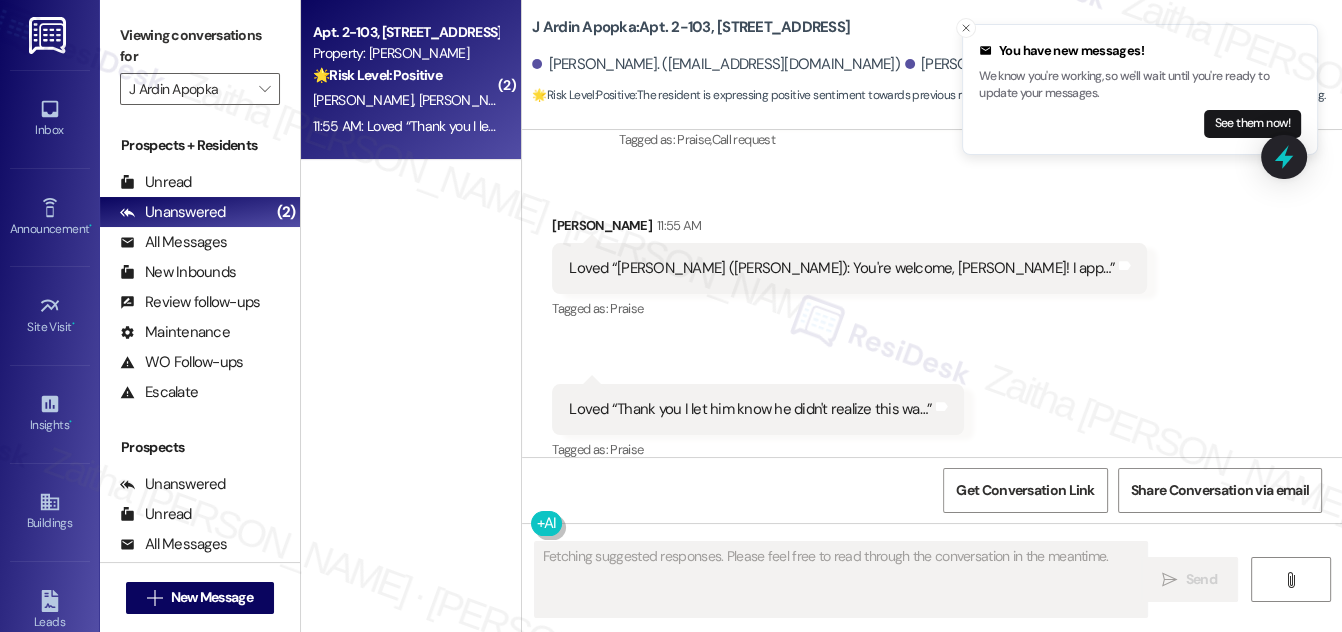 scroll, scrollTop: 1412, scrollLeft: 0, axis: vertical 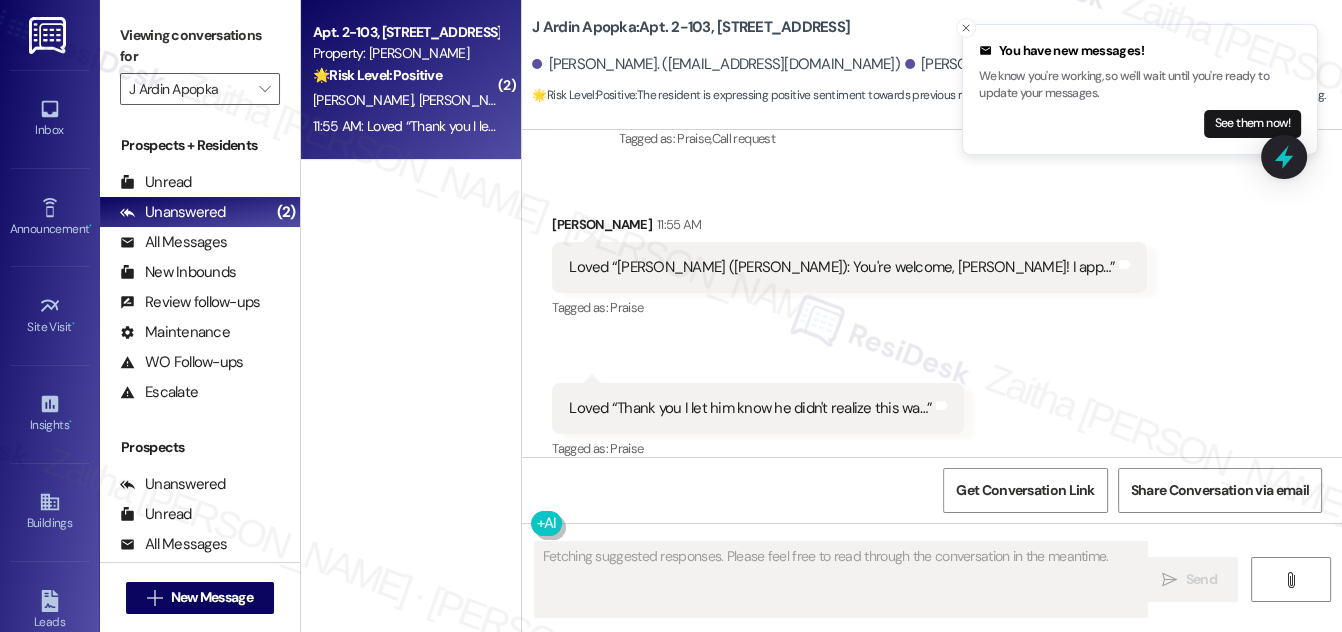 type 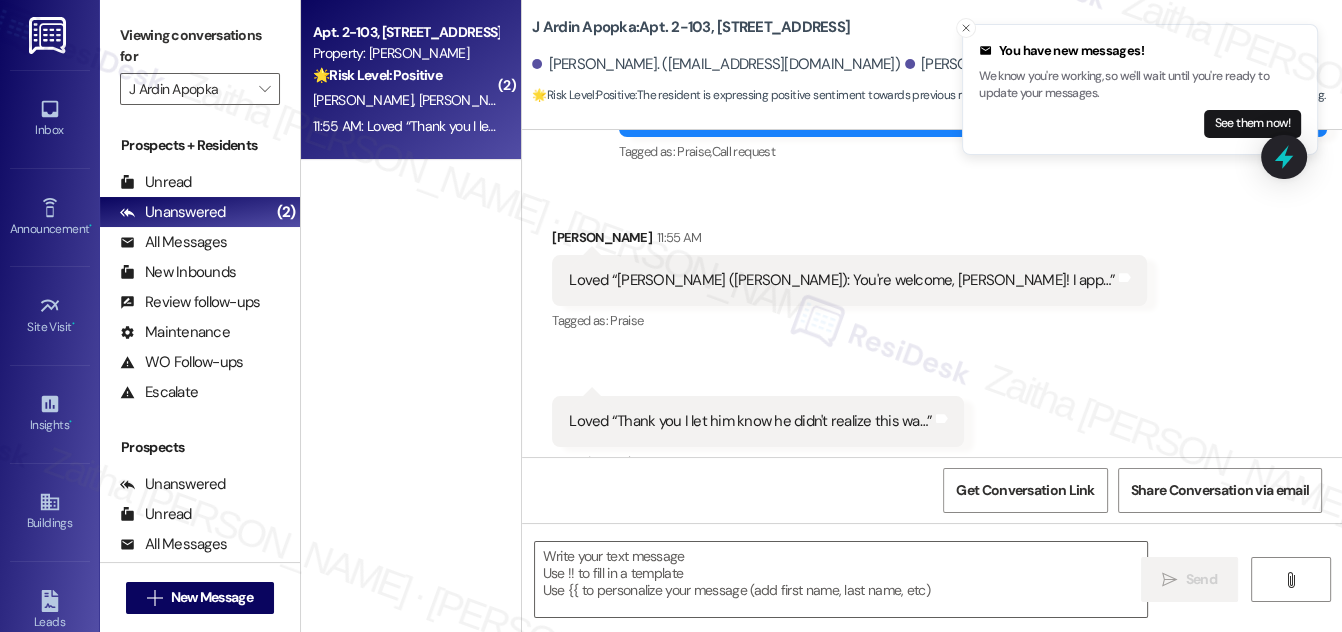 scroll, scrollTop: 1413, scrollLeft: 0, axis: vertical 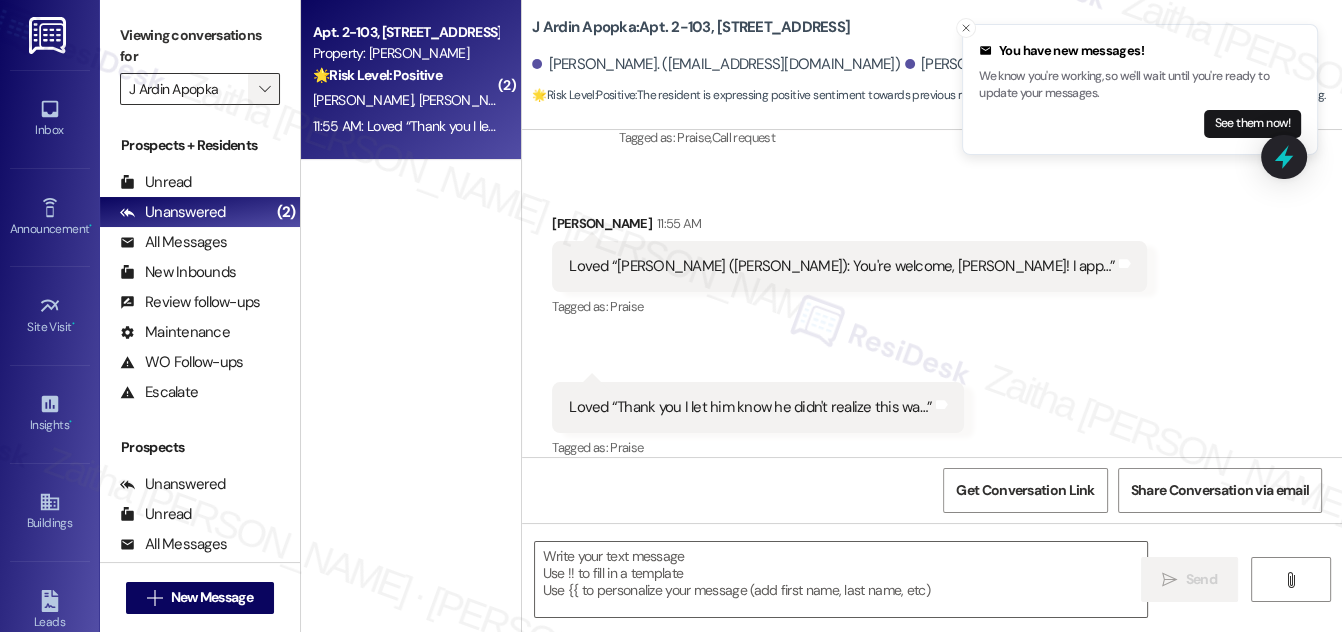 click on "" at bounding box center (264, 89) 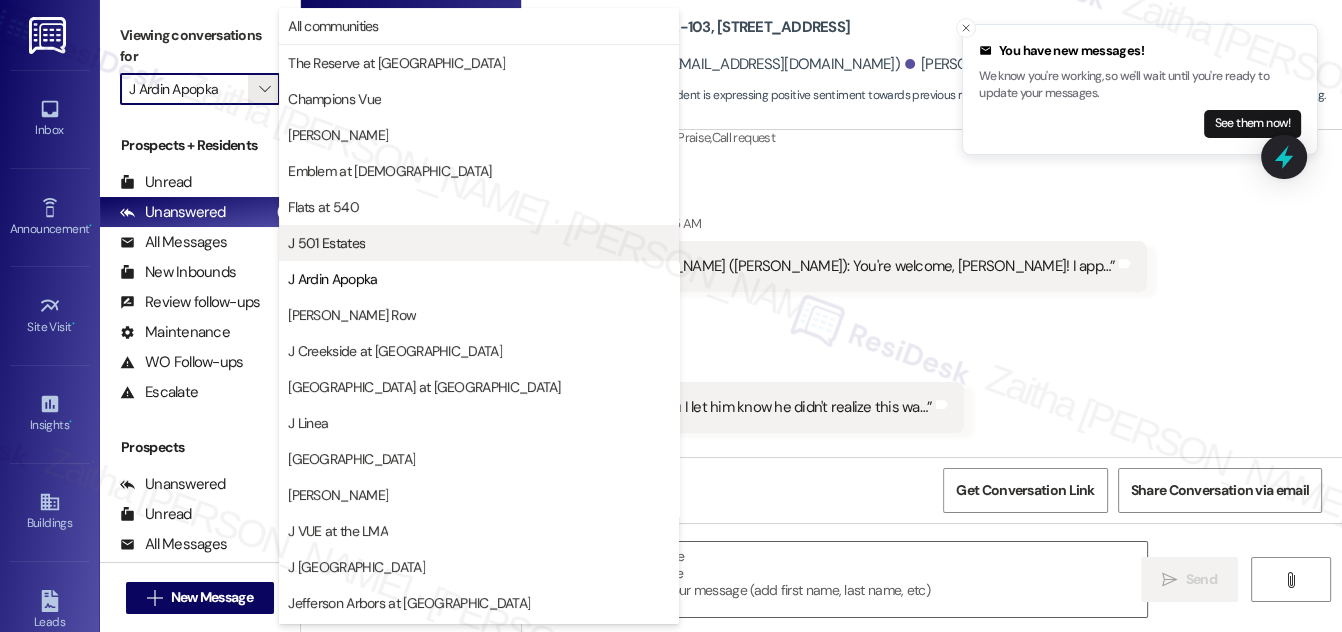 click on "J 501 Estates" at bounding box center (479, 243) 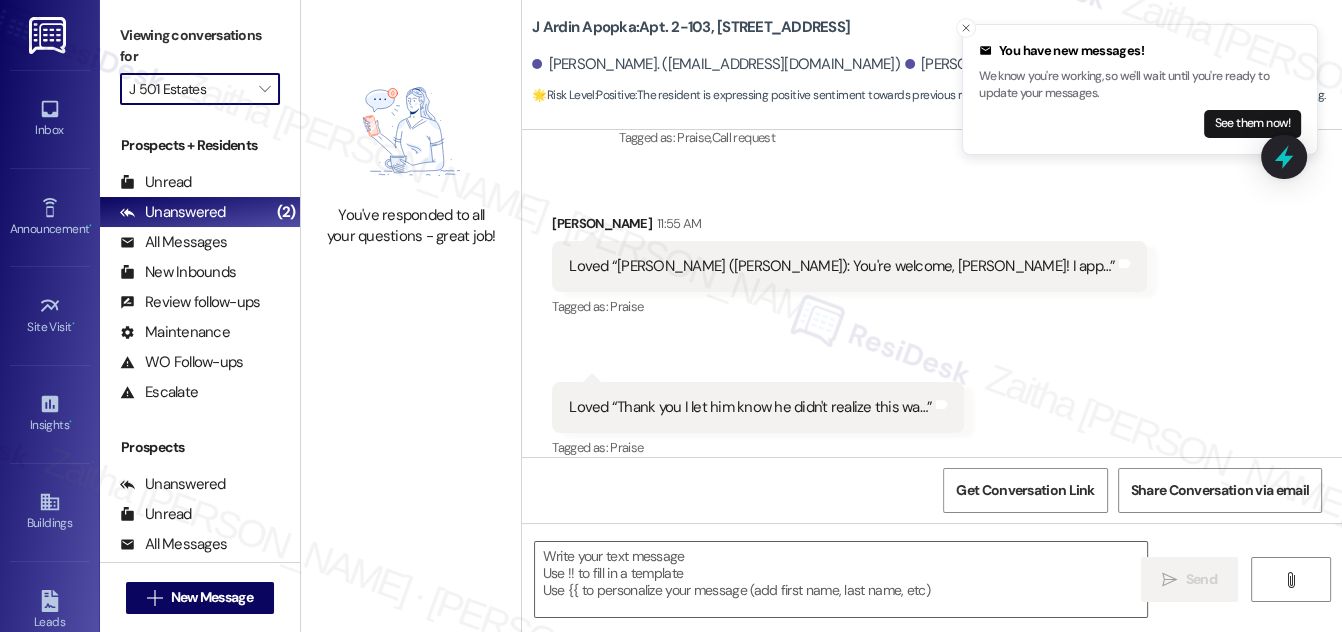 click on "J 501 Estates" at bounding box center (188, 89) 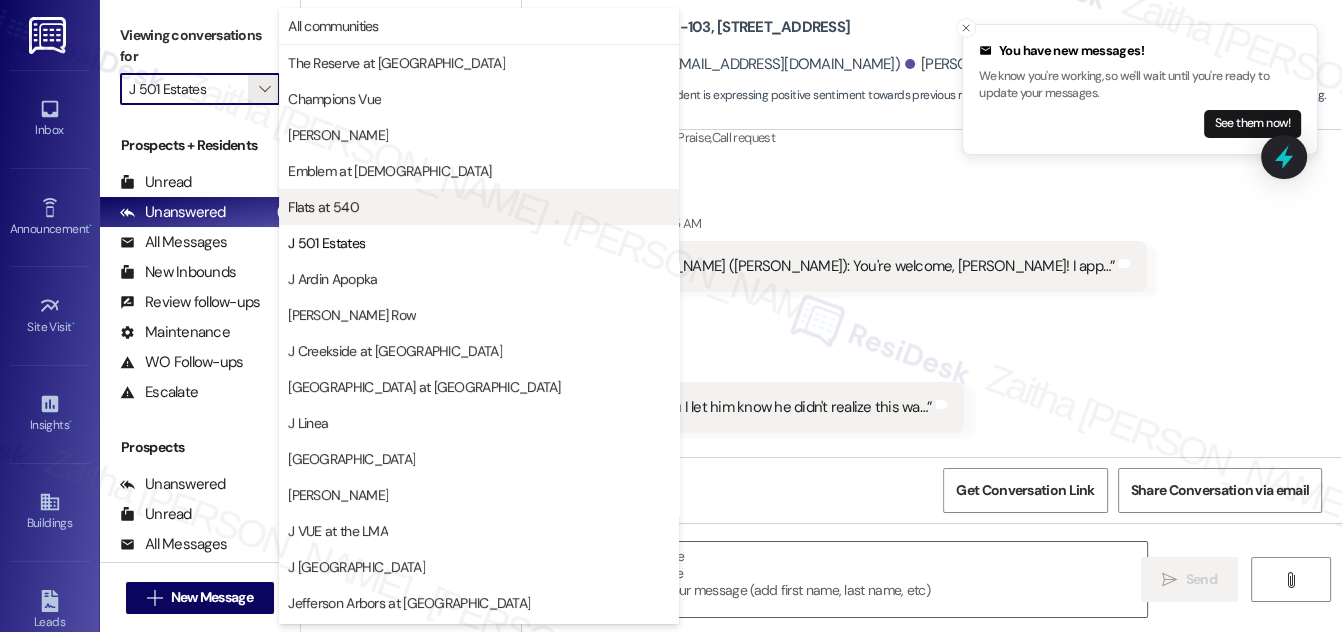 click on "Flats at 540" at bounding box center [479, 207] 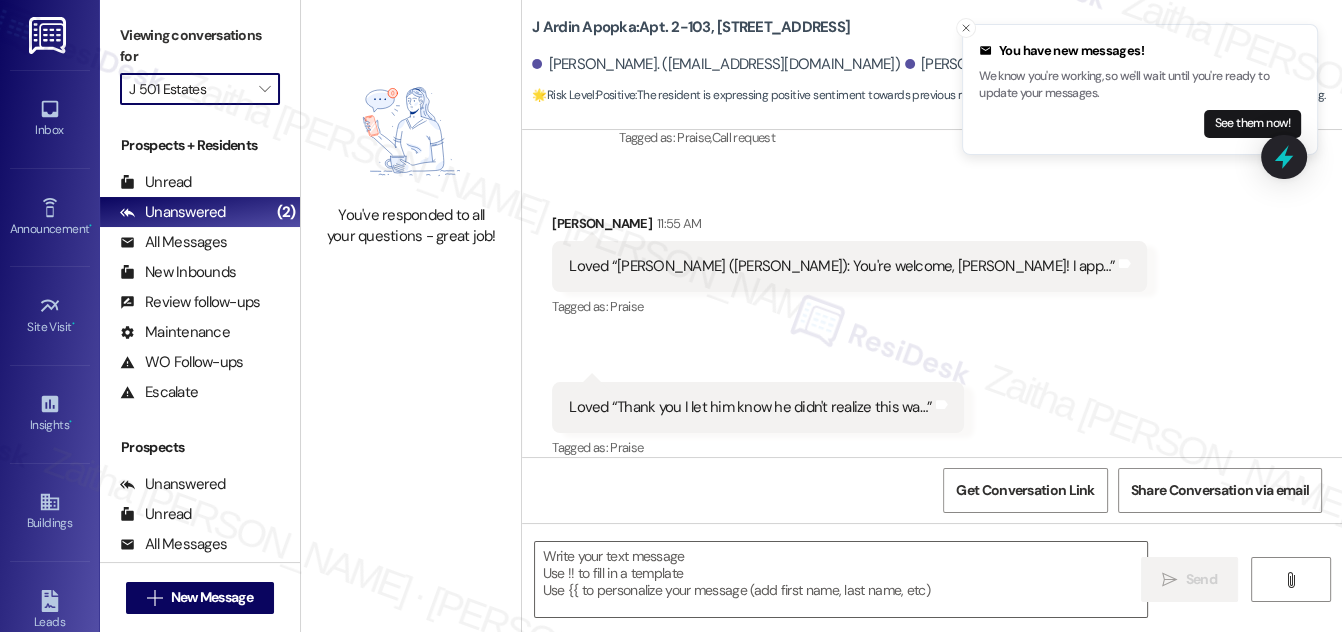 type on "Flats at 540" 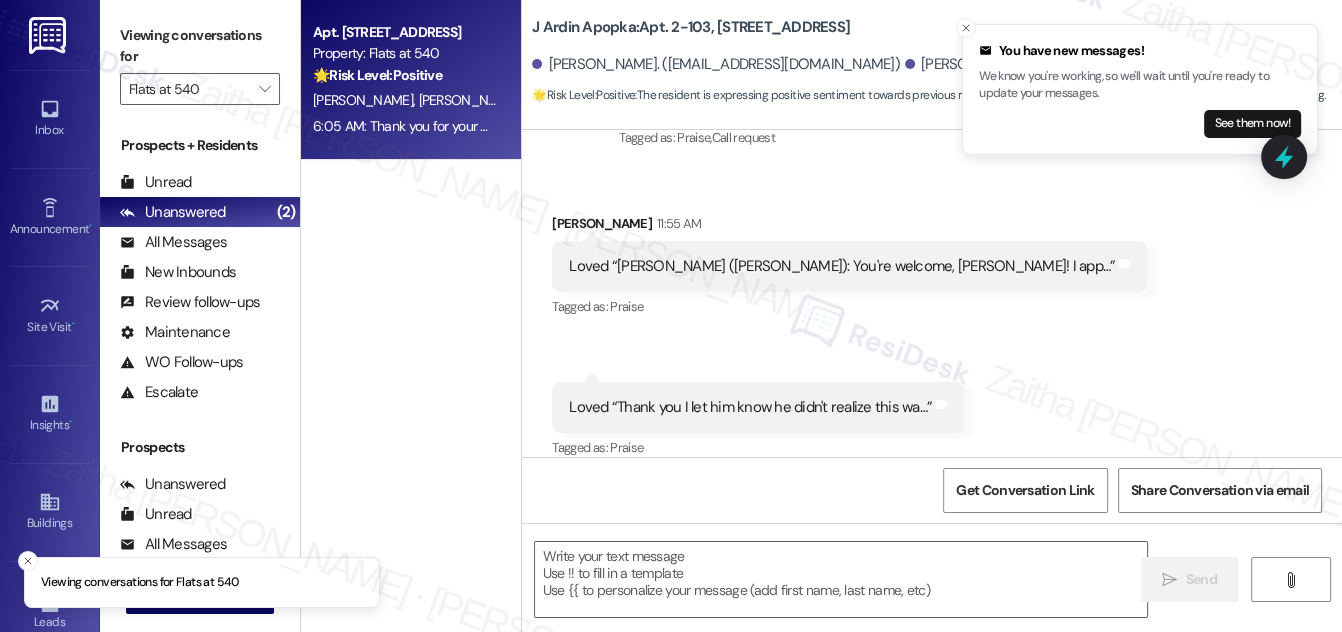 click on "🌟  Risk Level:  Positive The resident responded positively to a friendly reminder about rent payment options. This indicates positive engagement and an opportunity for relationship building." at bounding box center [405, 75] 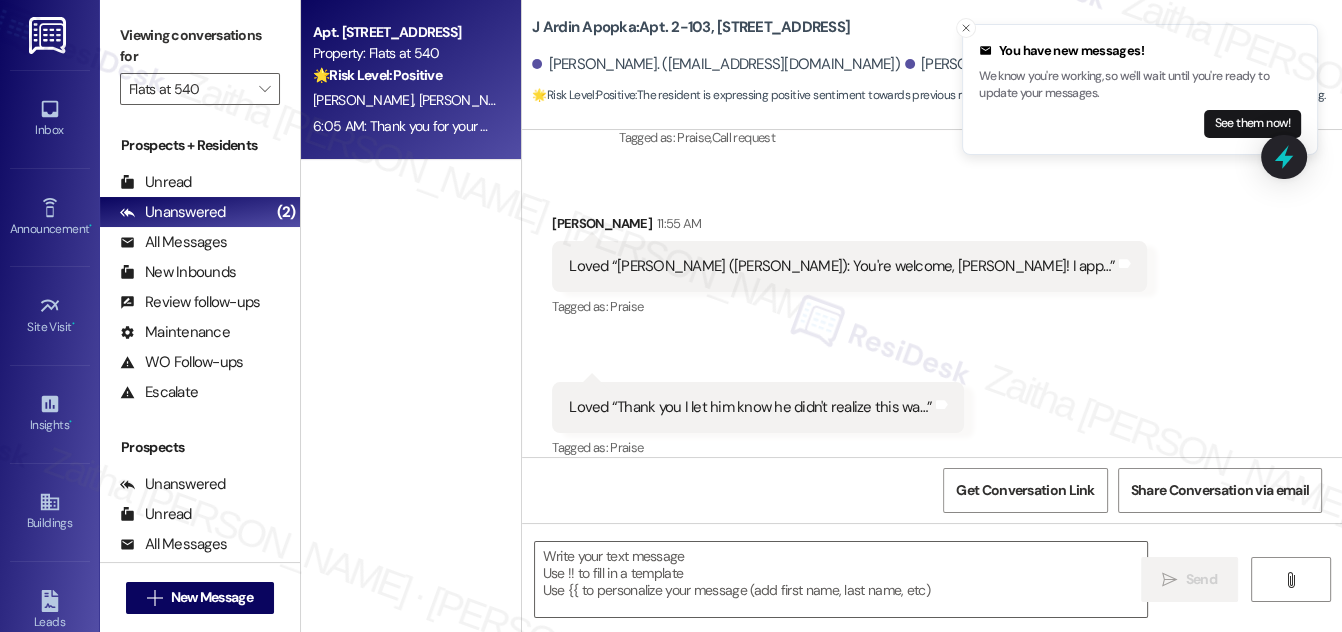 type on "Fetching suggested responses. Please feel free to read through the conversation in the meantime." 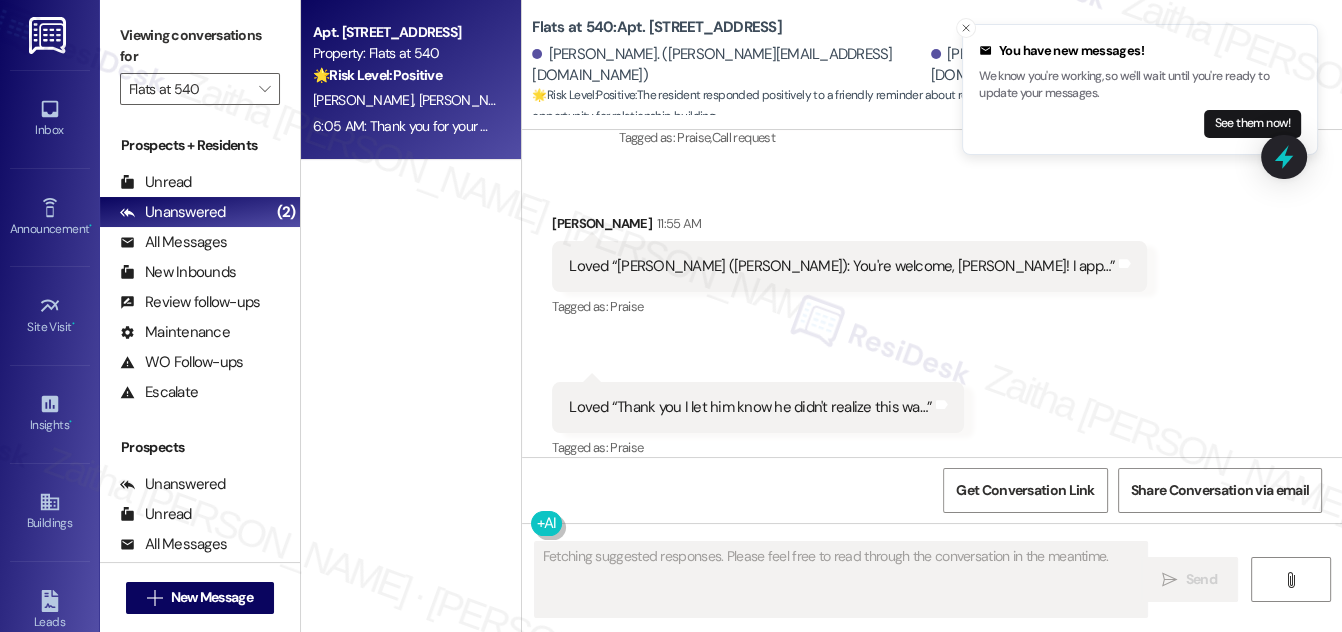 scroll, scrollTop: 467, scrollLeft: 0, axis: vertical 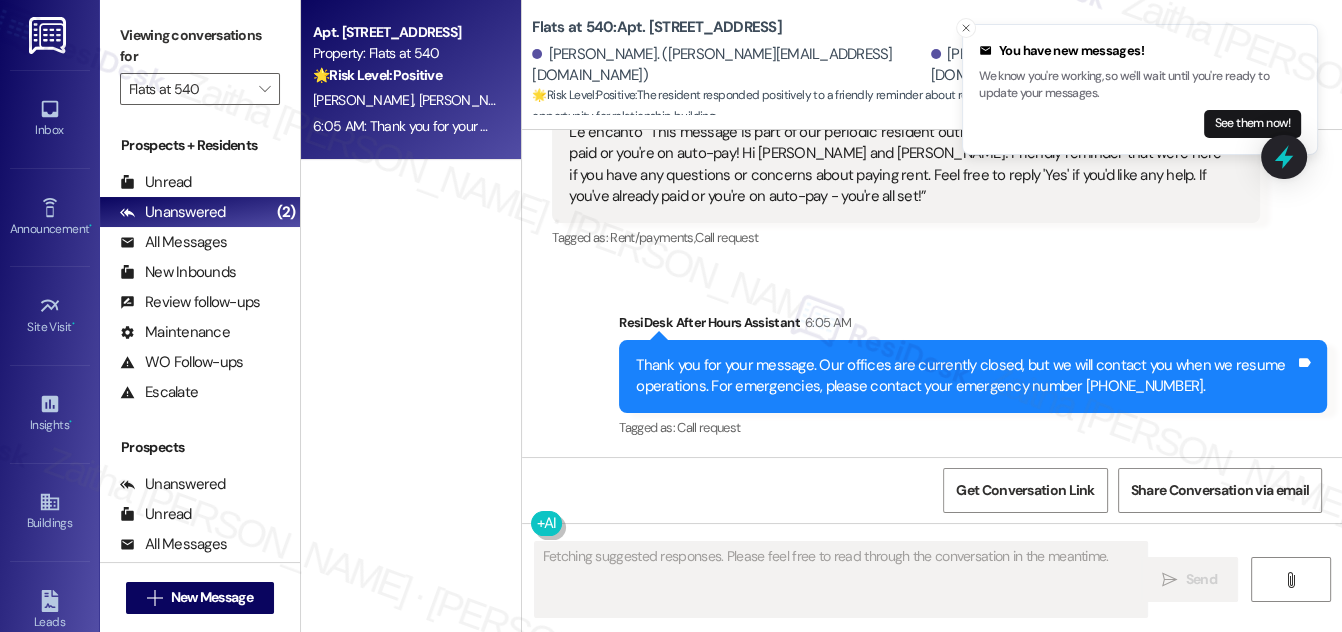 type 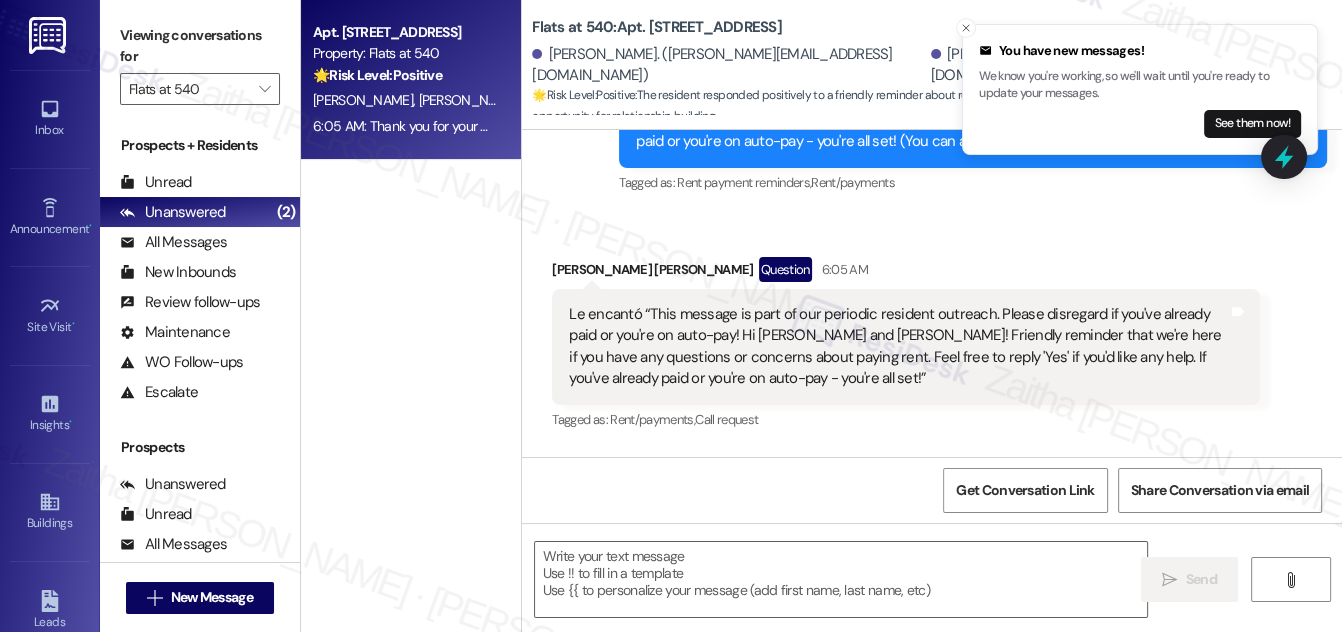 scroll, scrollTop: 104, scrollLeft: 0, axis: vertical 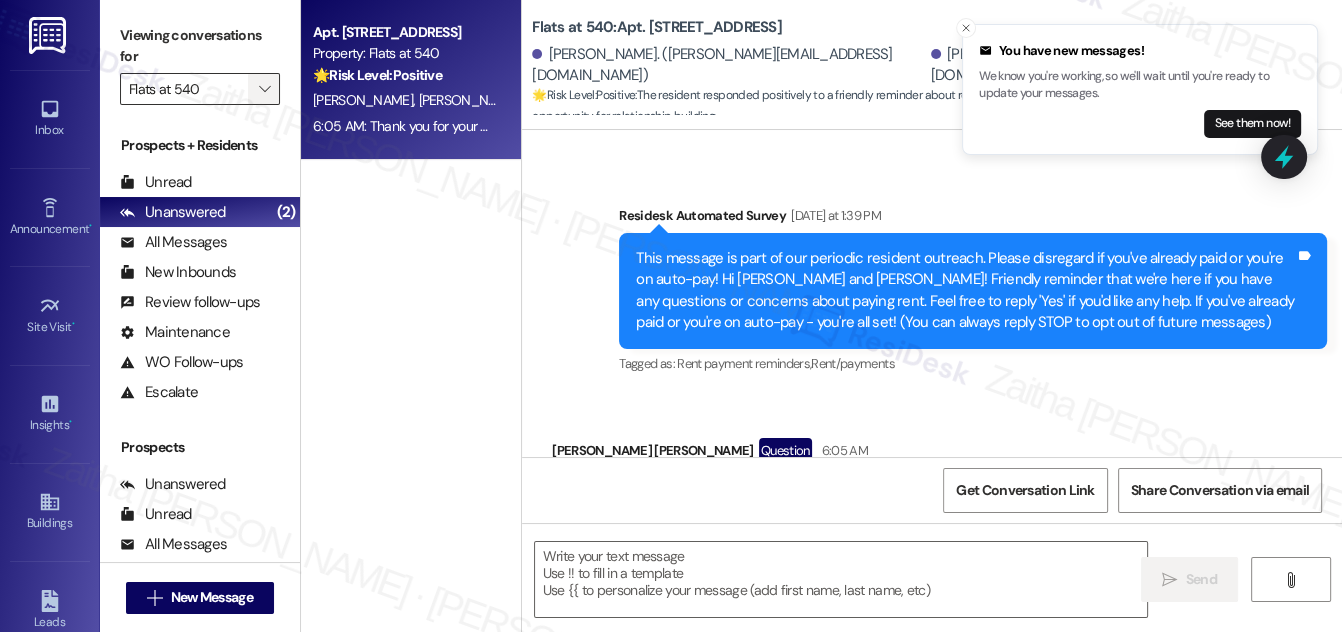 click on "" at bounding box center [264, 89] 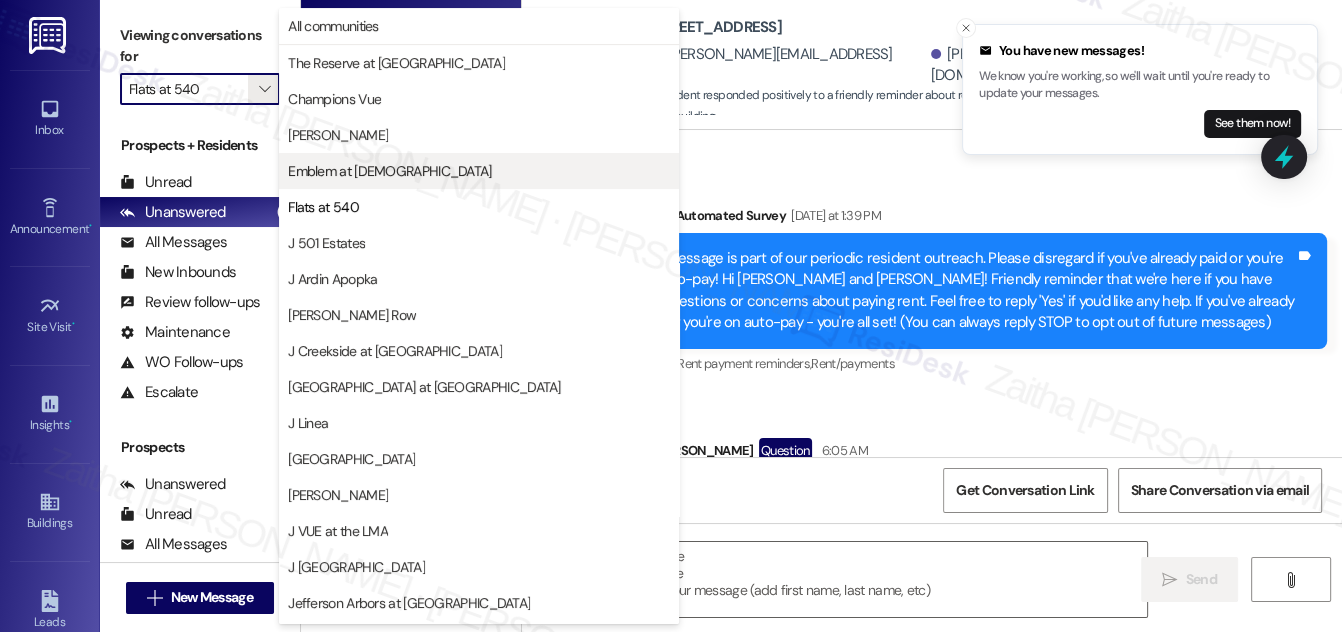 click on "Emblem at [DEMOGRAPHIC_DATA]" at bounding box center (389, 171) 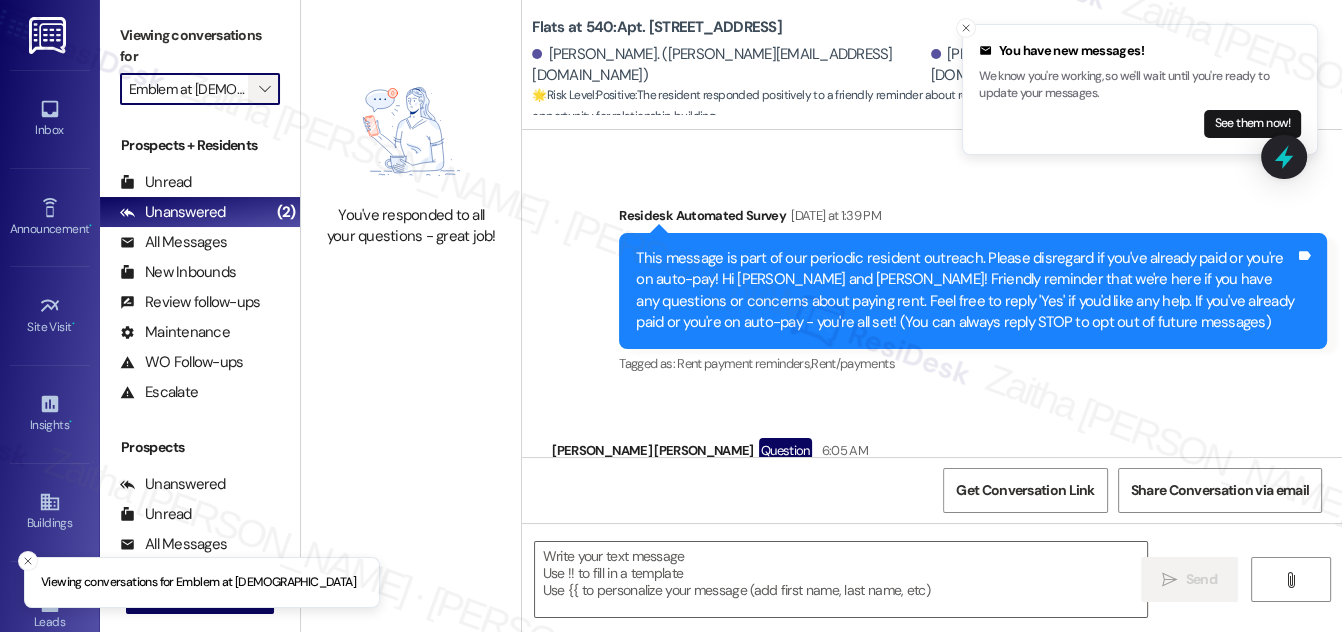click on "" at bounding box center (264, 89) 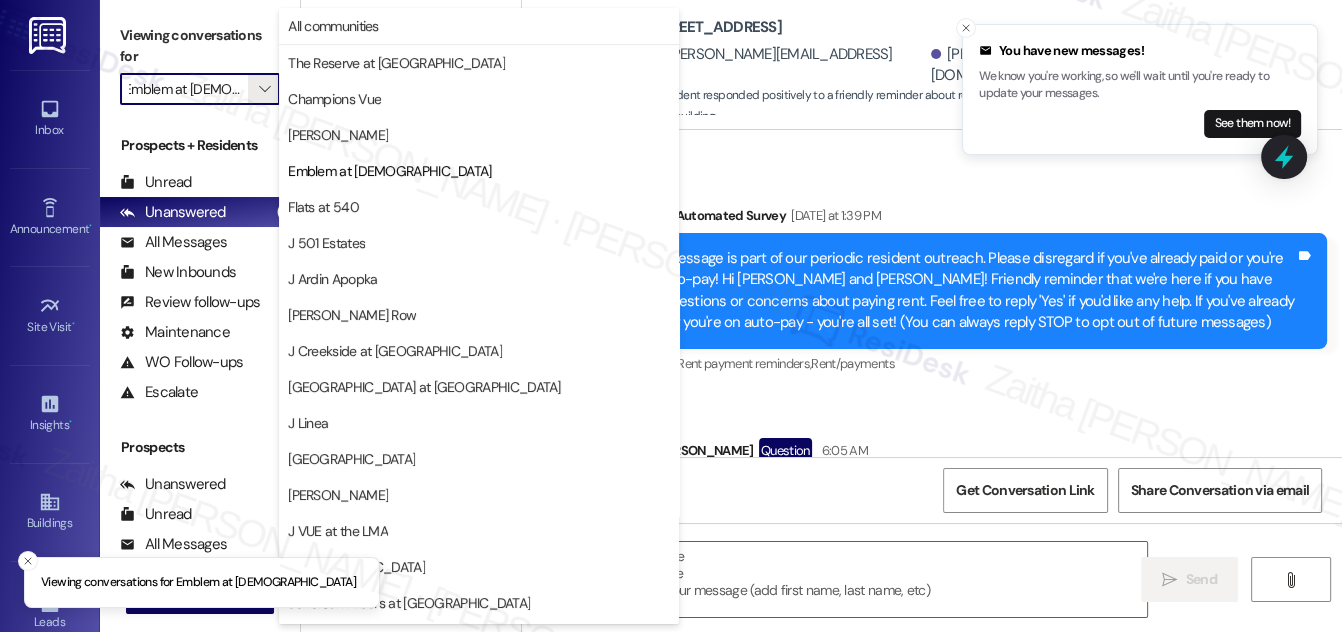 click on "[PERSON_NAME]" at bounding box center (479, 135) 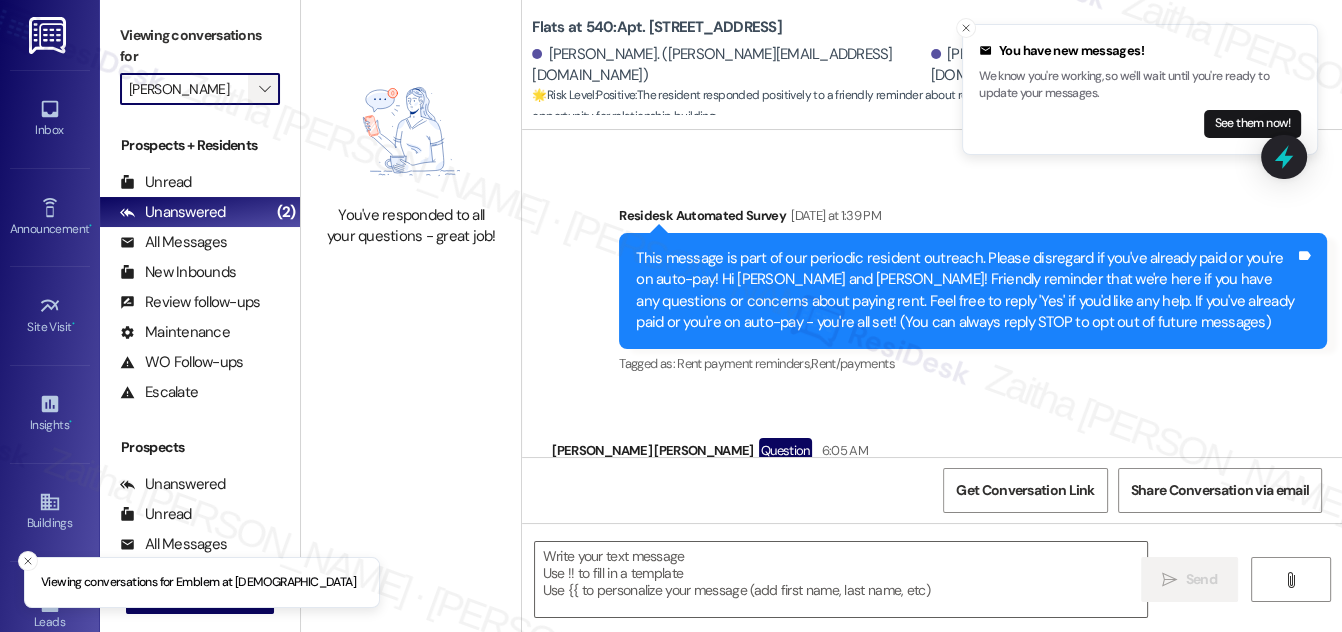 scroll, scrollTop: 0, scrollLeft: 0, axis: both 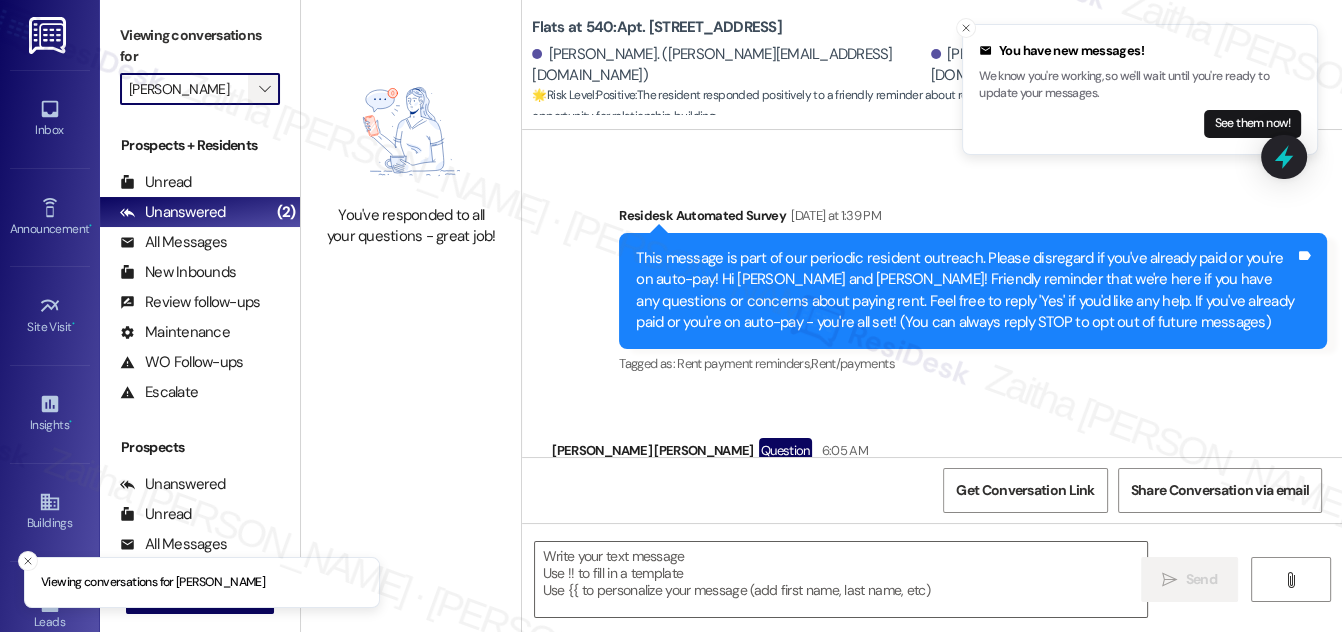 click on "" at bounding box center [264, 89] 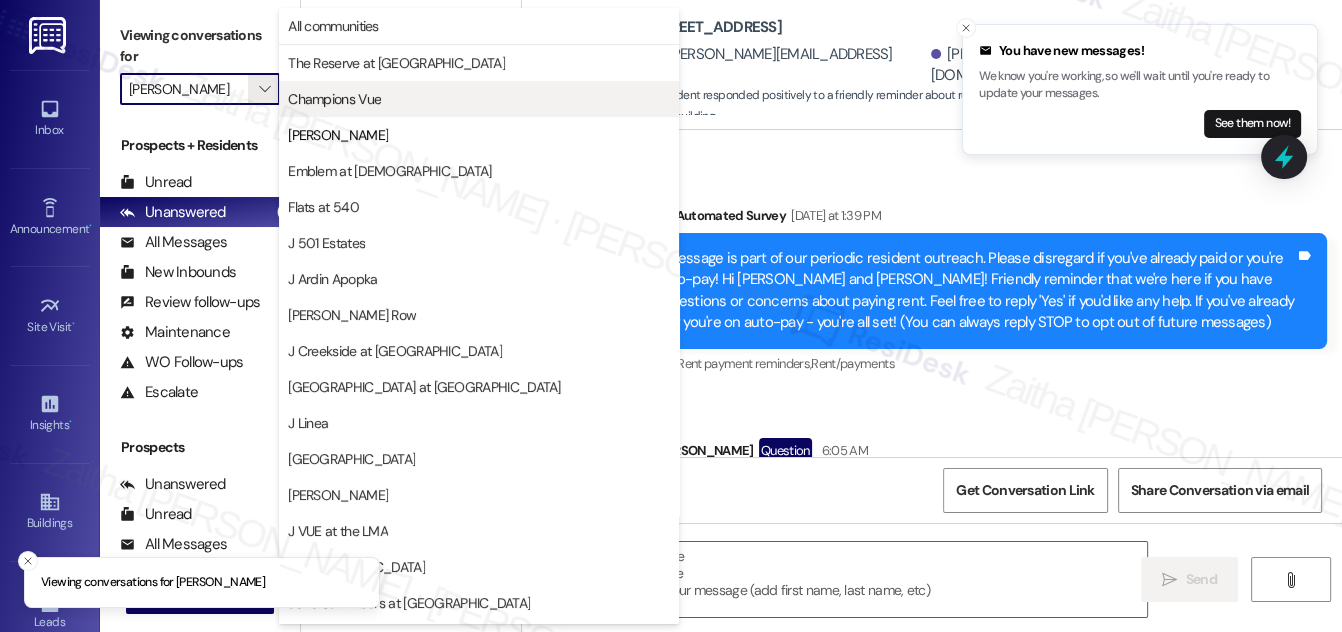 click on "Champions Vue" at bounding box center [334, 99] 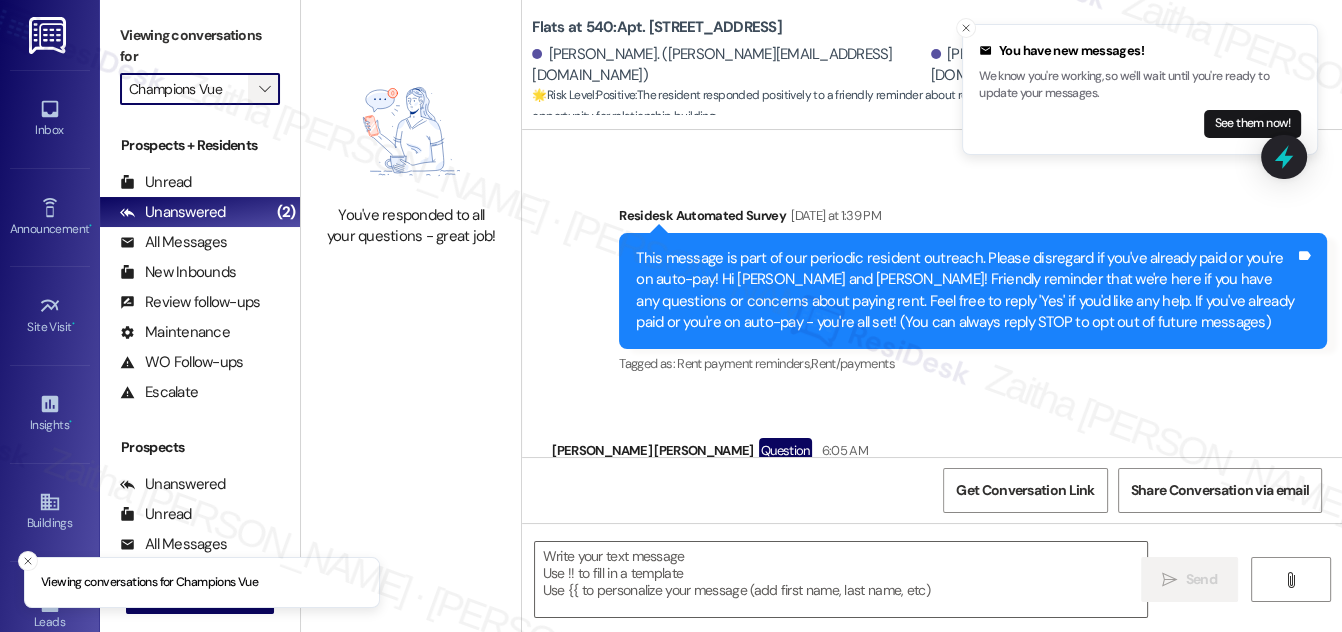 click on "" at bounding box center [264, 89] 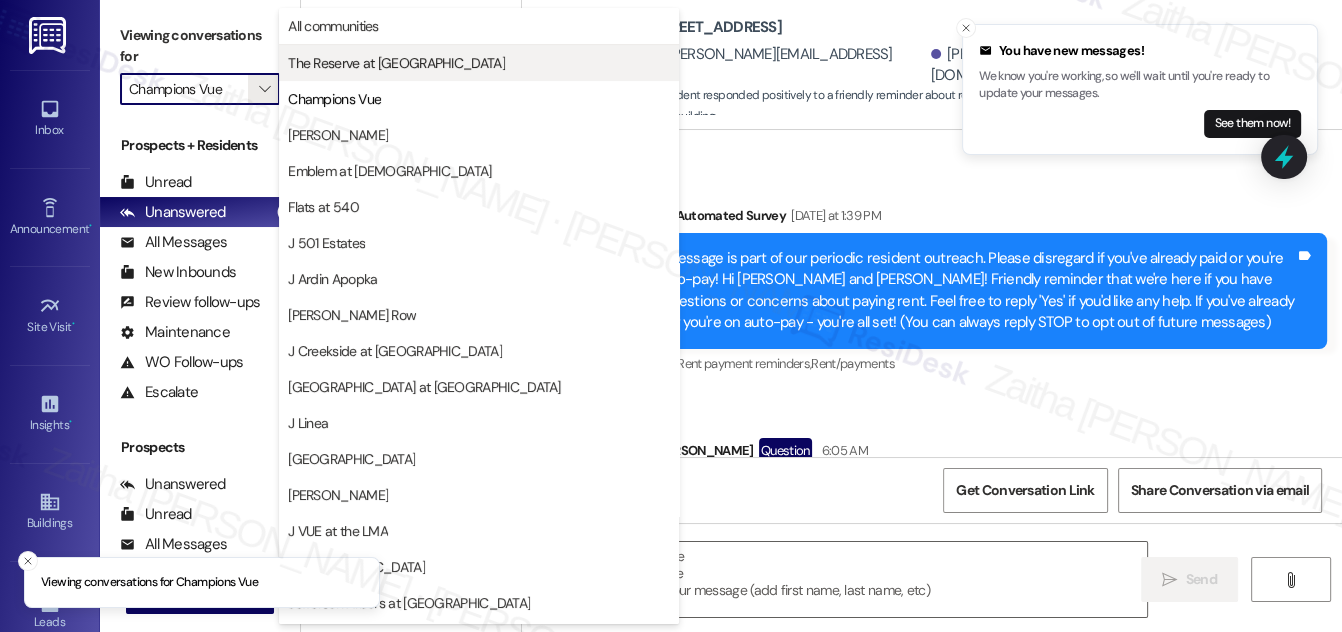 click on "The Reserve at [GEOGRAPHIC_DATA]" at bounding box center [396, 63] 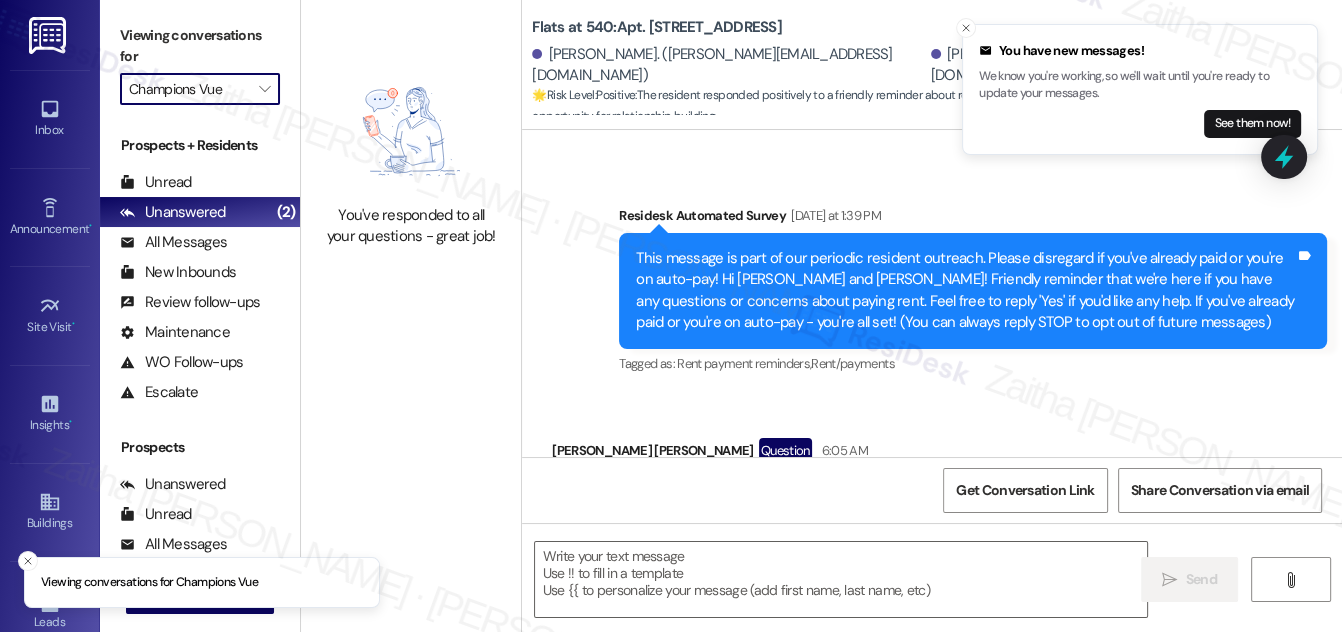 type on "The Reserve at [GEOGRAPHIC_DATA]" 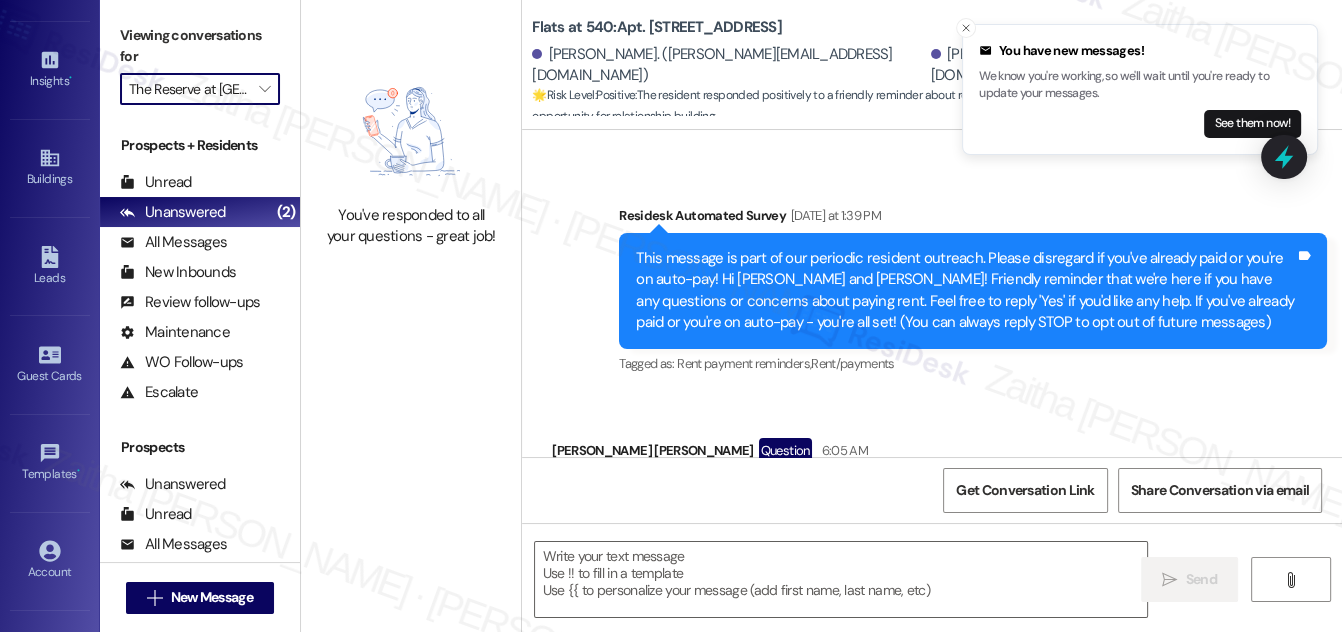 scroll, scrollTop: 412, scrollLeft: 0, axis: vertical 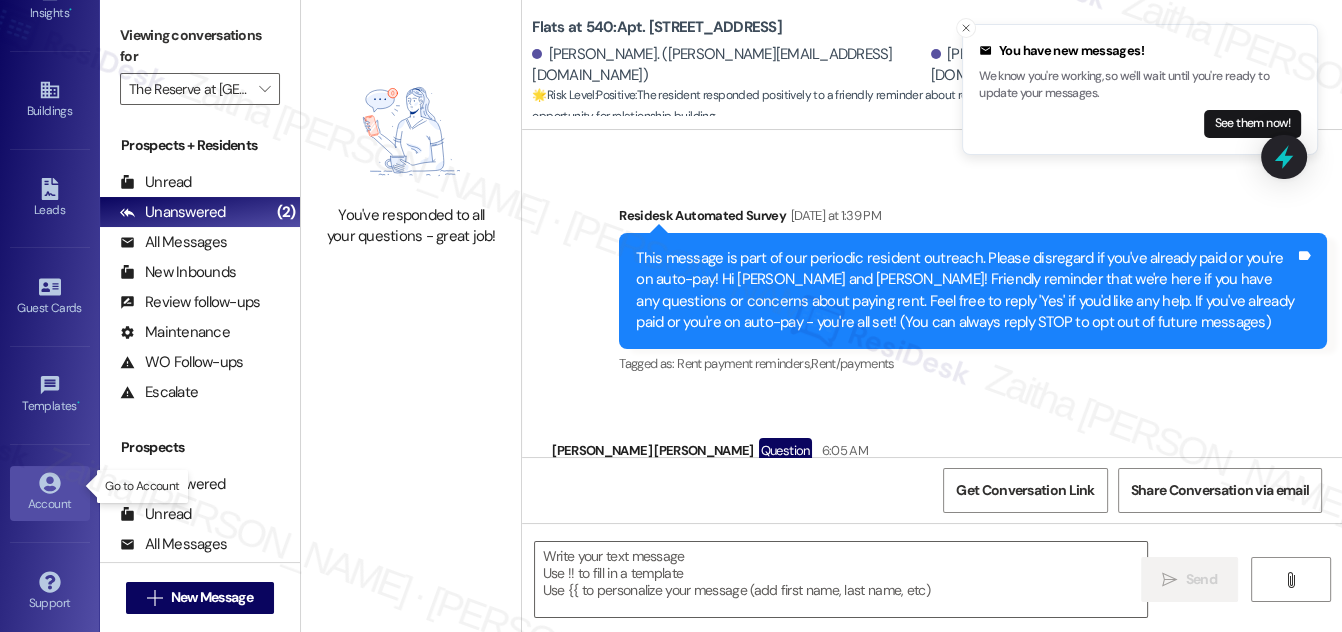 click 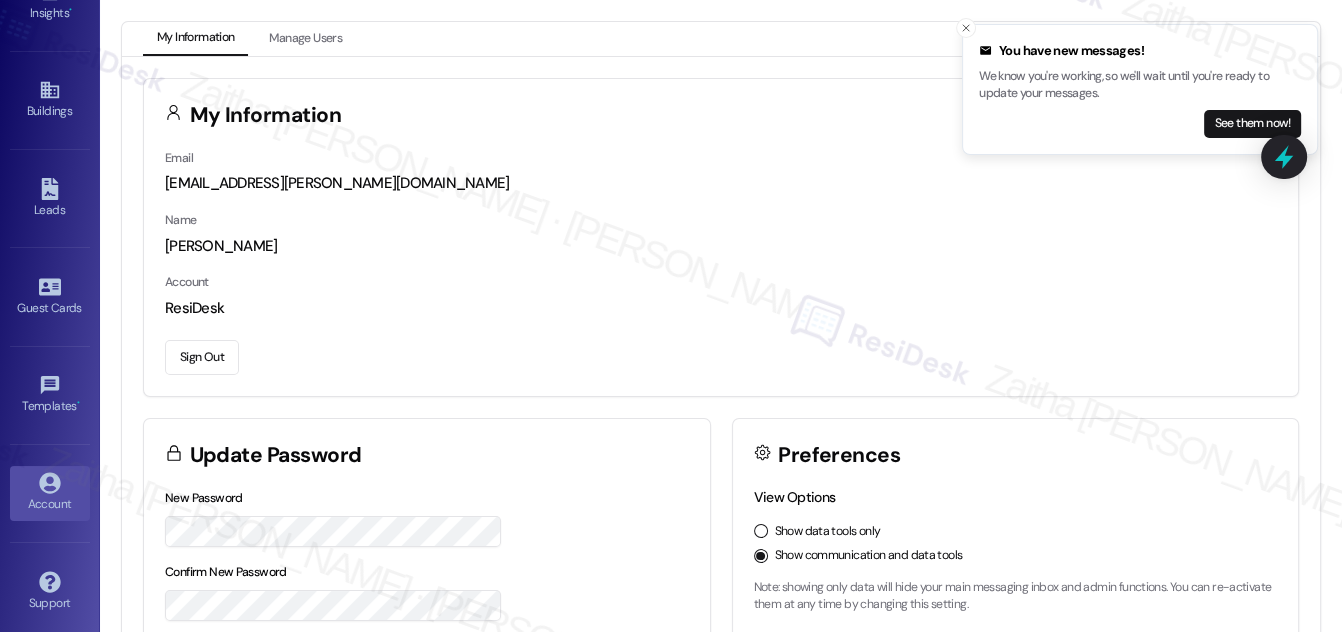 click on "Sign Out" at bounding box center [202, 357] 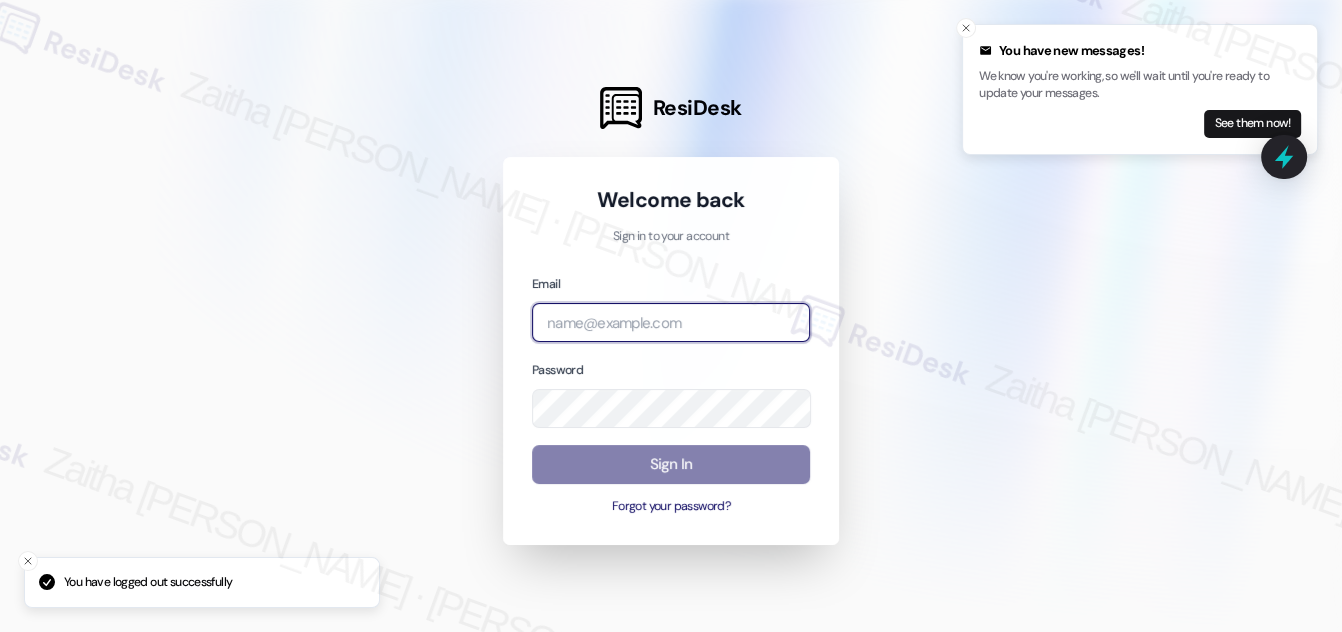 click at bounding box center [671, 322] 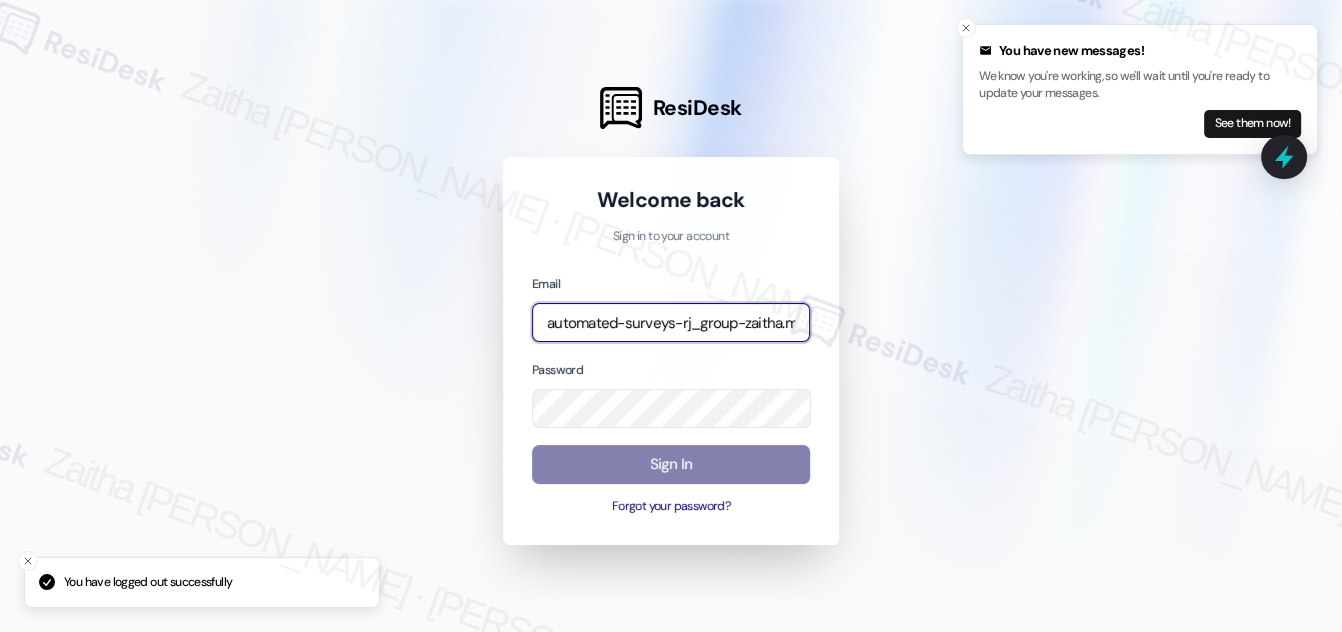 type on "automated-surveys-rj_group-zaitha.mae.[PERSON_NAME]@rj_[DOMAIN_NAME]" 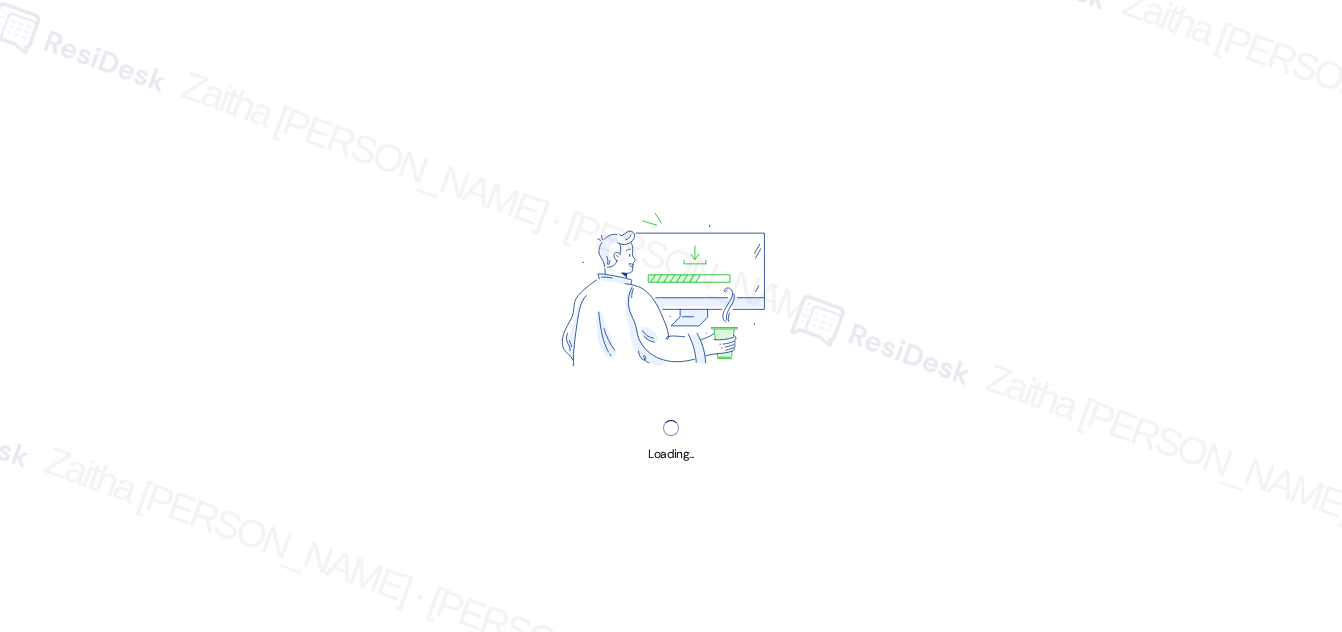 scroll, scrollTop: 0, scrollLeft: 0, axis: both 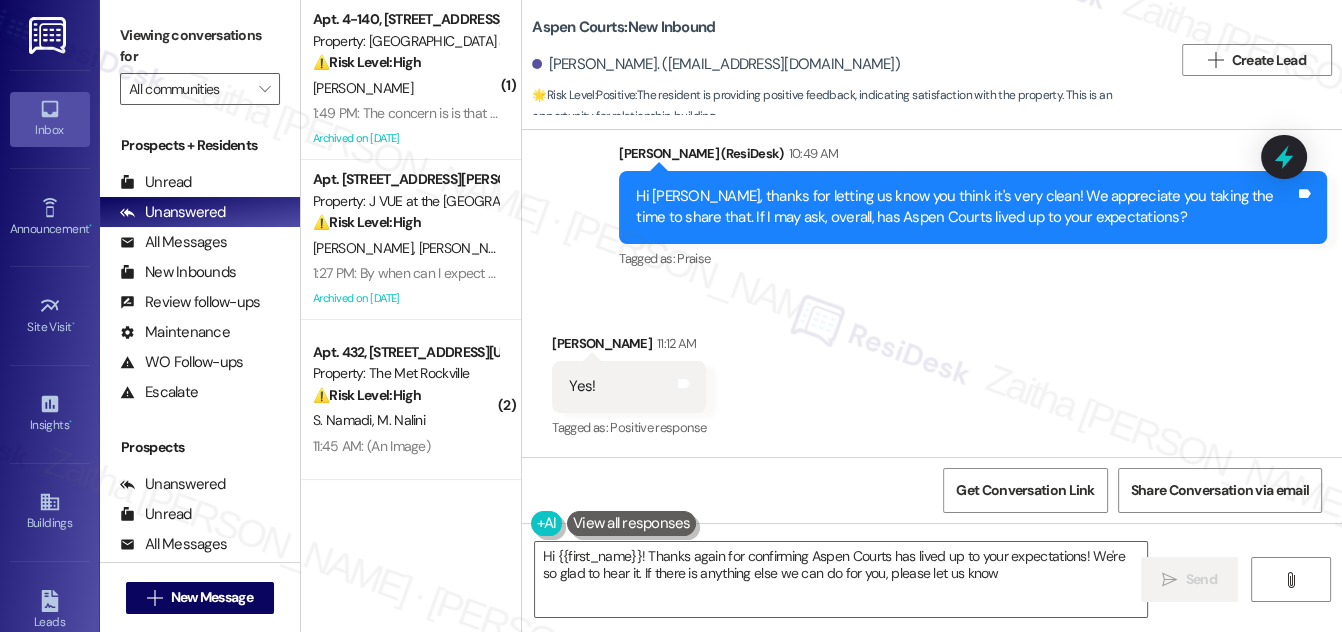 type on "Hi {{first_name}}! Thanks again for confirming Aspen Courts has lived up to your expectations! We're so glad to hear it. If there is anything else we can do for you, please let us know!" 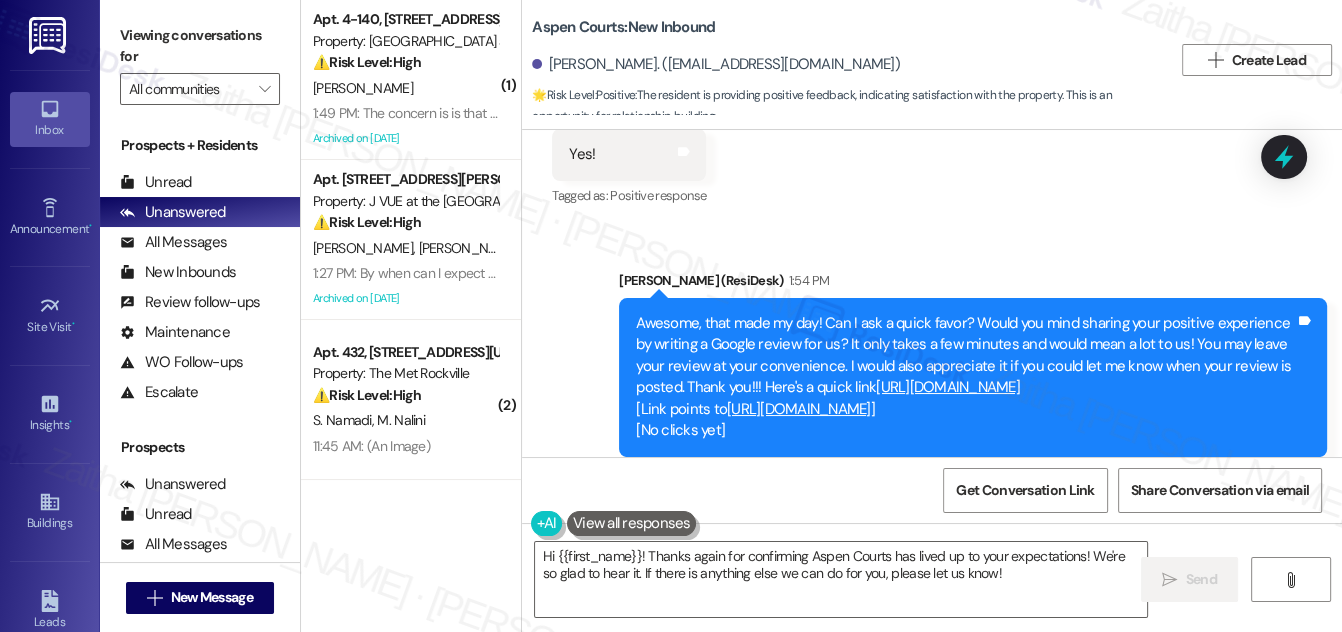 scroll, scrollTop: 2098, scrollLeft: 0, axis: vertical 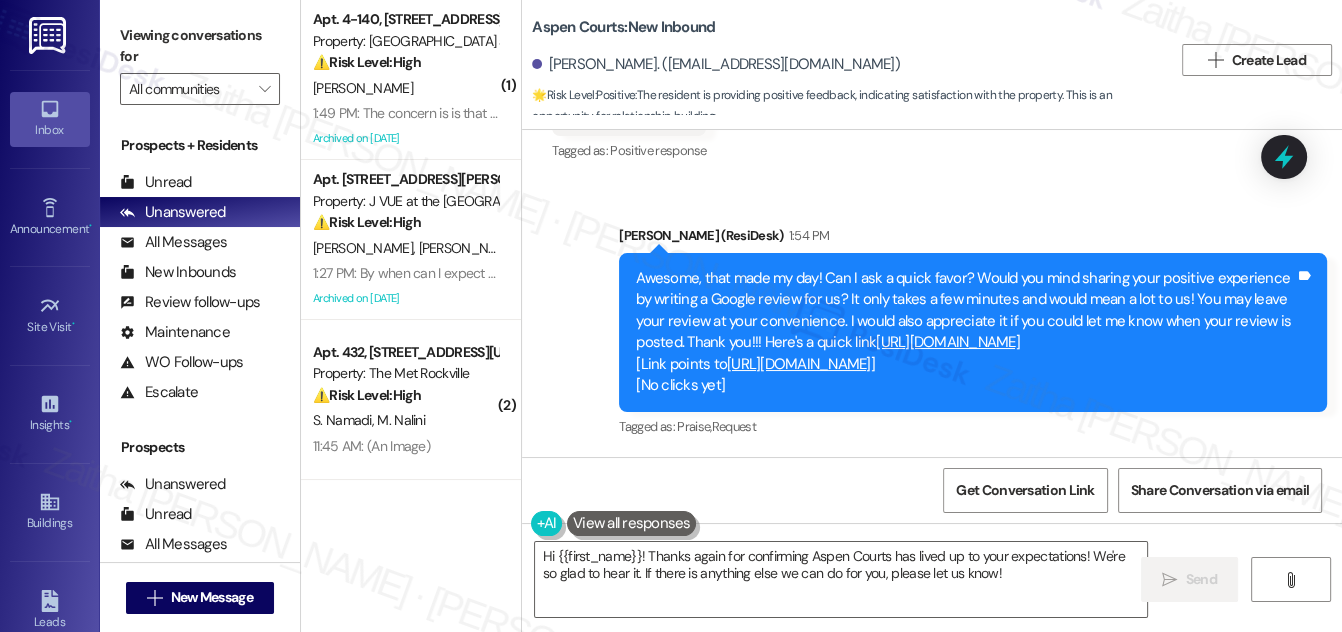 click on "[URL][DOMAIN_NAME]" at bounding box center (799, 364) 